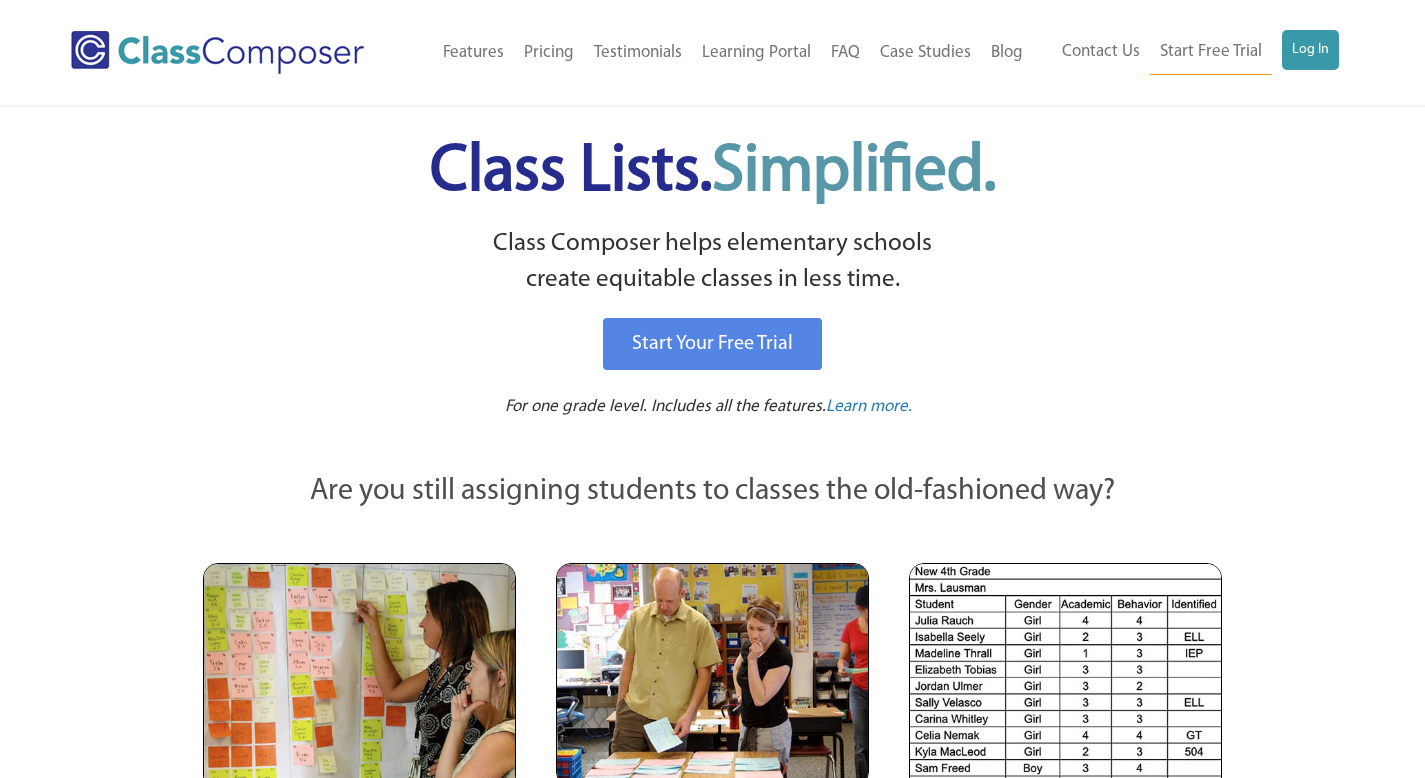 scroll, scrollTop: 0, scrollLeft: 0, axis: both 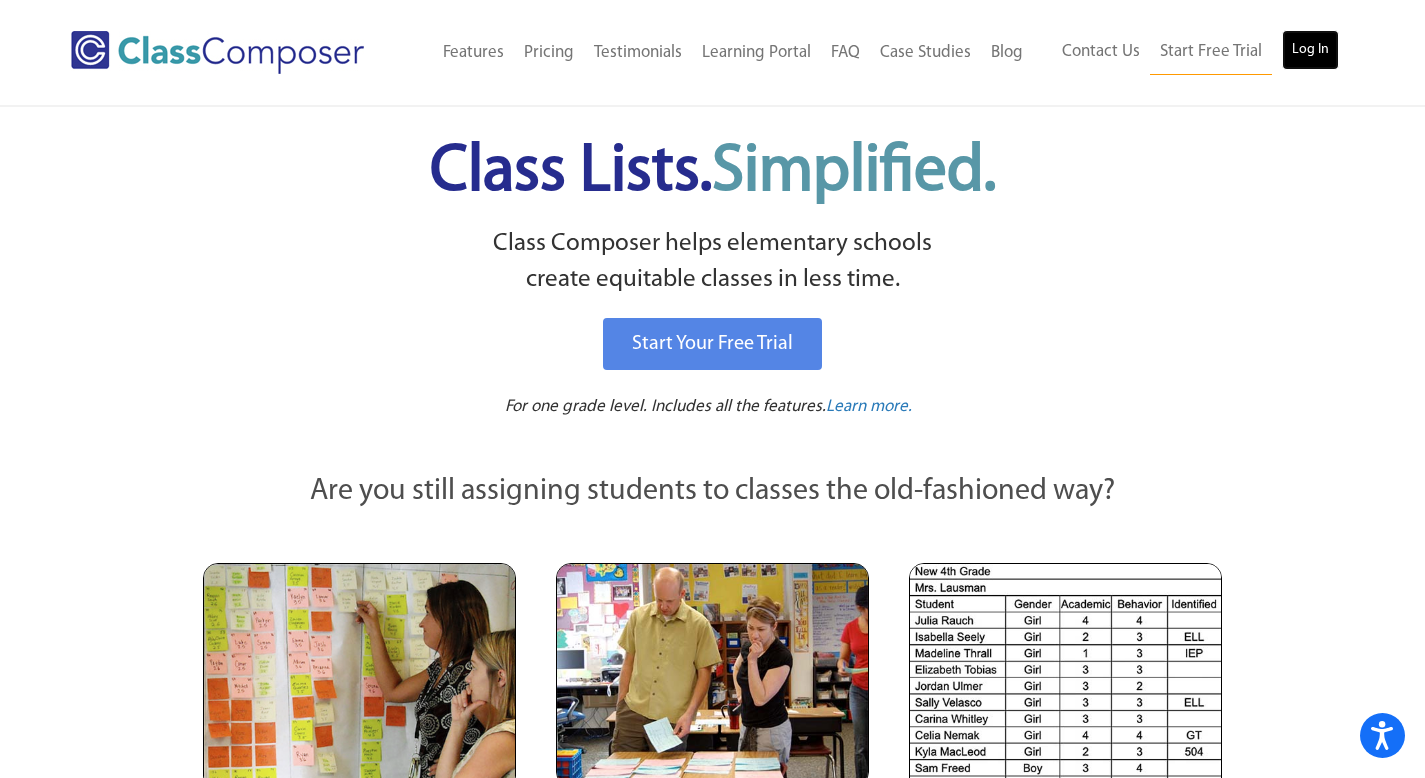 click on "Log In" at bounding box center (1310, 50) 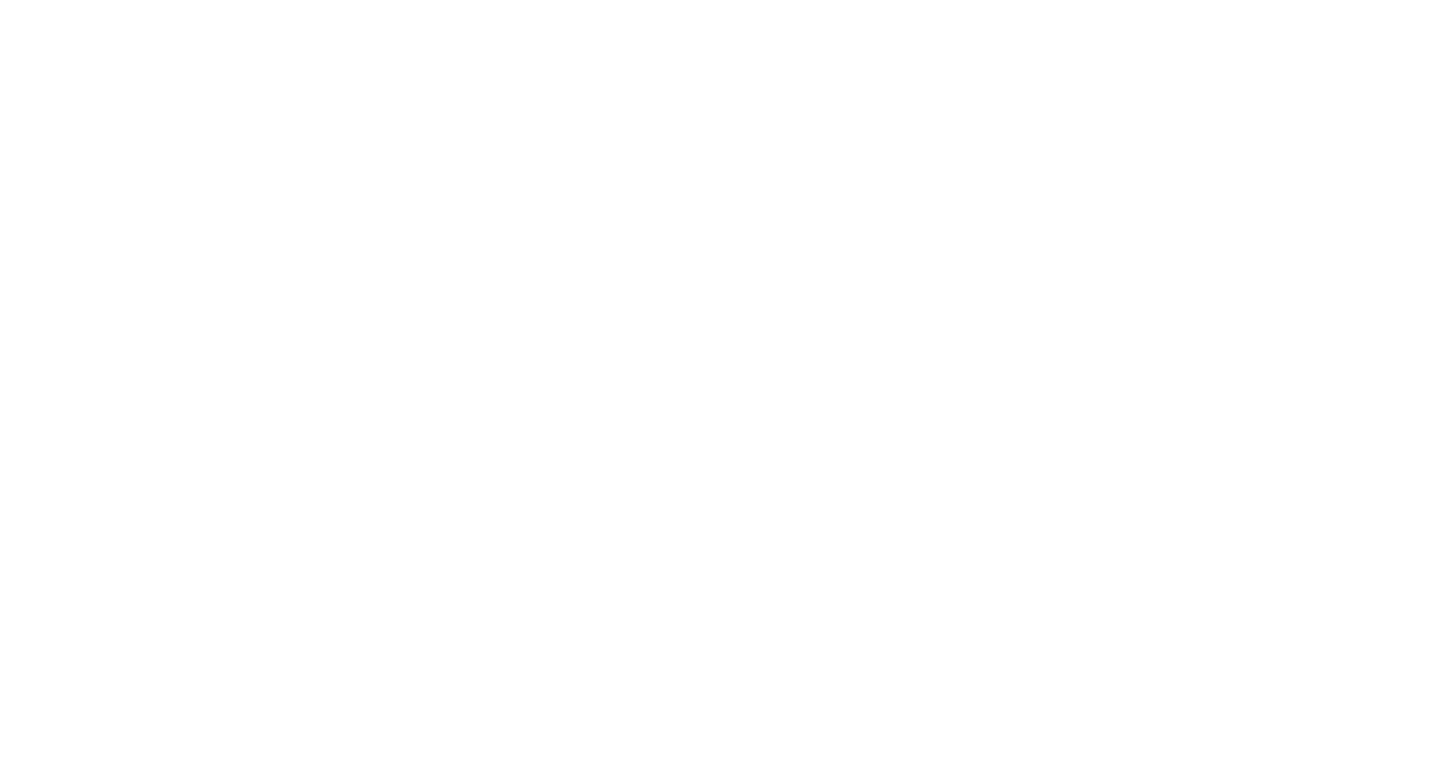 scroll, scrollTop: 0, scrollLeft: 0, axis: both 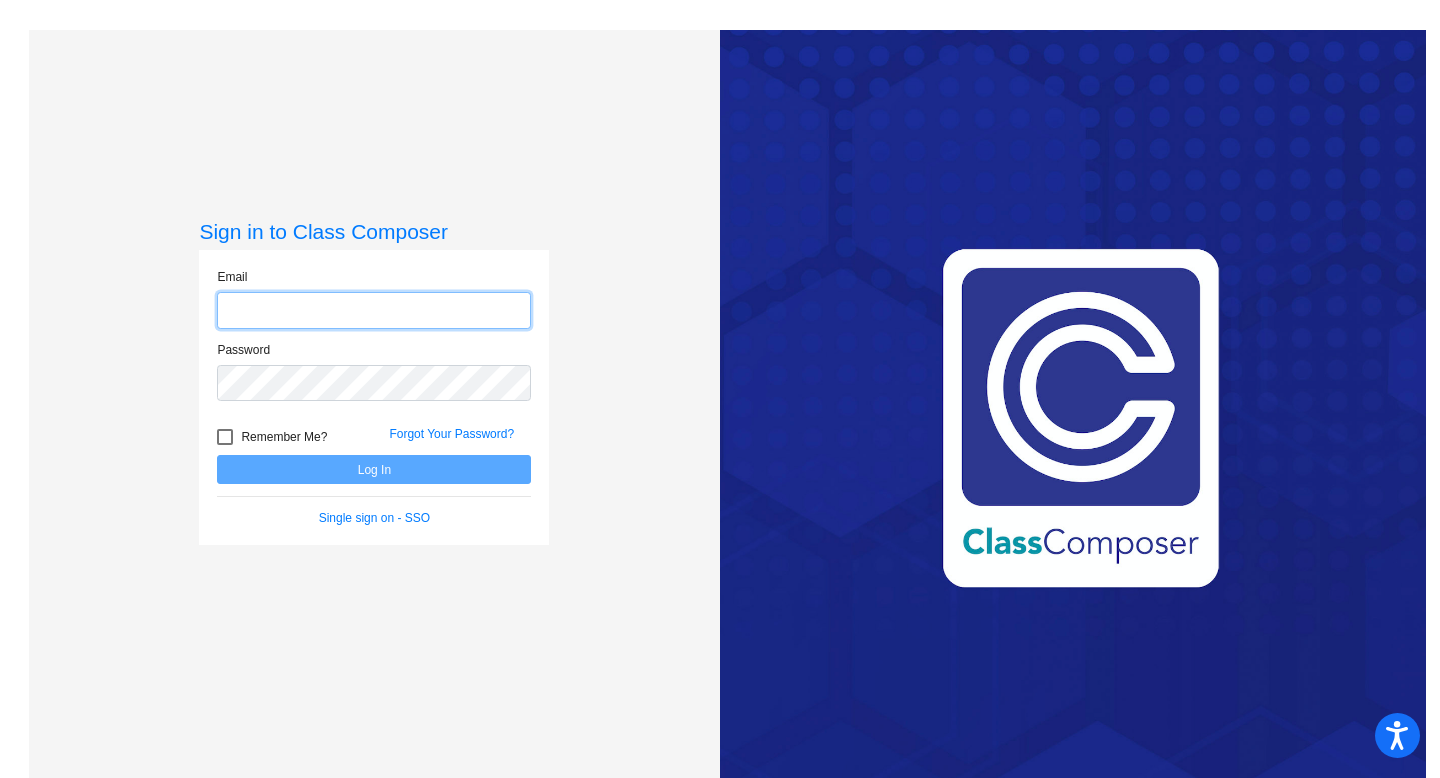 click 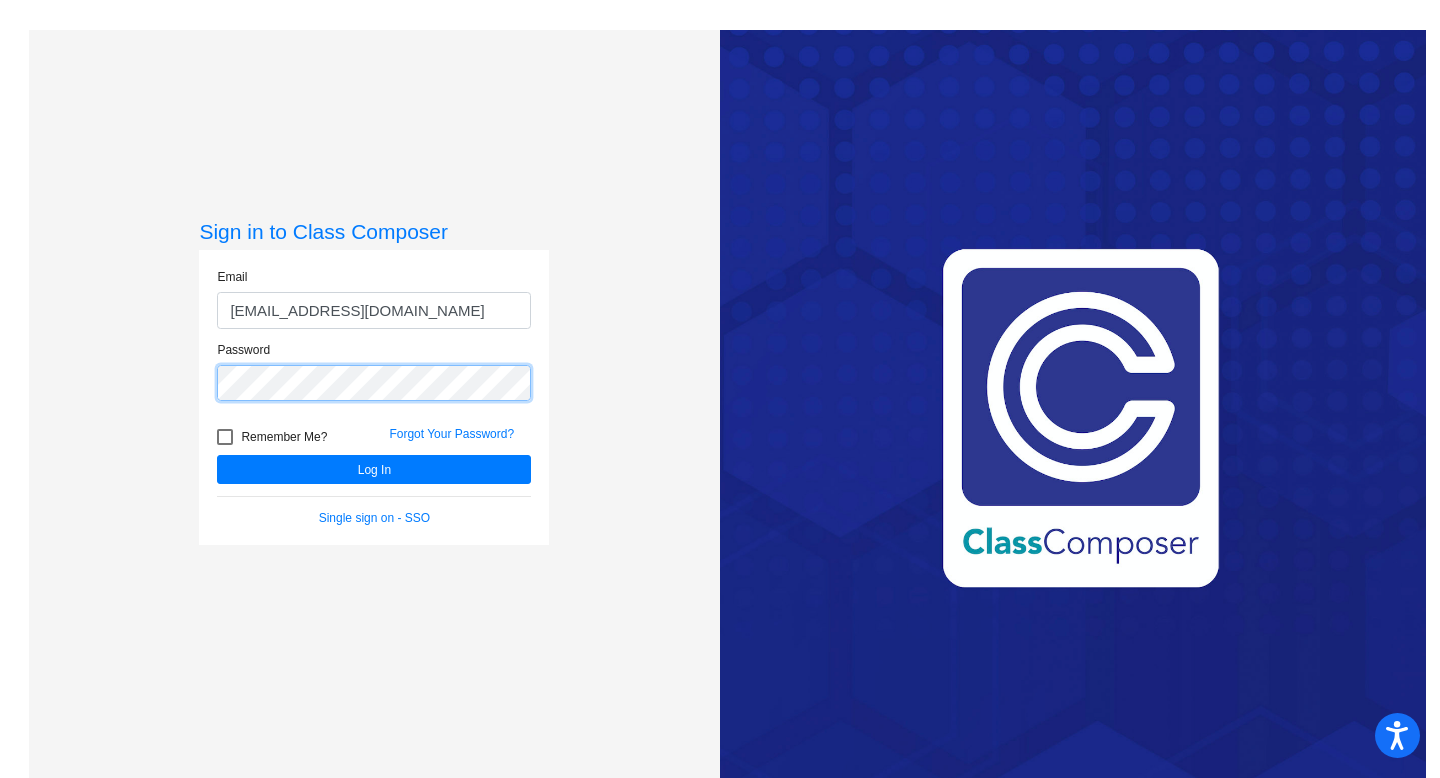 click on "Log In" 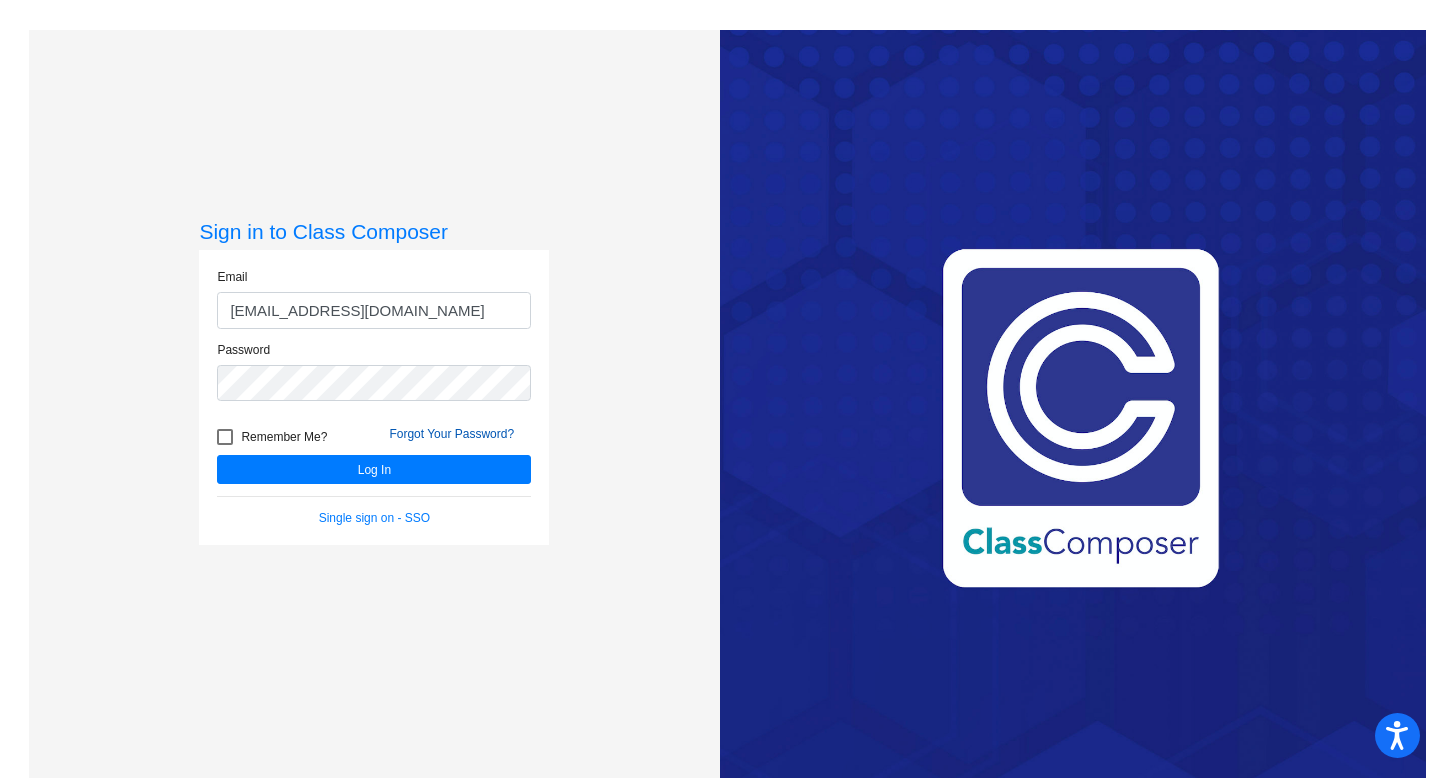 click on "Forgot Your Password?" 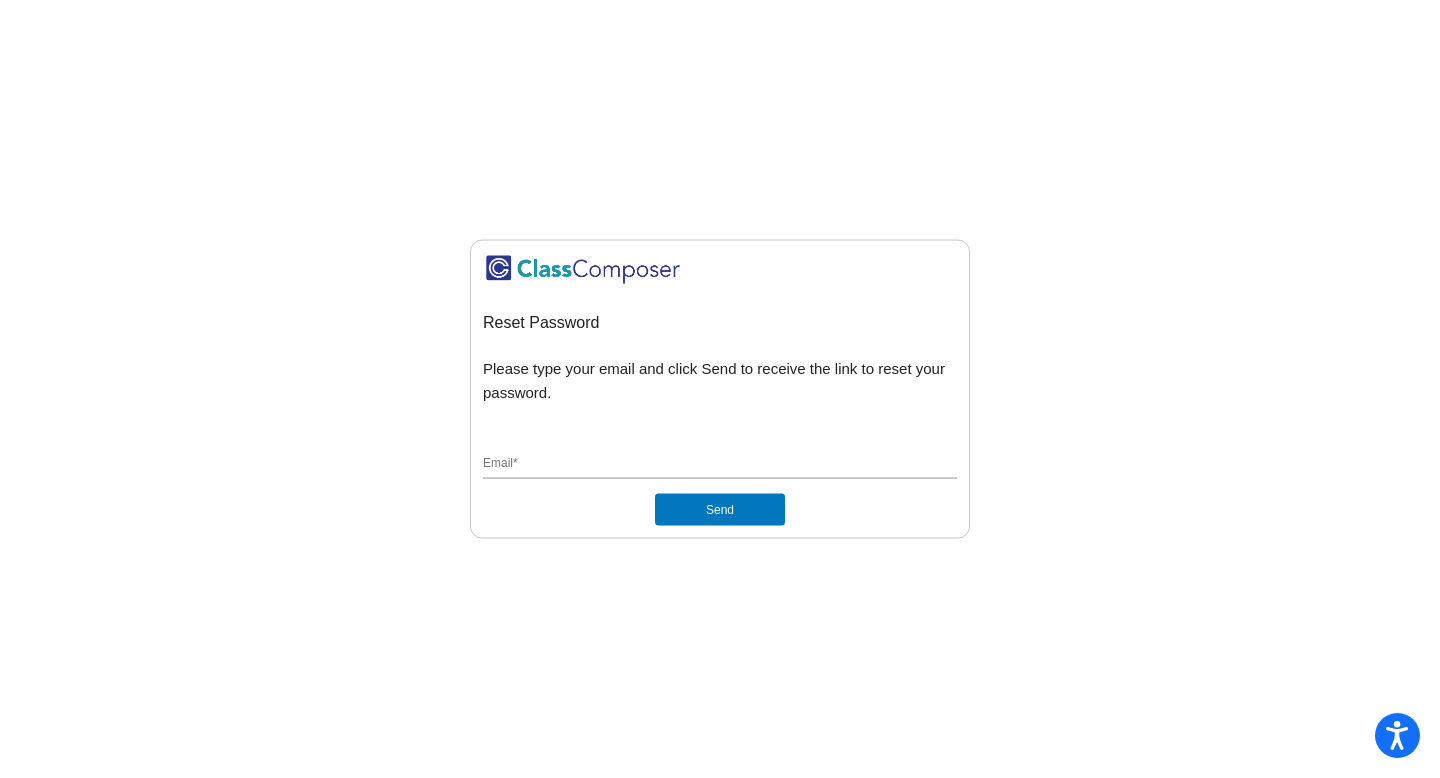 click on "Email  *" at bounding box center [720, 464] 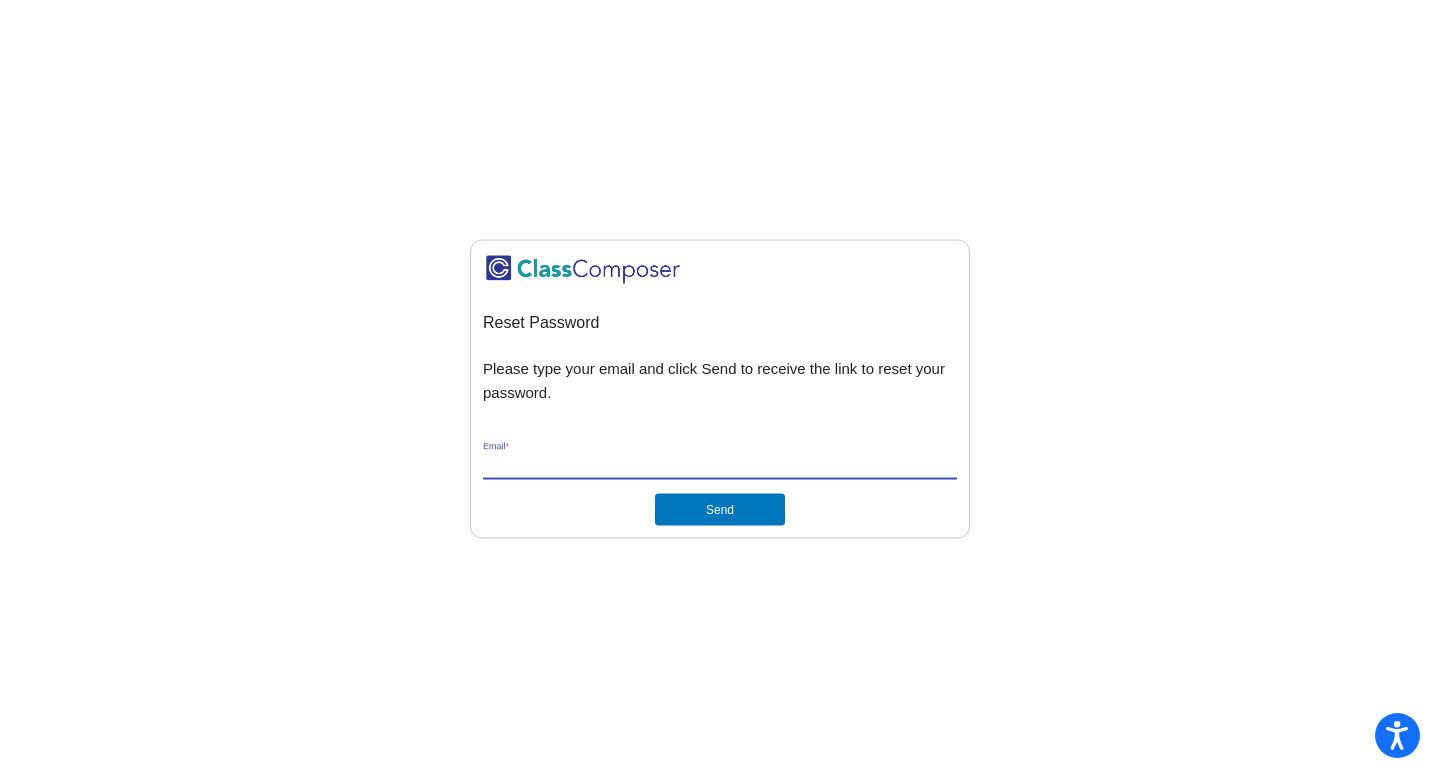 type on "slaborde@danville.k12.in.us" 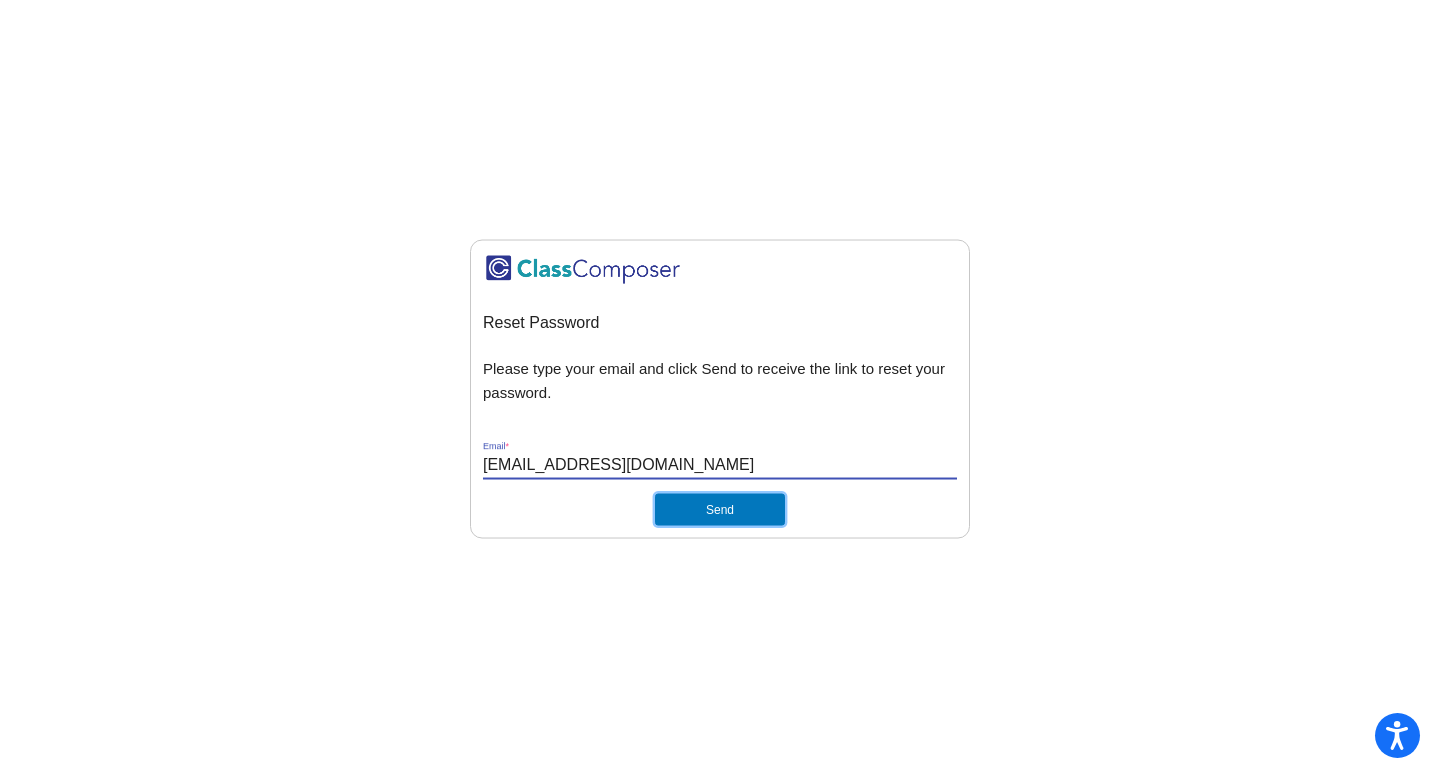 click on "Send" 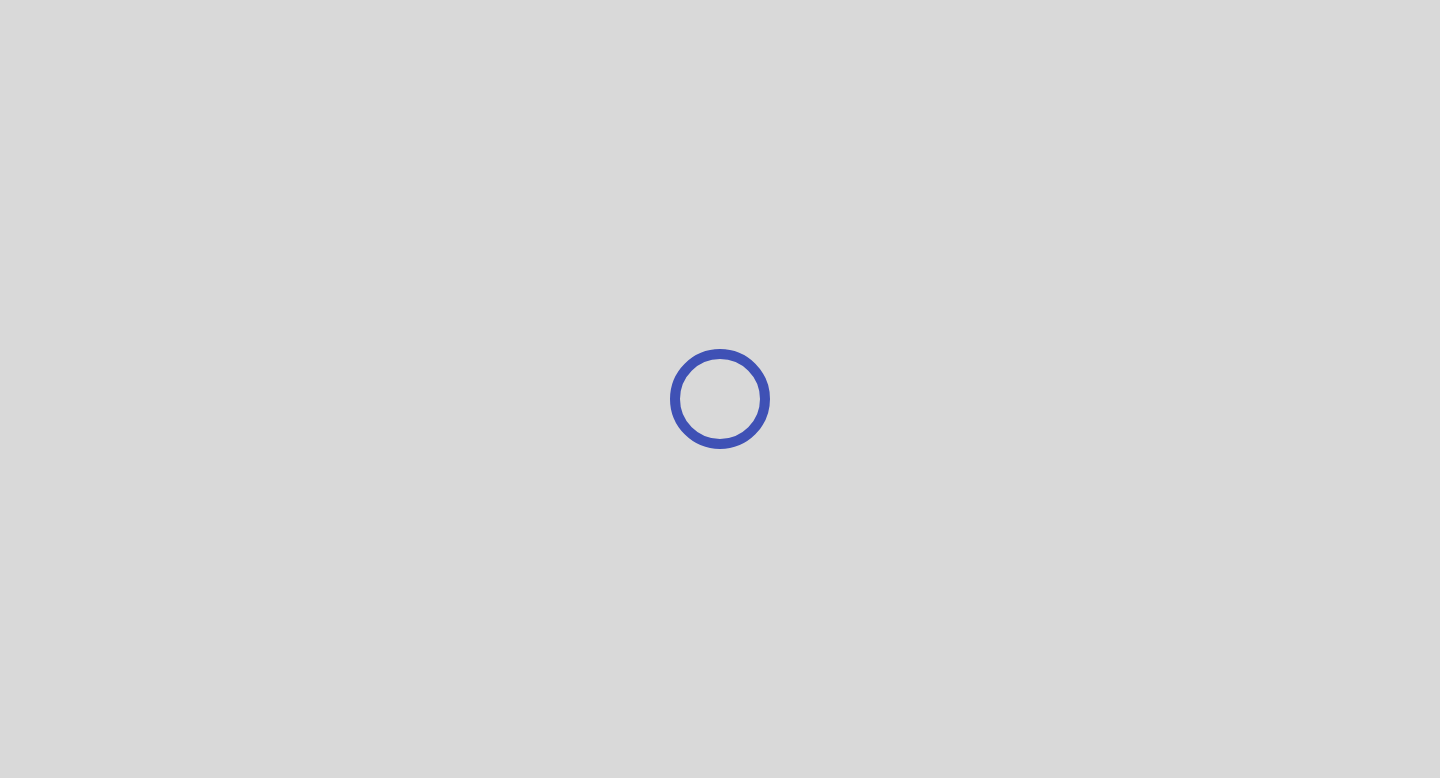 scroll, scrollTop: 0, scrollLeft: 0, axis: both 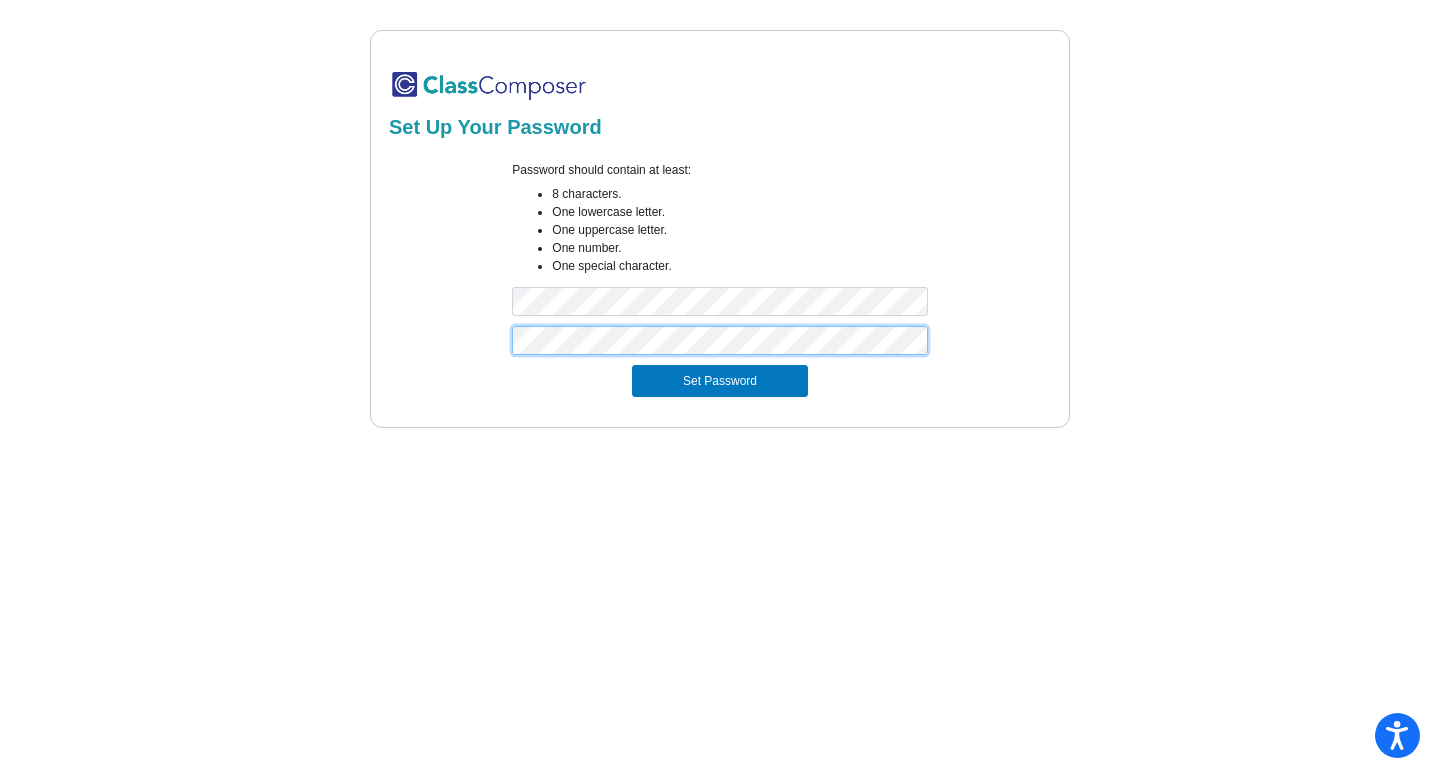click on "Set Password" at bounding box center (720, 381) 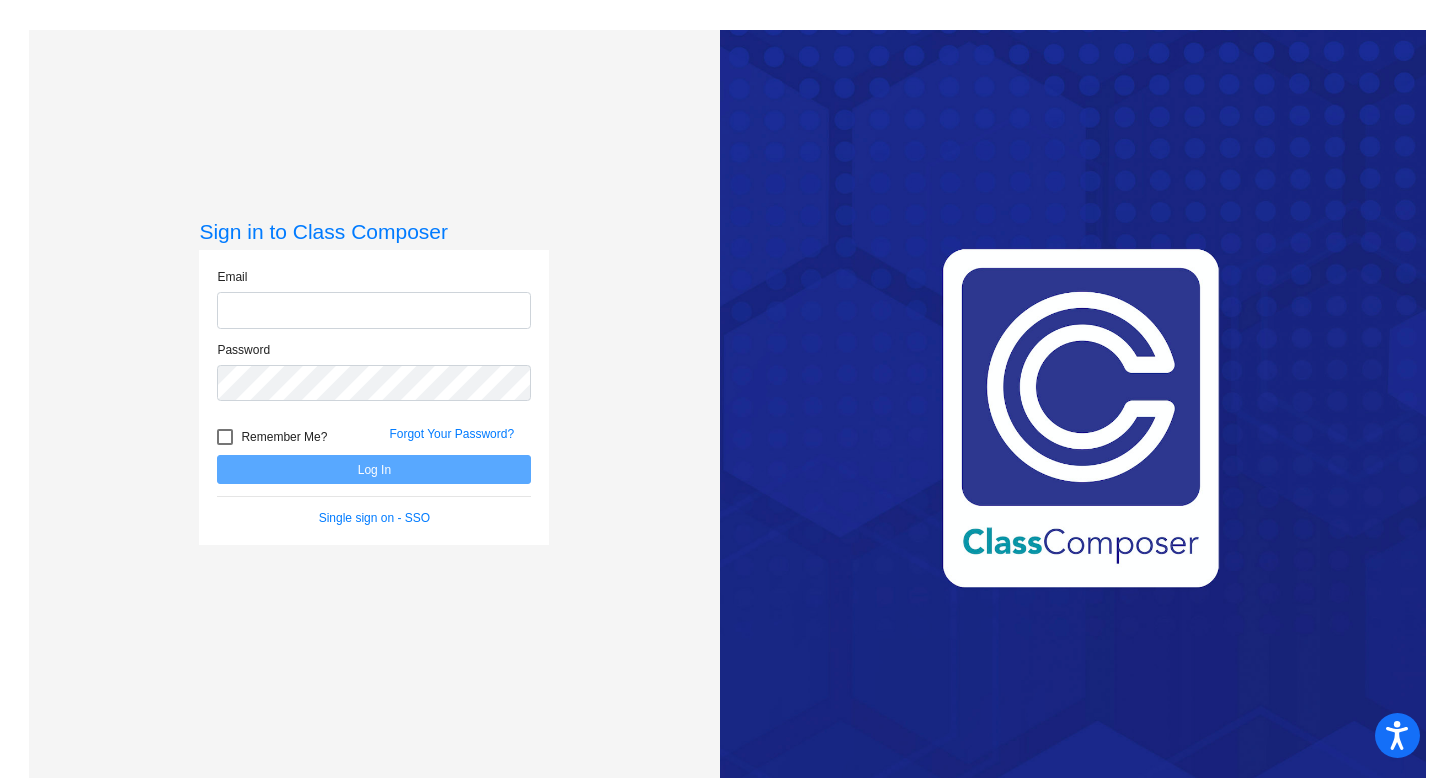 click 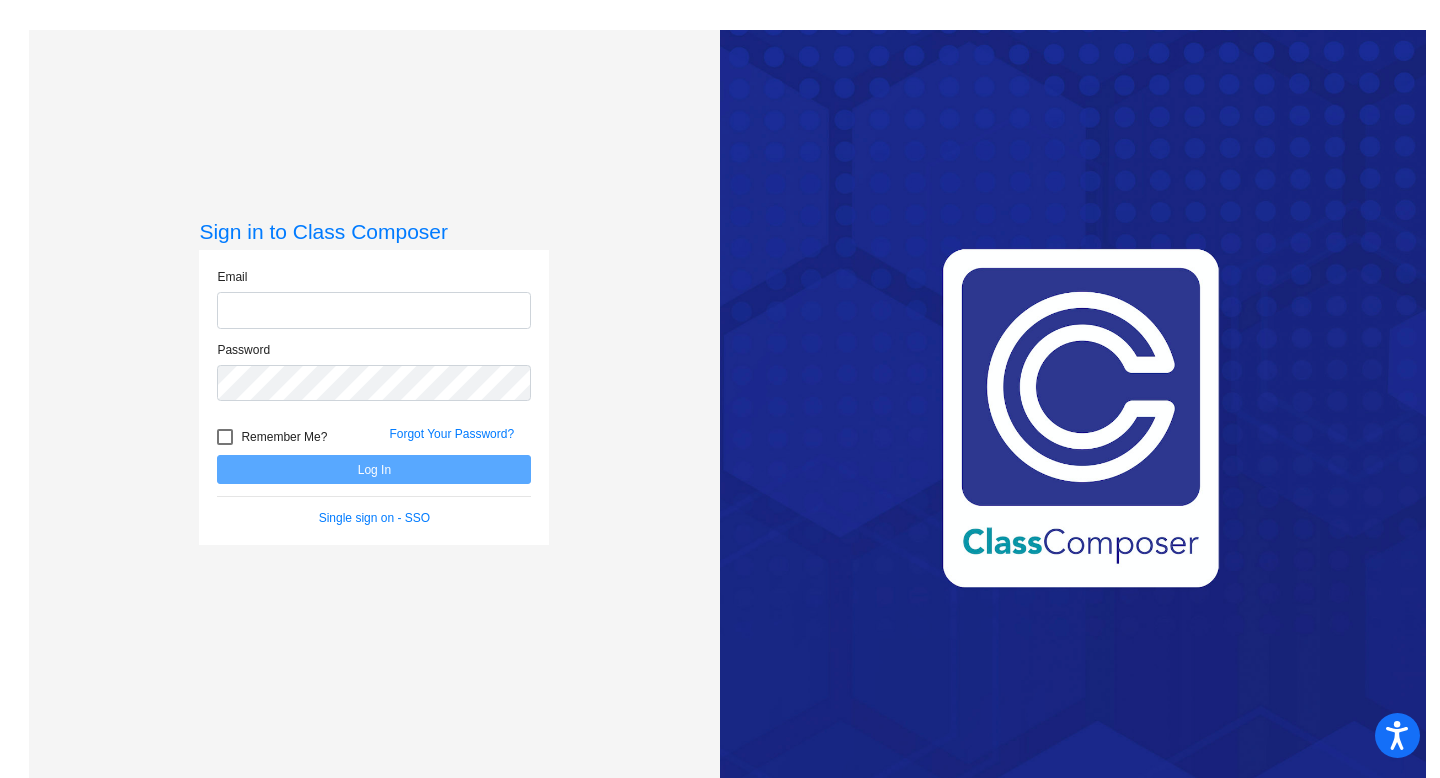 type on "slaborde@danville.k12.in.us" 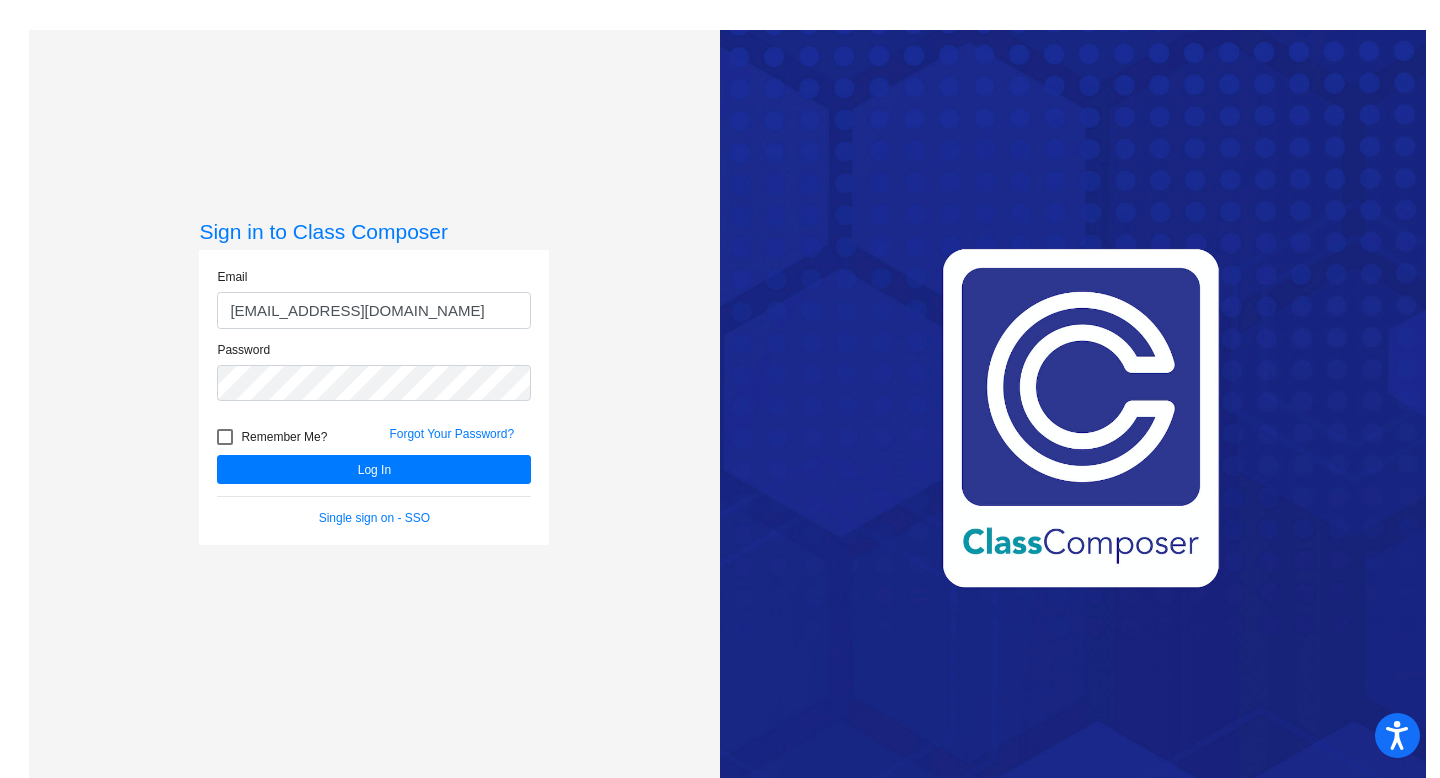 click at bounding box center (225, 437) 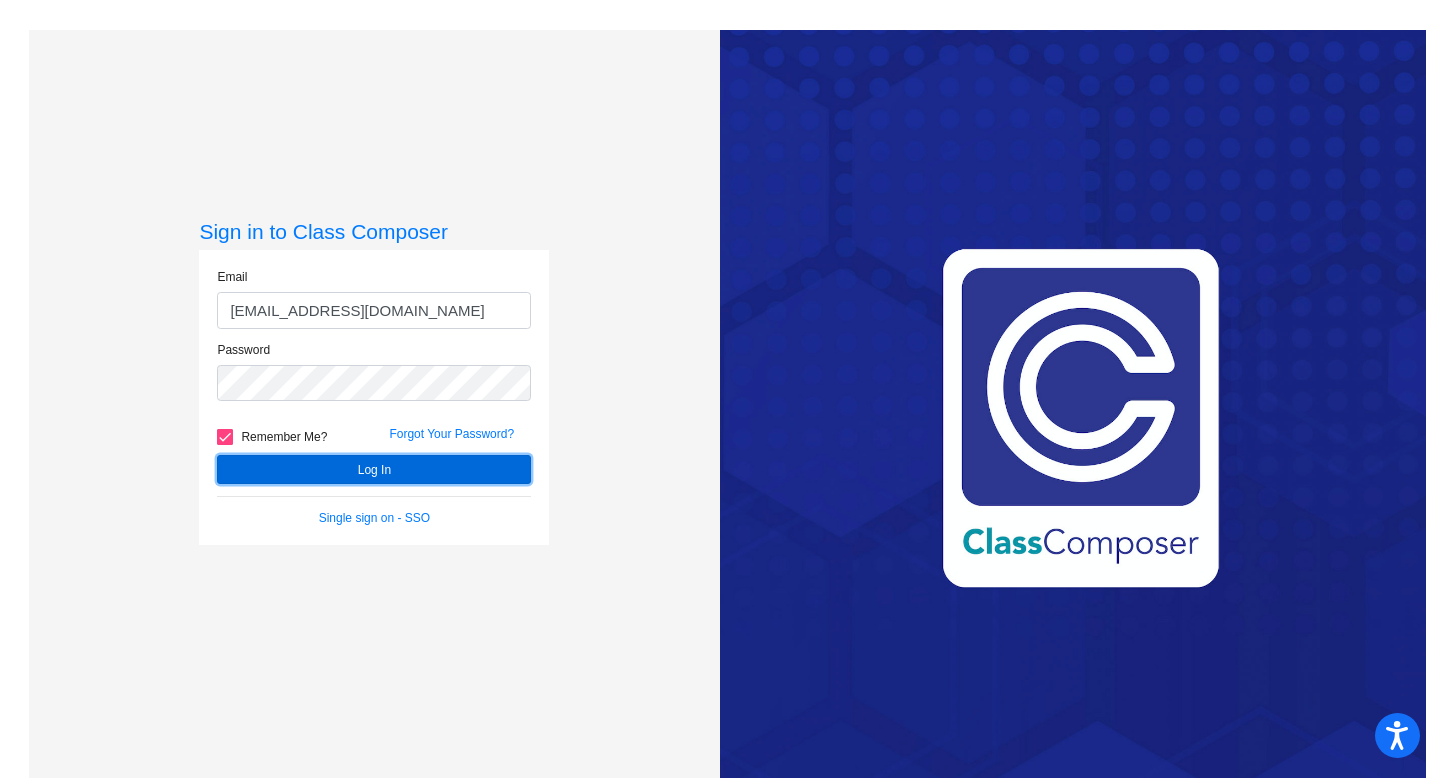 click on "Log In" 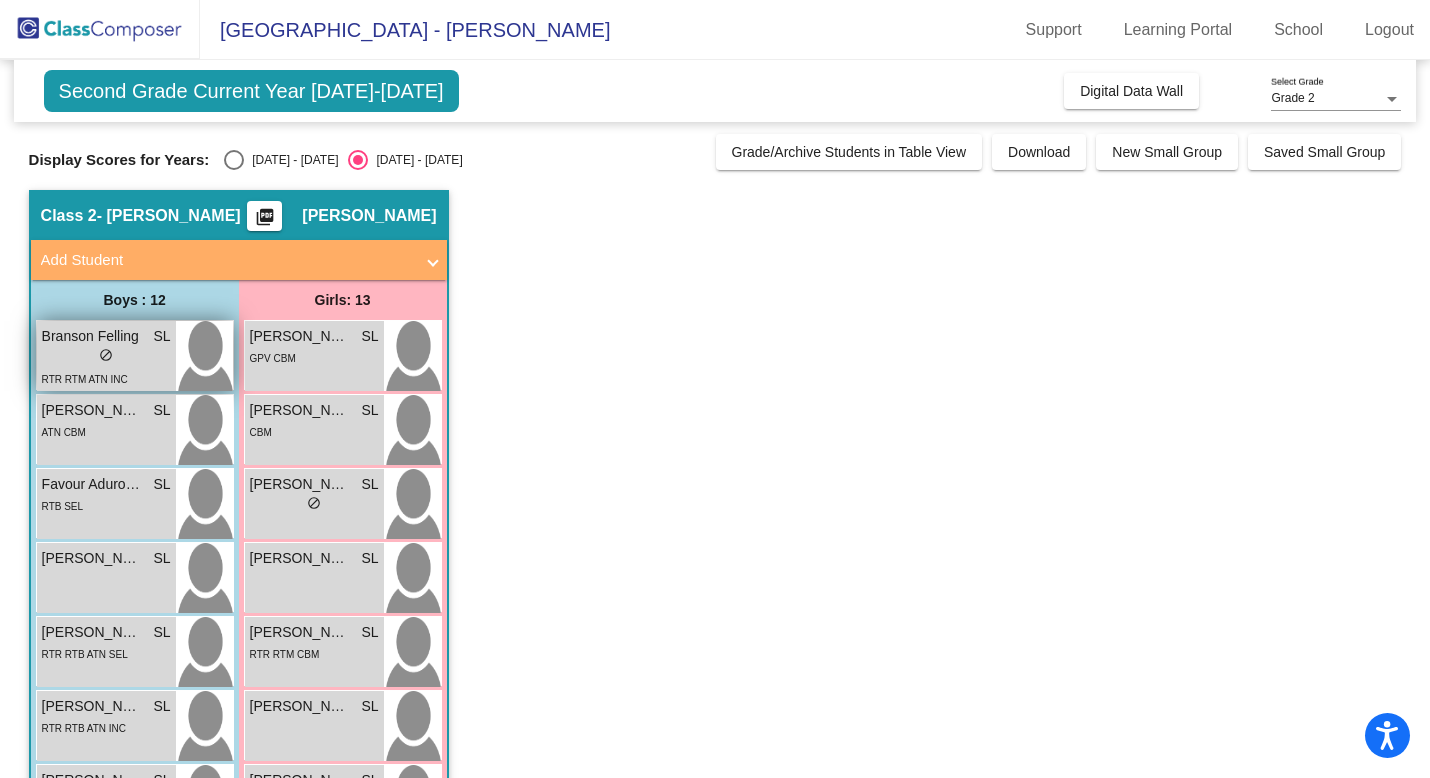 click on "lock do_not_disturb_alt" at bounding box center [106, 357] 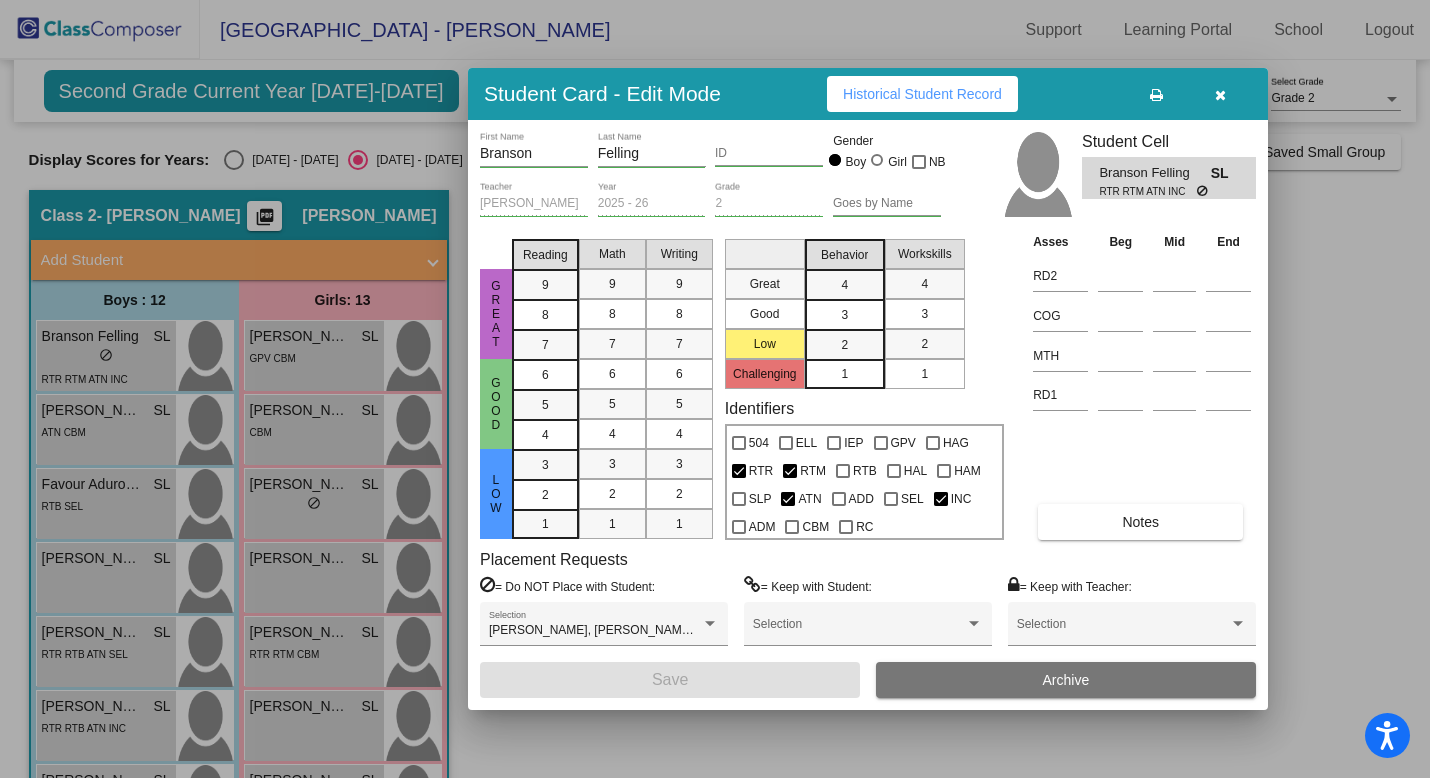 scroll, scrollTop: 0, scrollLeft: 0, axis: both 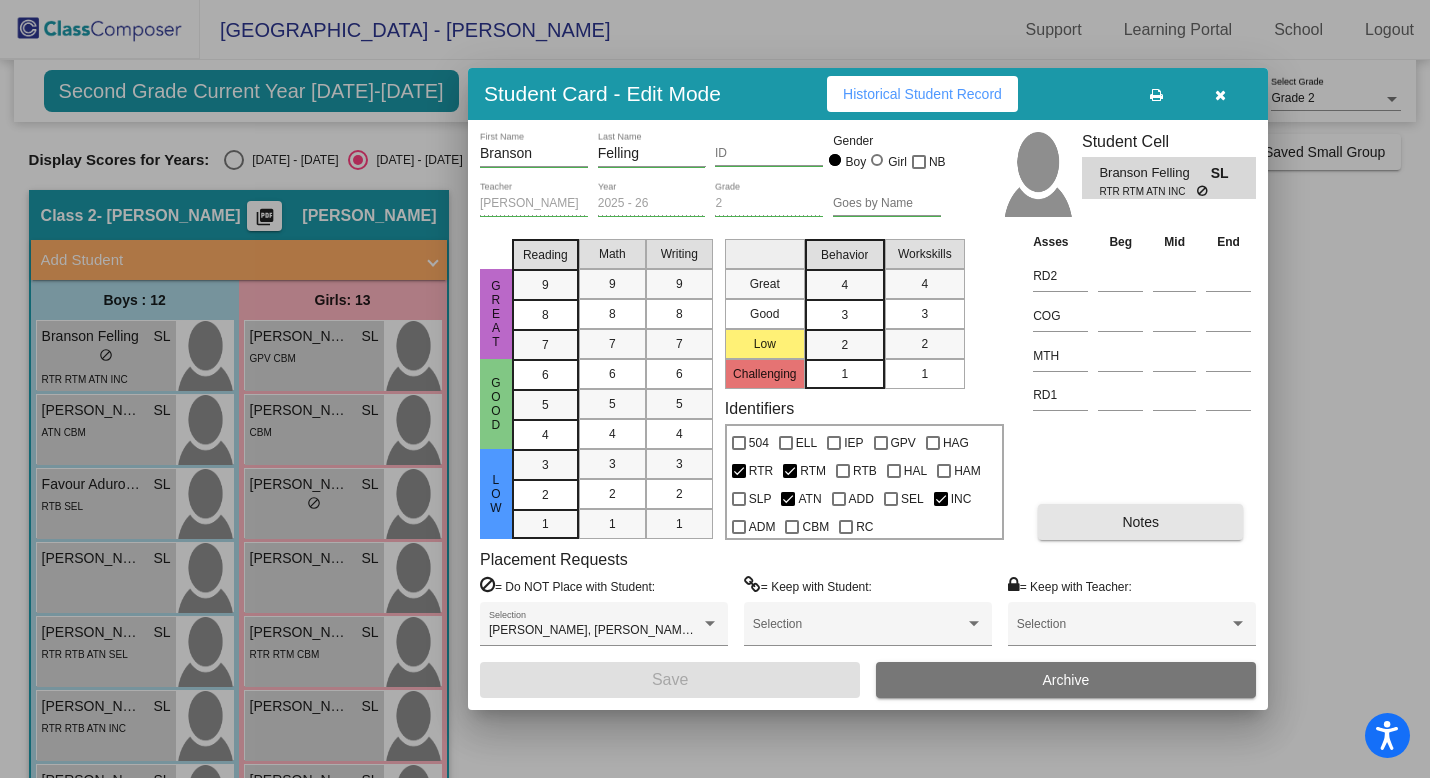 click on "Notes" at bounding box center [1140, 522] 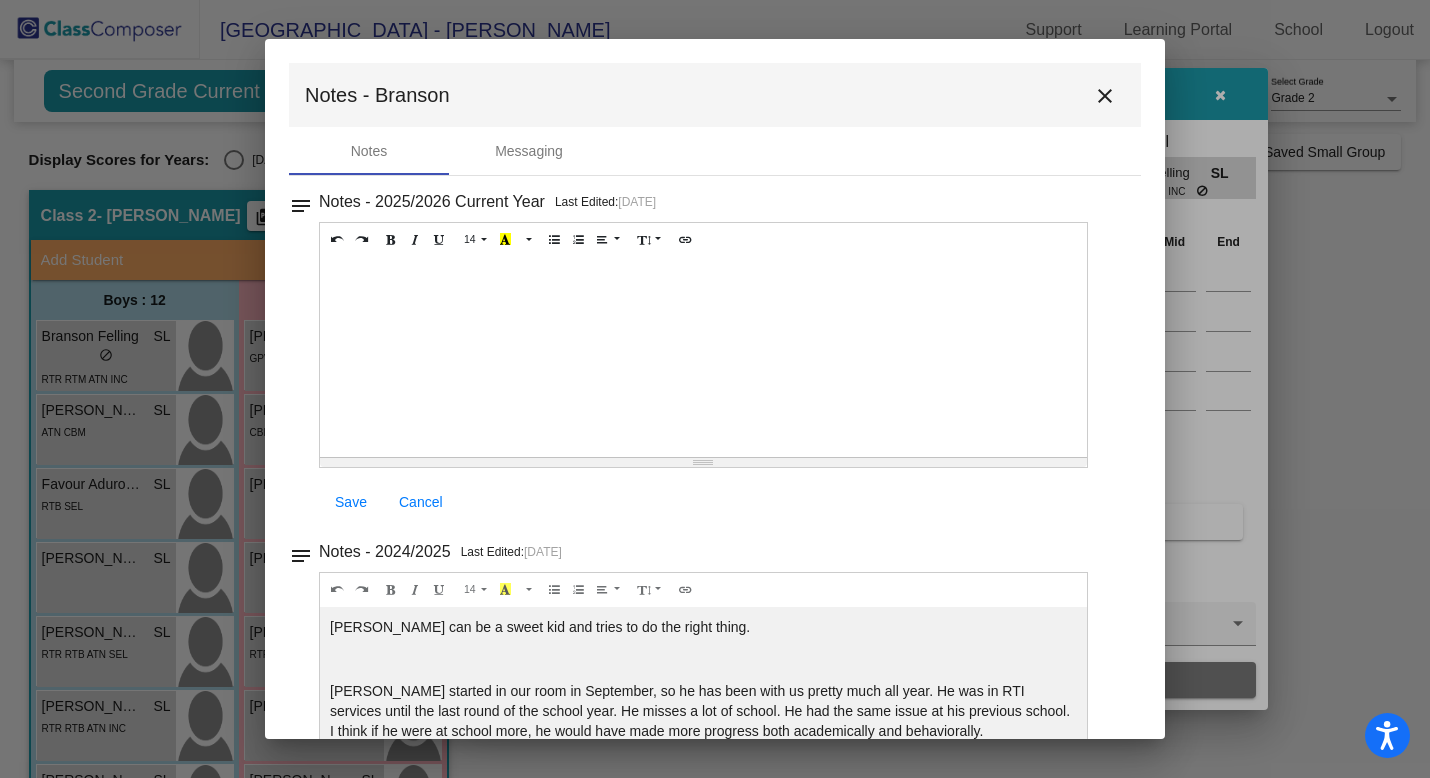 scroll, scrollTop: 104, scrollLeft: 0, axis: vertical 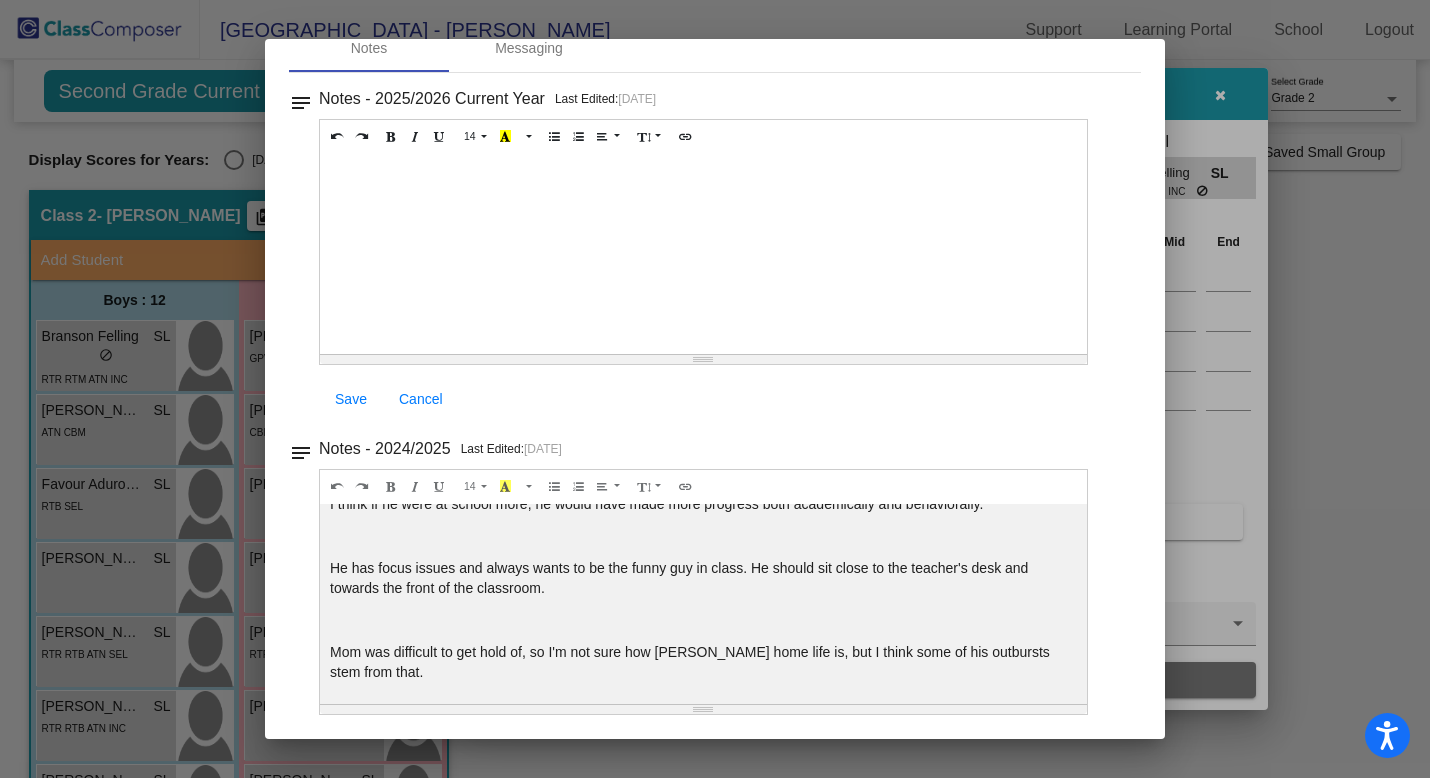 click on "Notes - 2025/2026 Current Year Last Edited:   7/28/25 14    8  9  10  11  12  14  18  24  36   Background Color Transparent Select #ffff00 Text Color Reset to default Select #000000      1.0  1.2  1.4  1.5  1.6  1.8  2.0  3.0   100% 50% 25% Save Cancel" at bounding box center (723, 254) 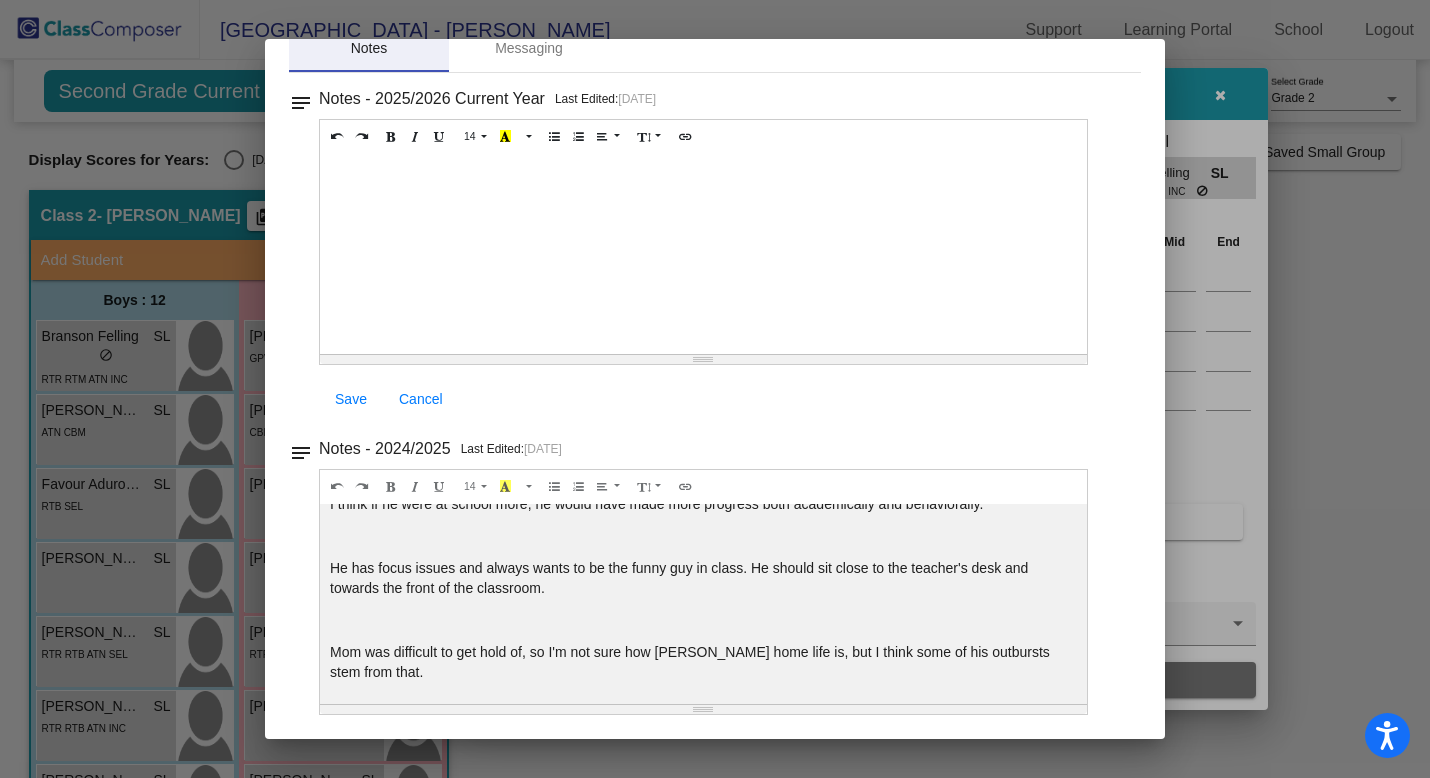 scroll, scrollTop: 88, scrollLeft: 0, axis: vertical 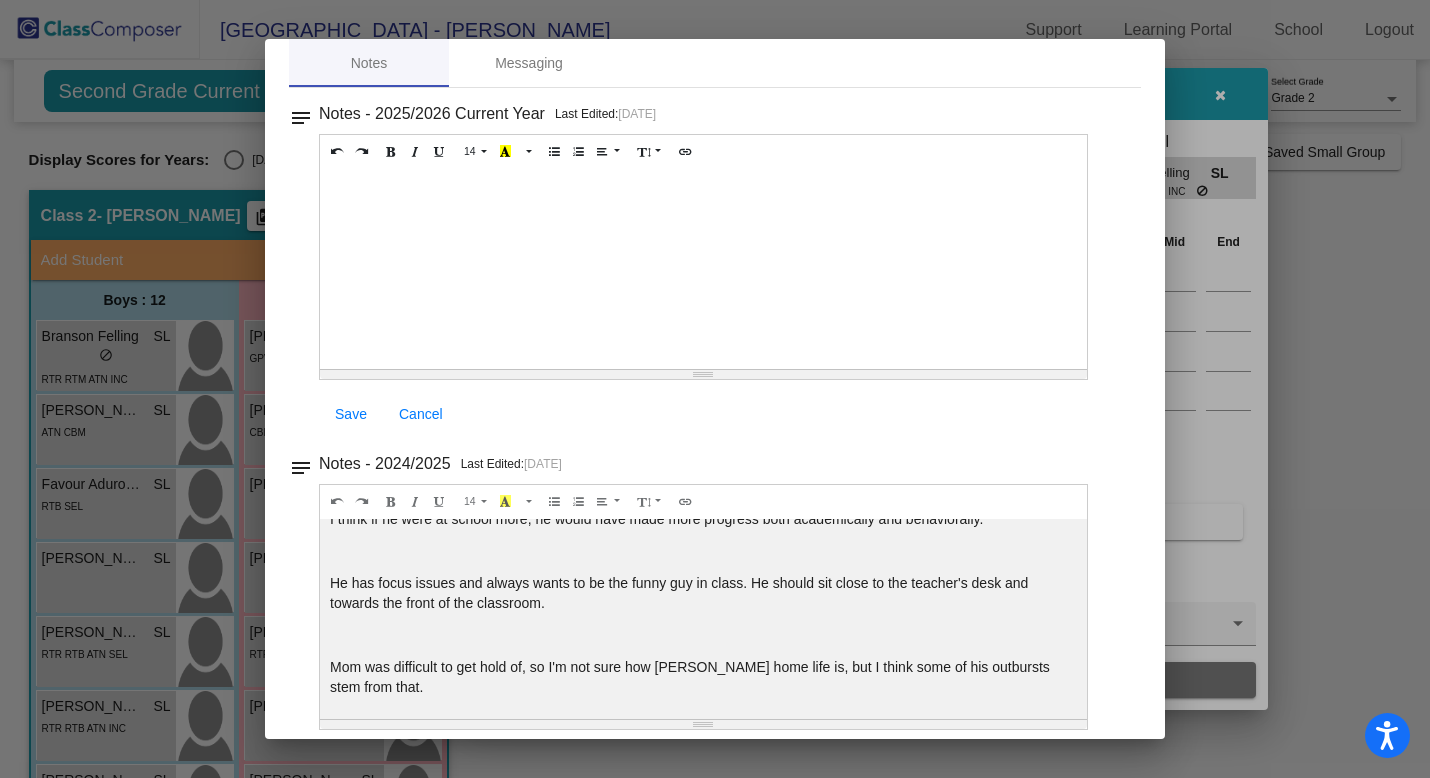 click at bounding box center (715, 389) 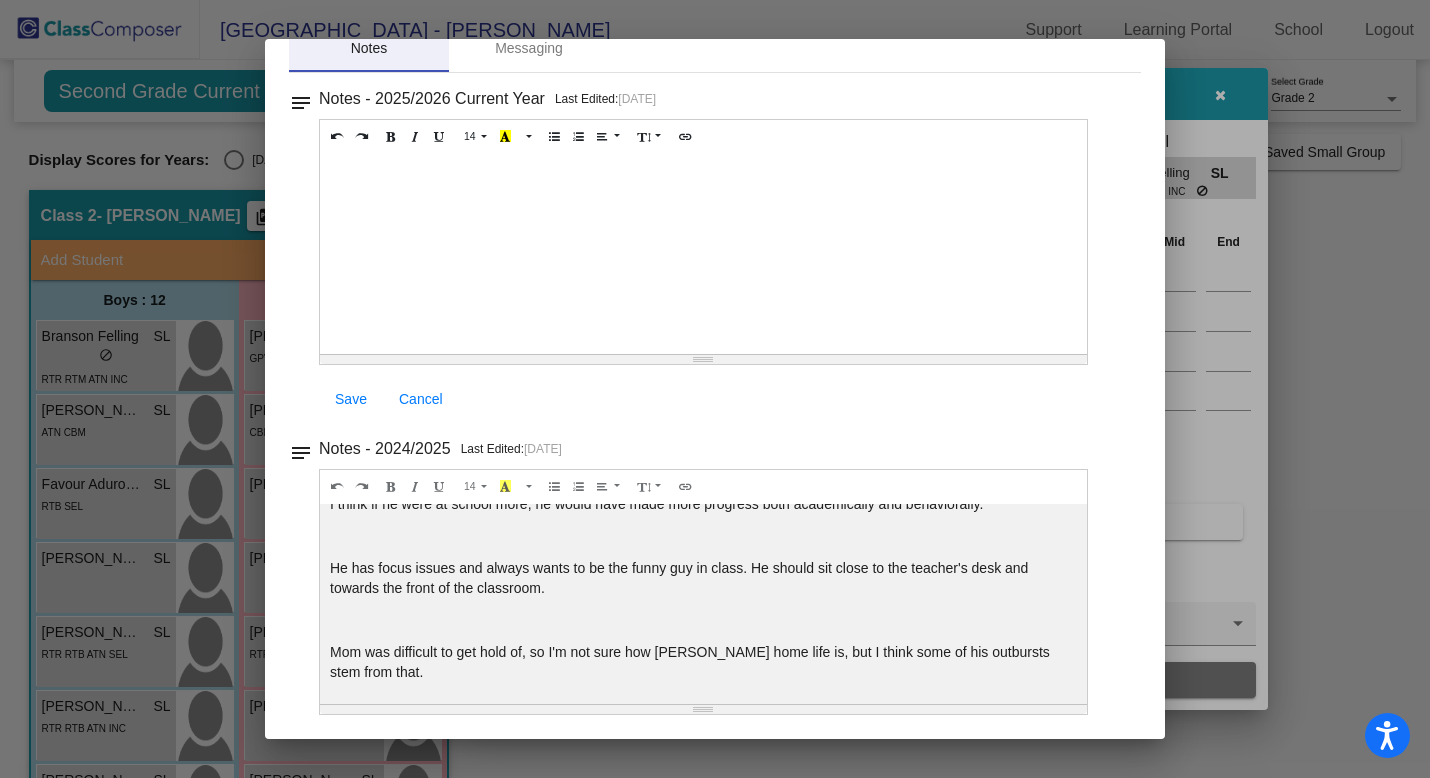 scroll, scrollTop: 0, scrollLeft: 0, axis: both 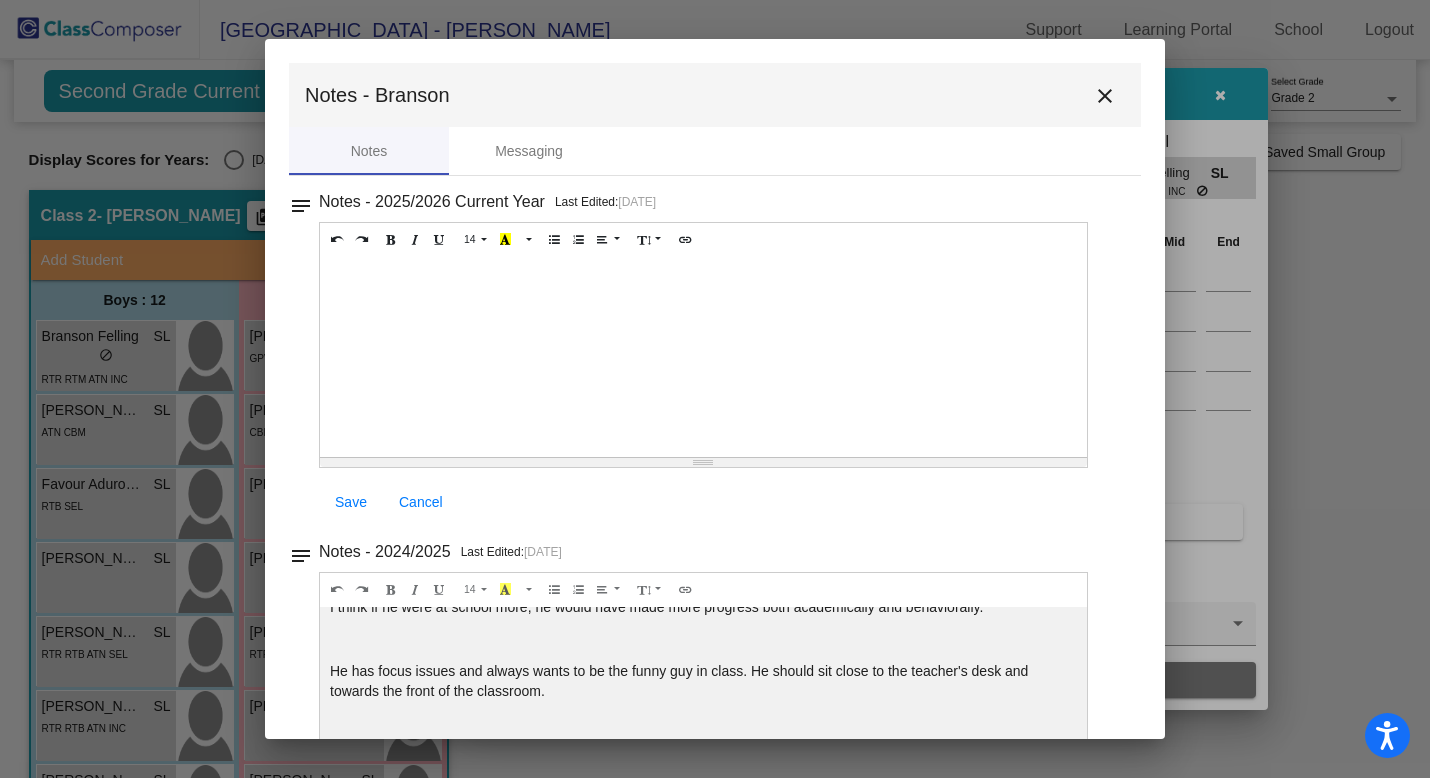 click on "close" at bounding box center (1105, 96) 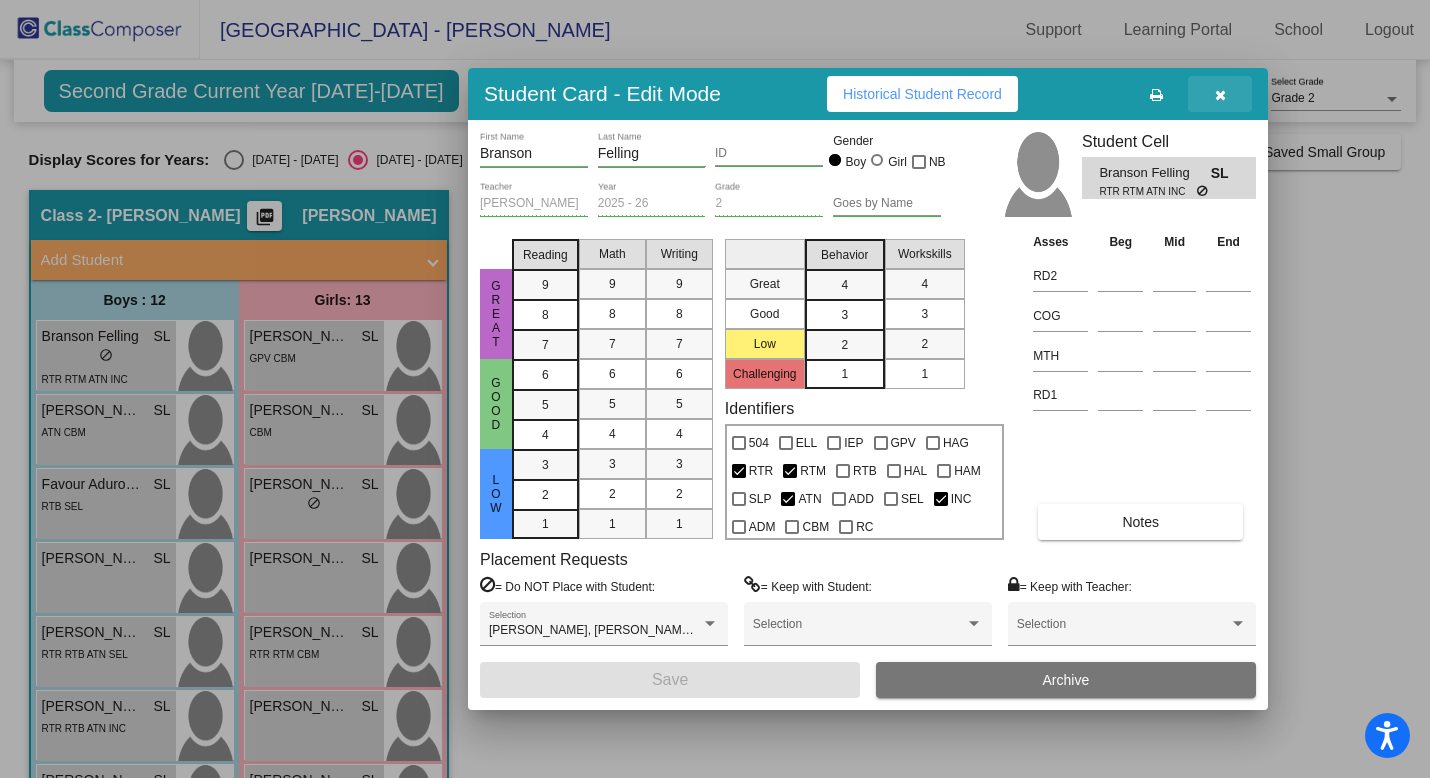 click at bounding box center (1220, 95) 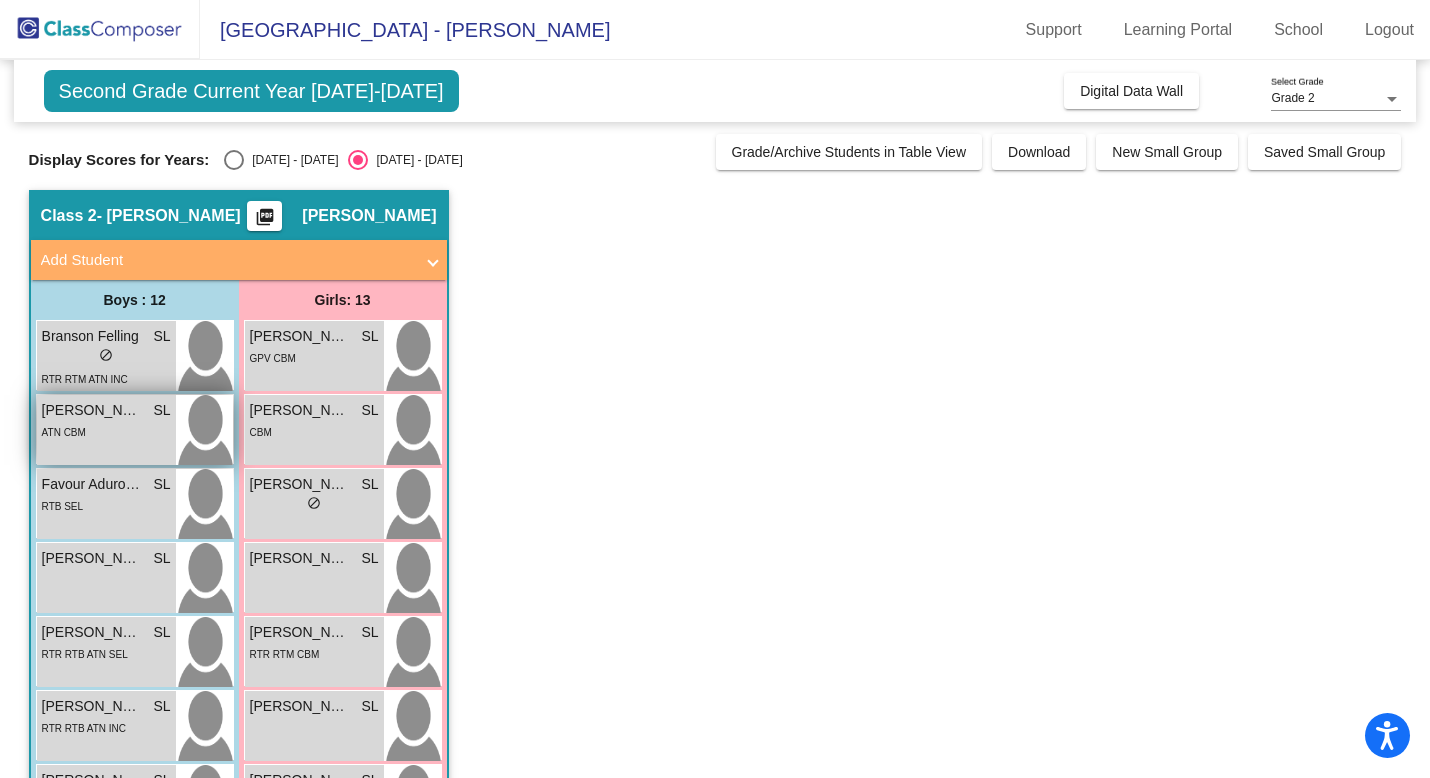 click at bounding box center (204, 430) 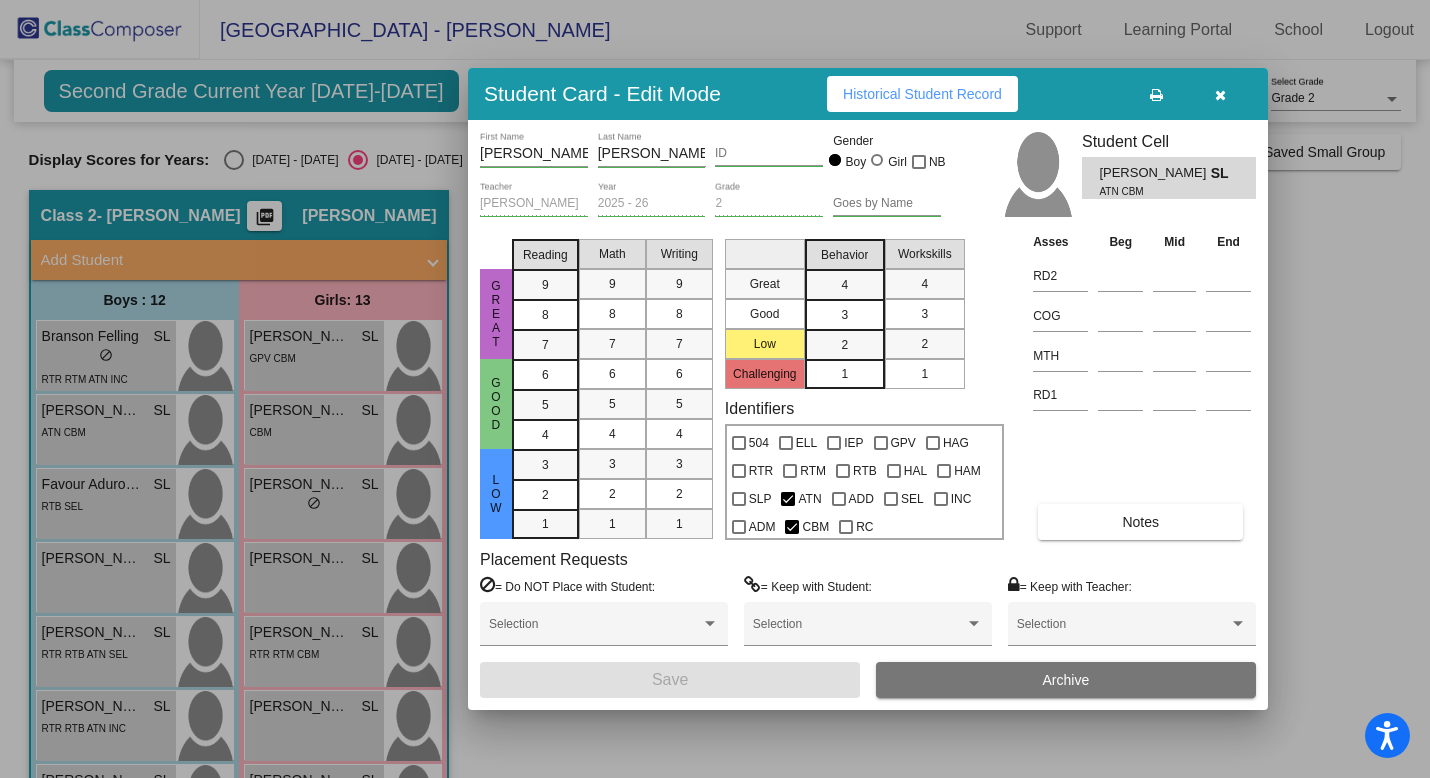 click on "Notes" at bounding box center (1140, 522) 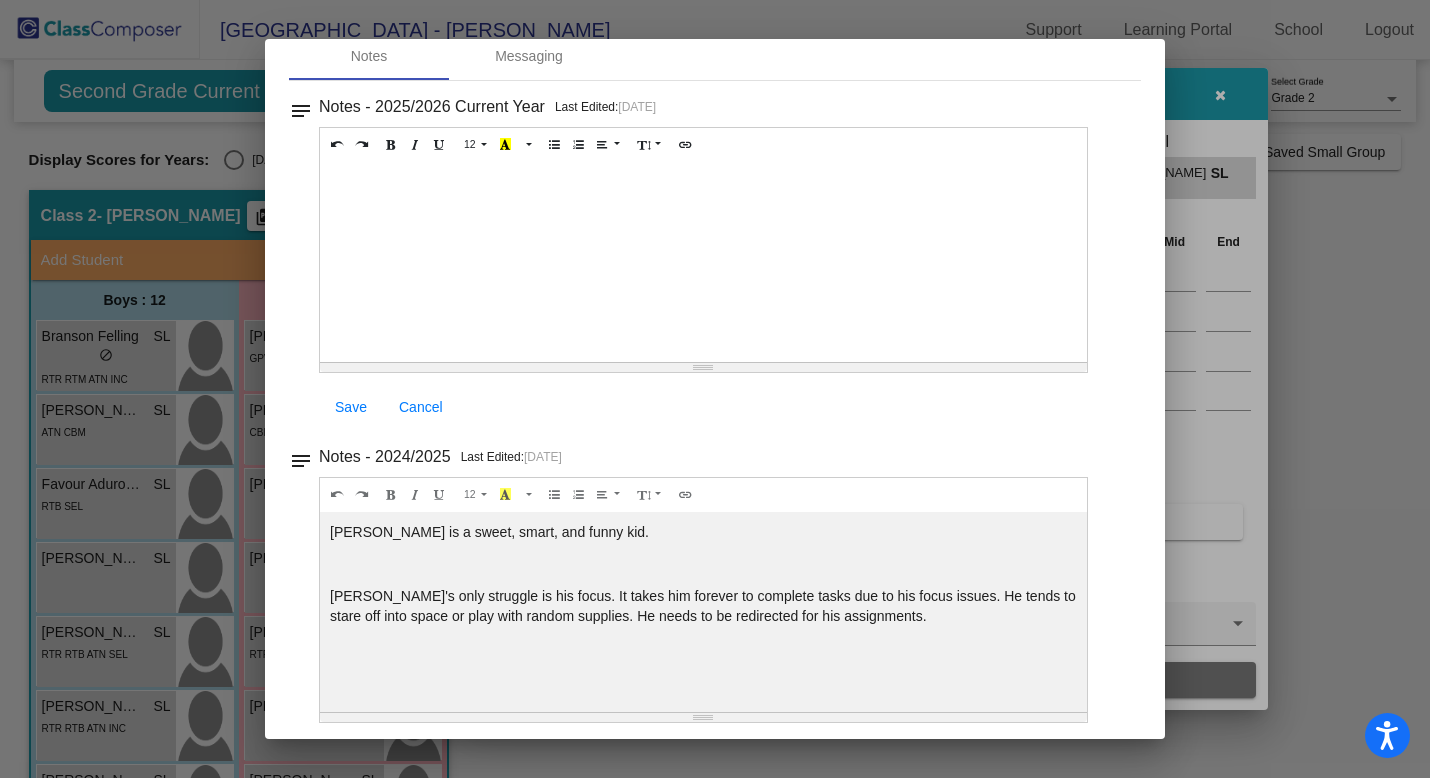 scroll, scrollTop: 104, scrollLeft: 0, axis: vertical 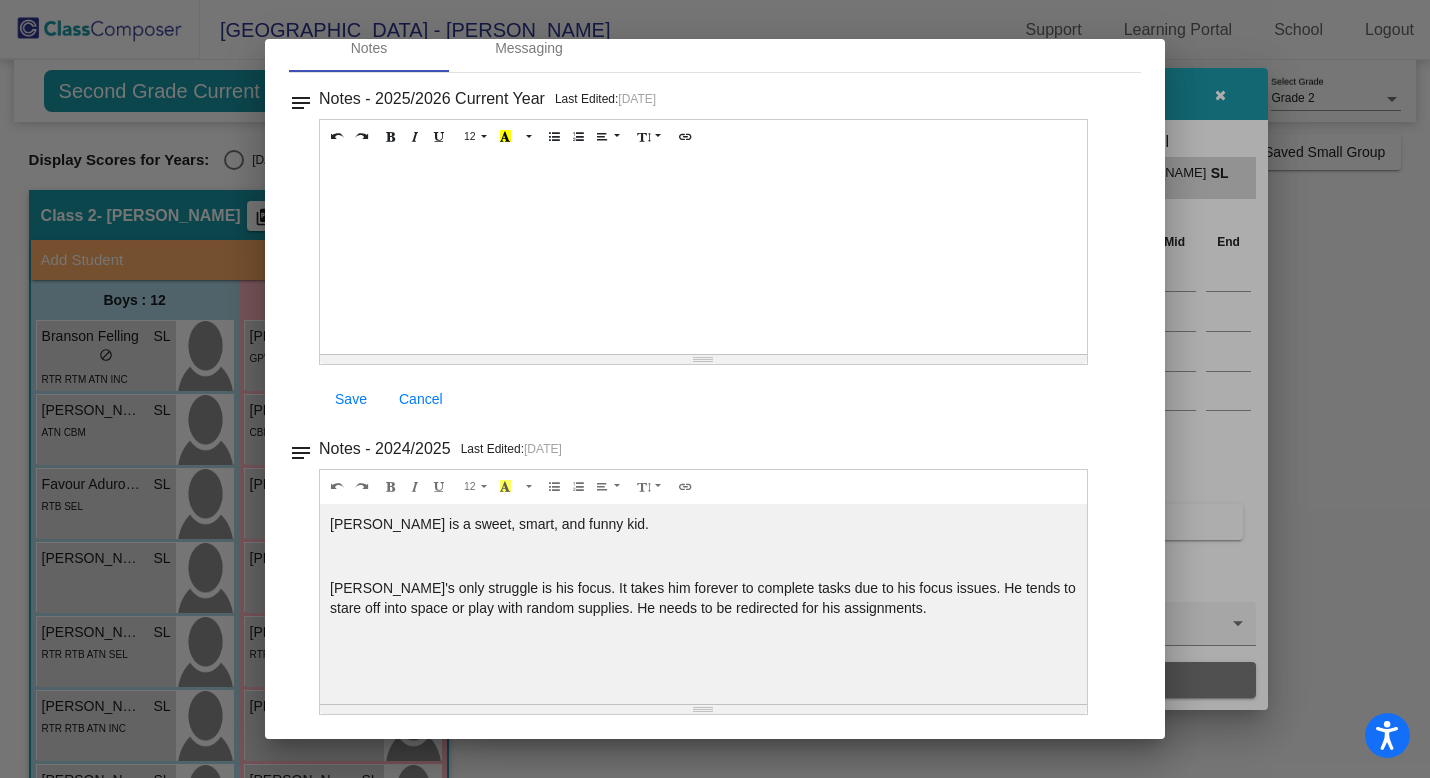 click at bounding box center [715, 389] 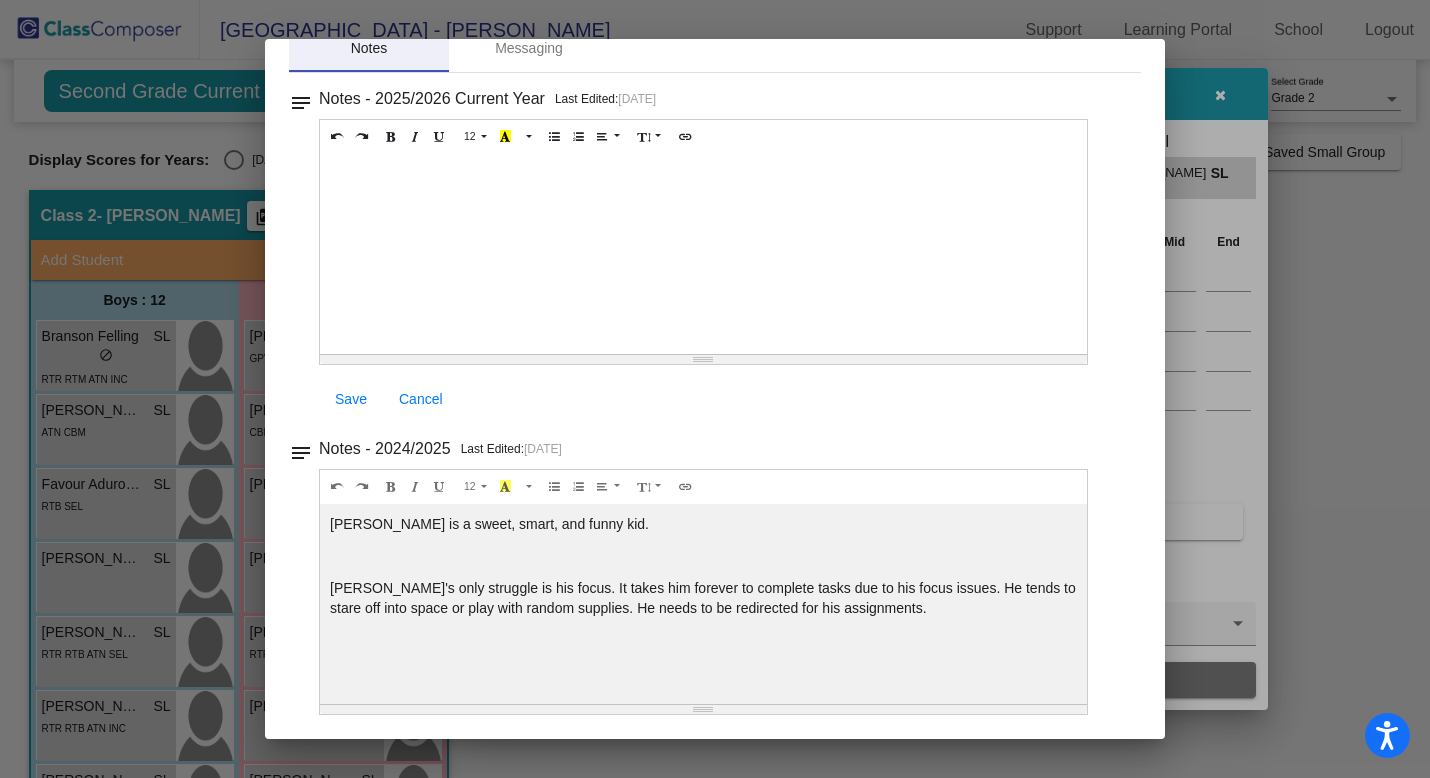 scroll, scrollTop: 88, scrollLeft: 0, axis: vertical 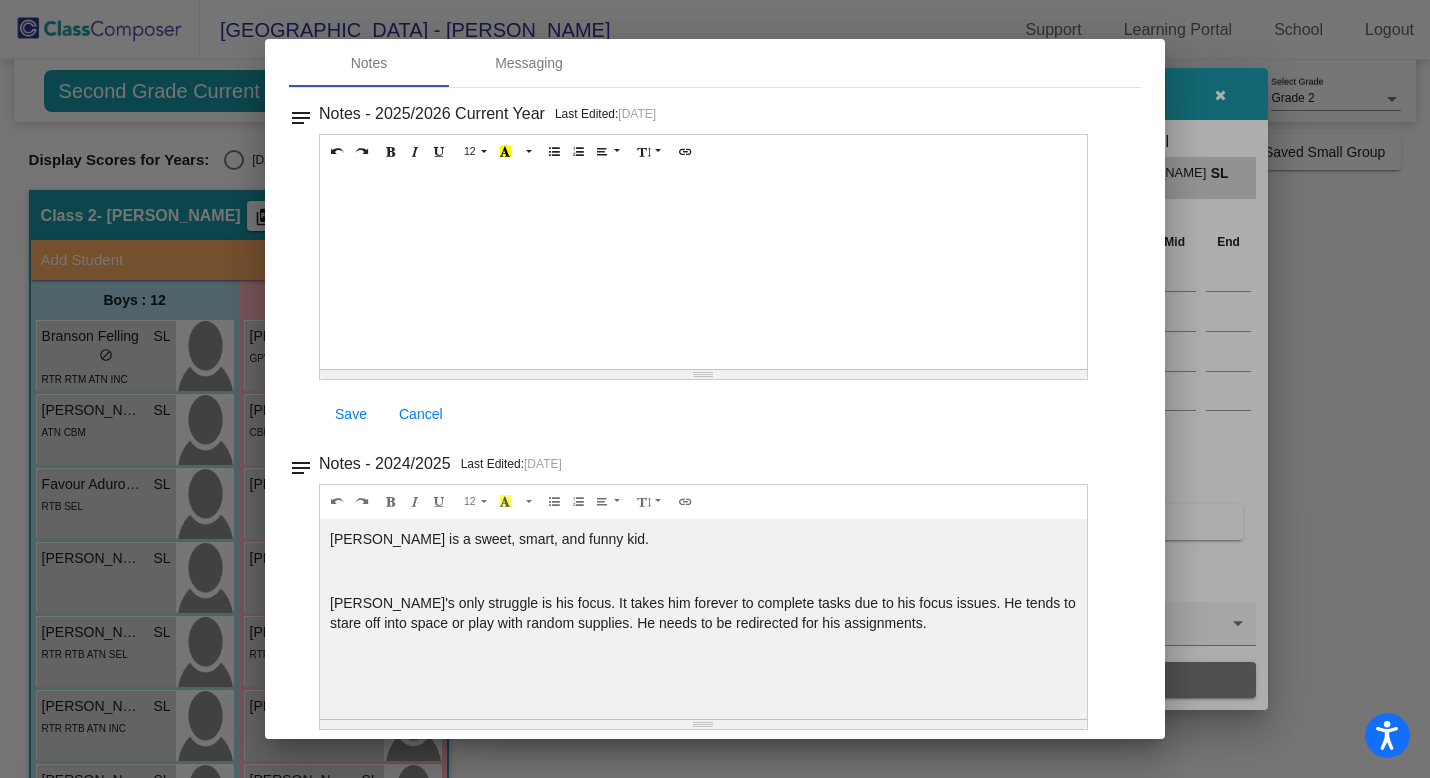 click at bounding box center [715, 389] 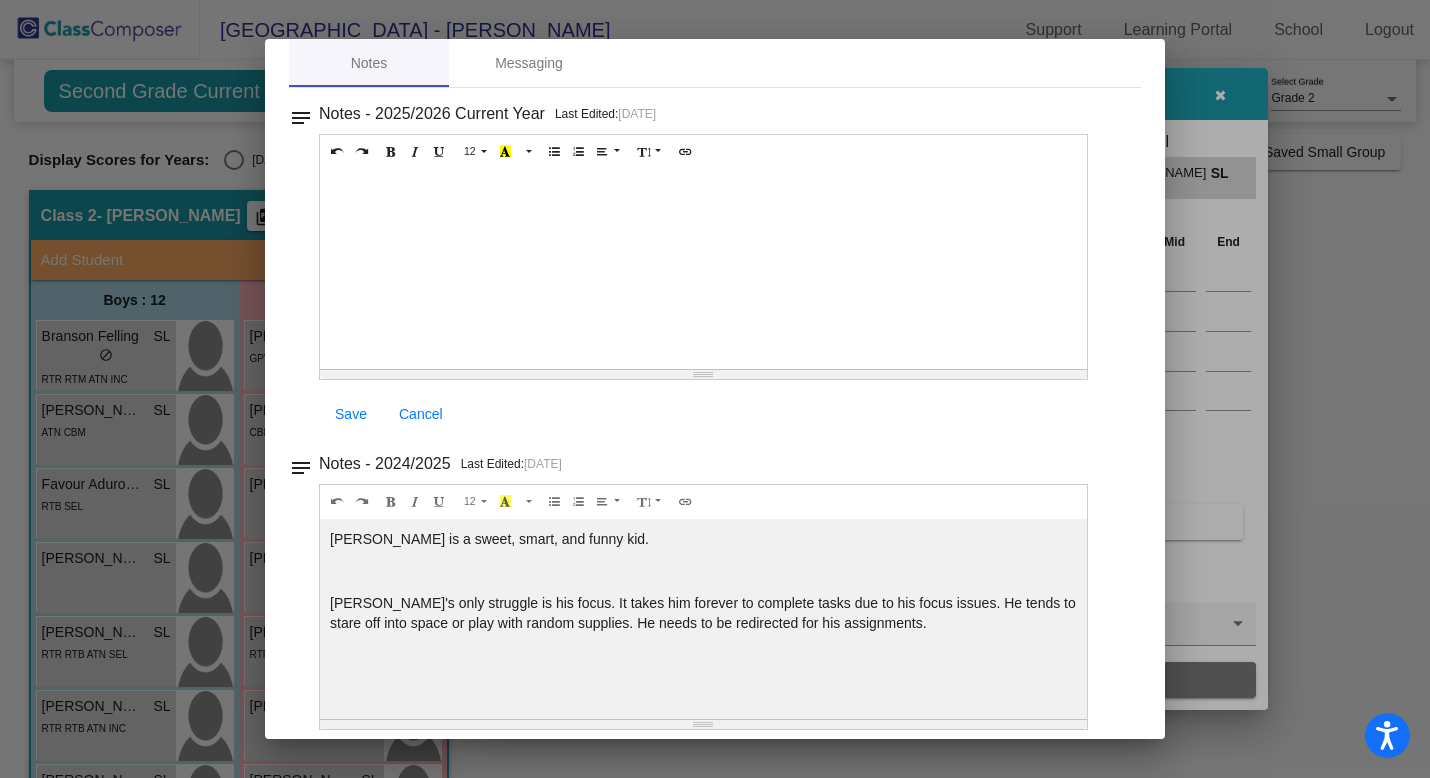click at bounding box center [715, 389] 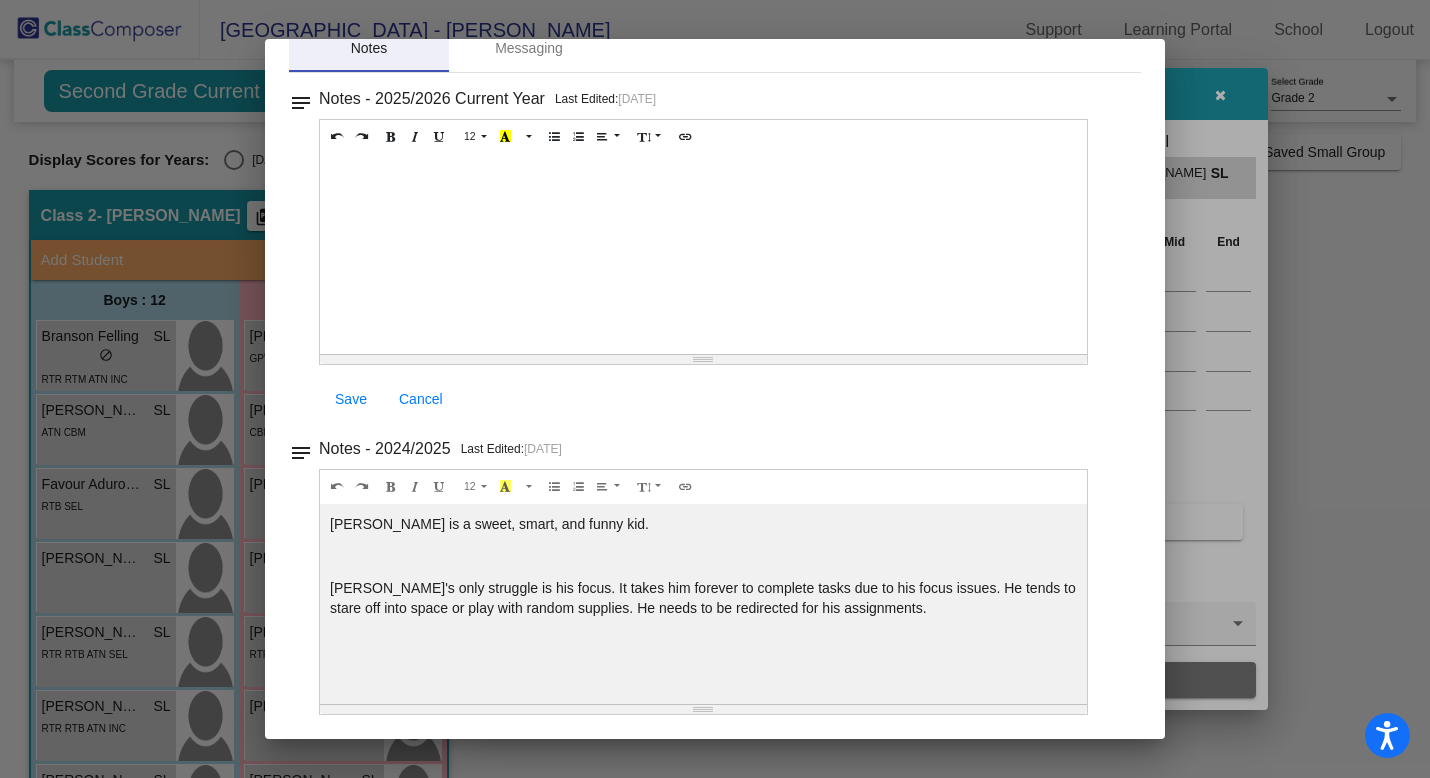 scroll, scrollTop: 0, scrollLeft: 0, axis: both 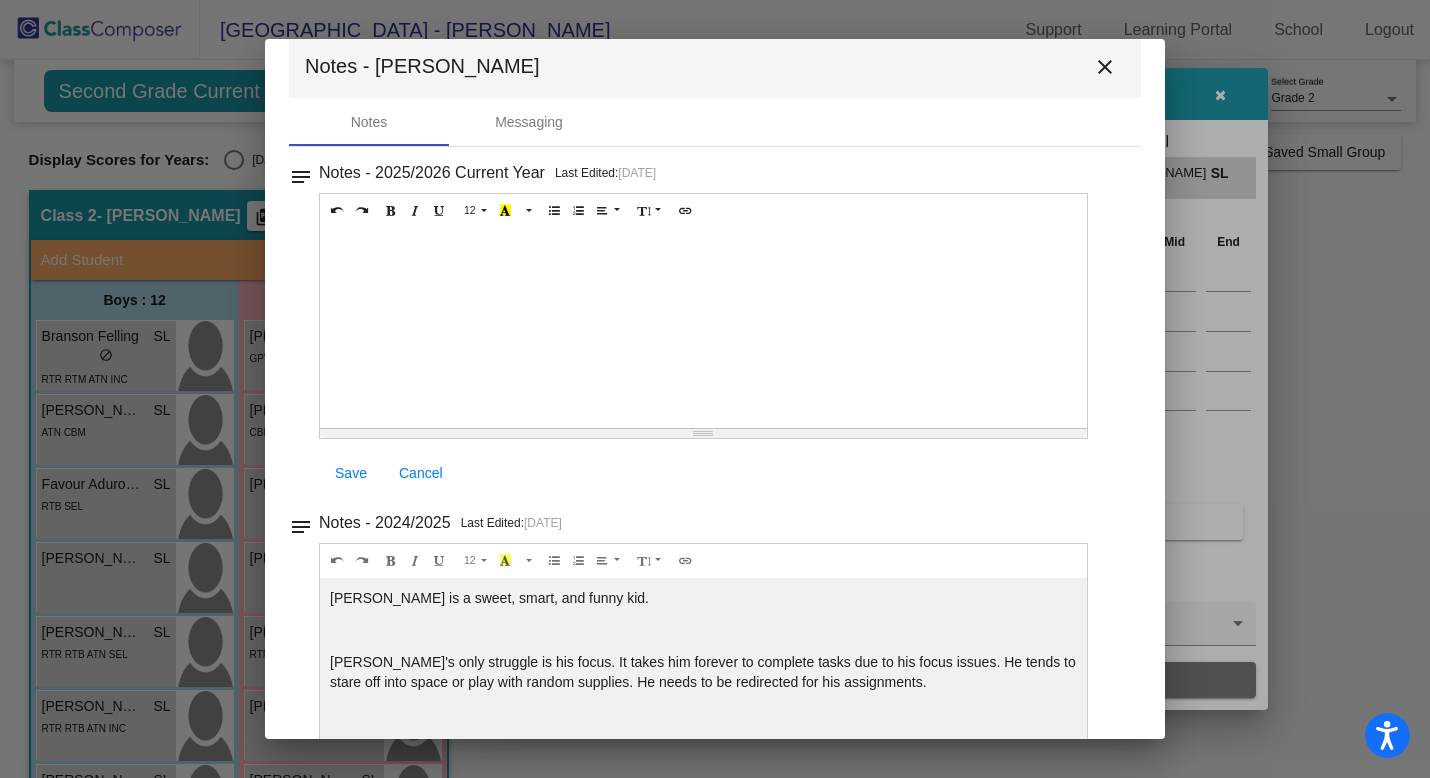 click on "Notes - 2025/2026 Current Year Last Edited:   7/28/25" at bounding box center [723, 173] 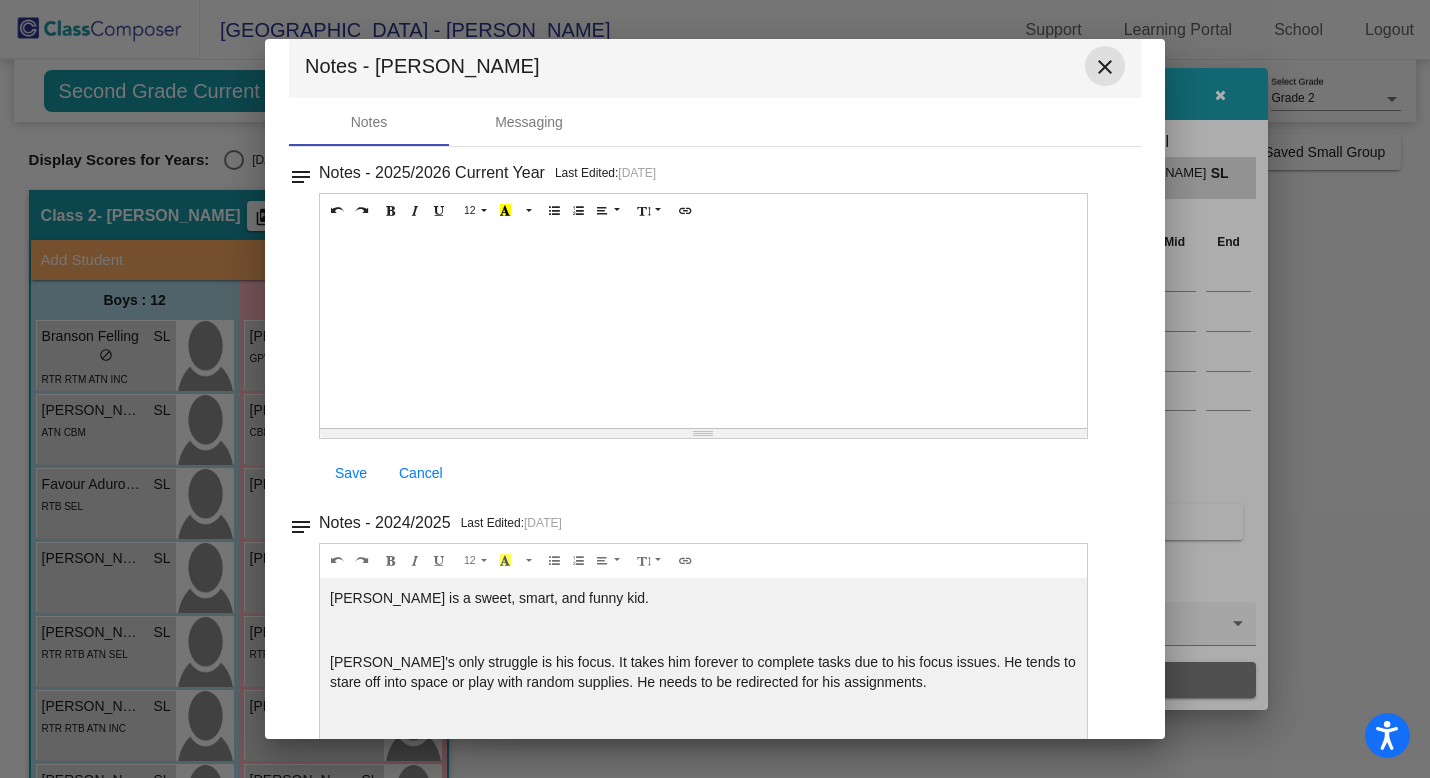 click on "close" at bounding box center [1105, 67] 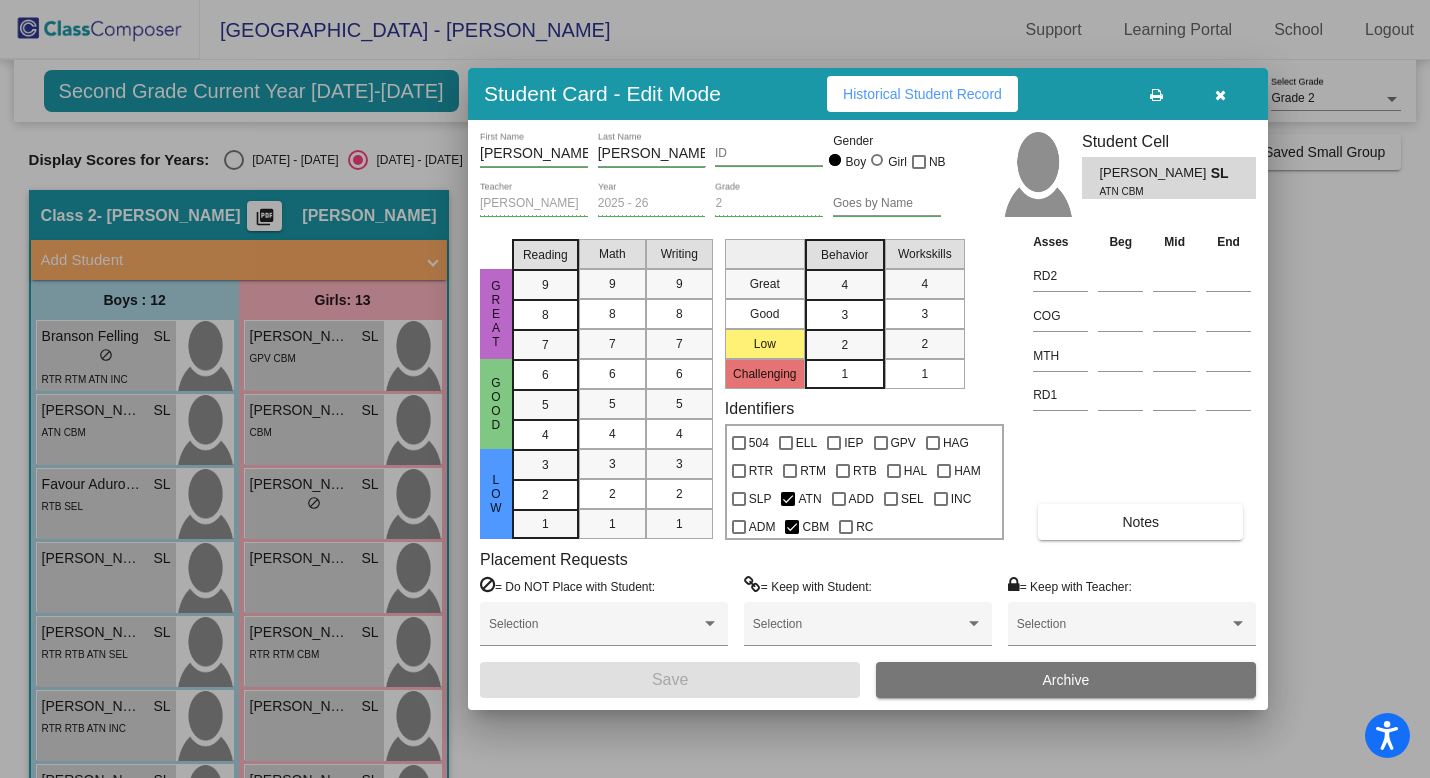 click at bounding box center [1220, 95] 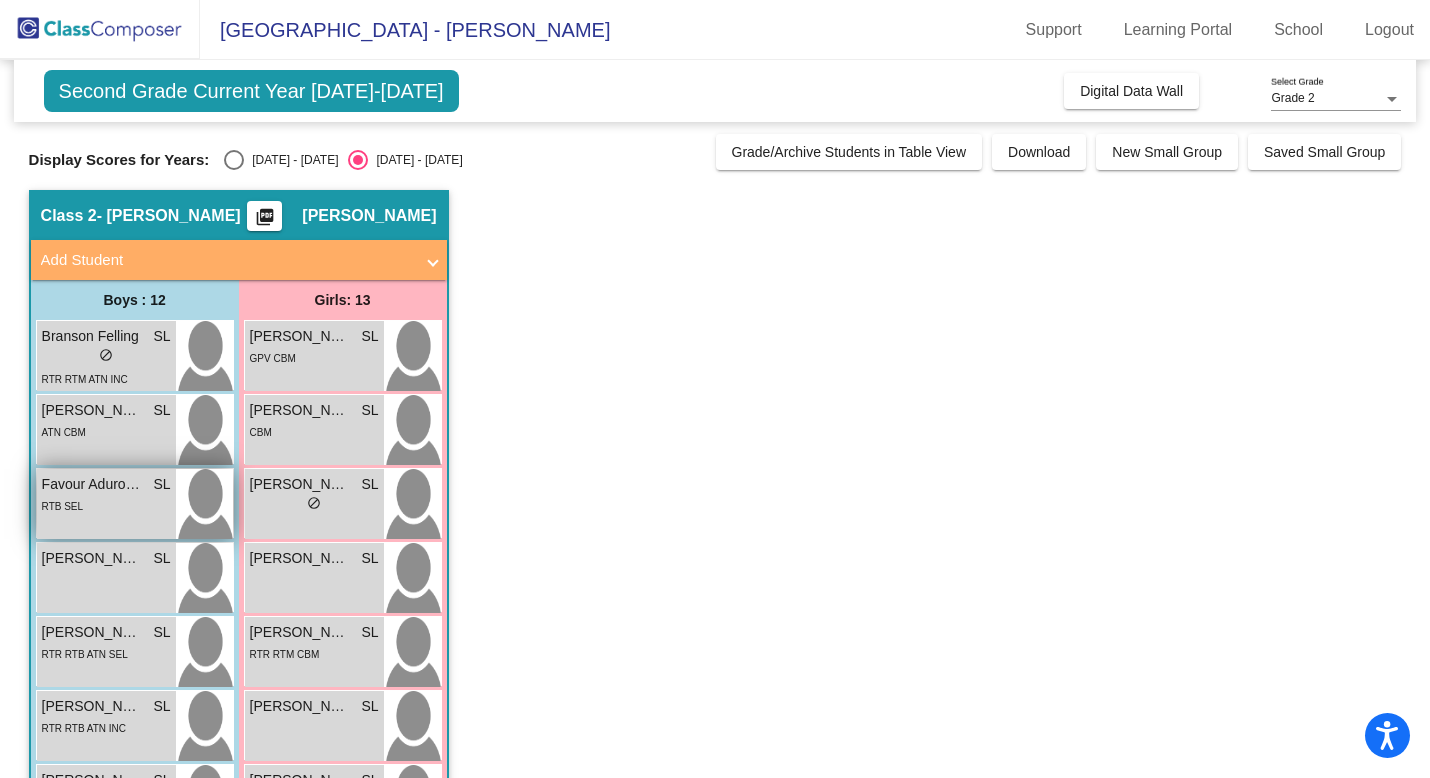 click on "Favour Adurodola SL lock do_not_disturb_alt RTB SEL" at bounding box center [106, 504] 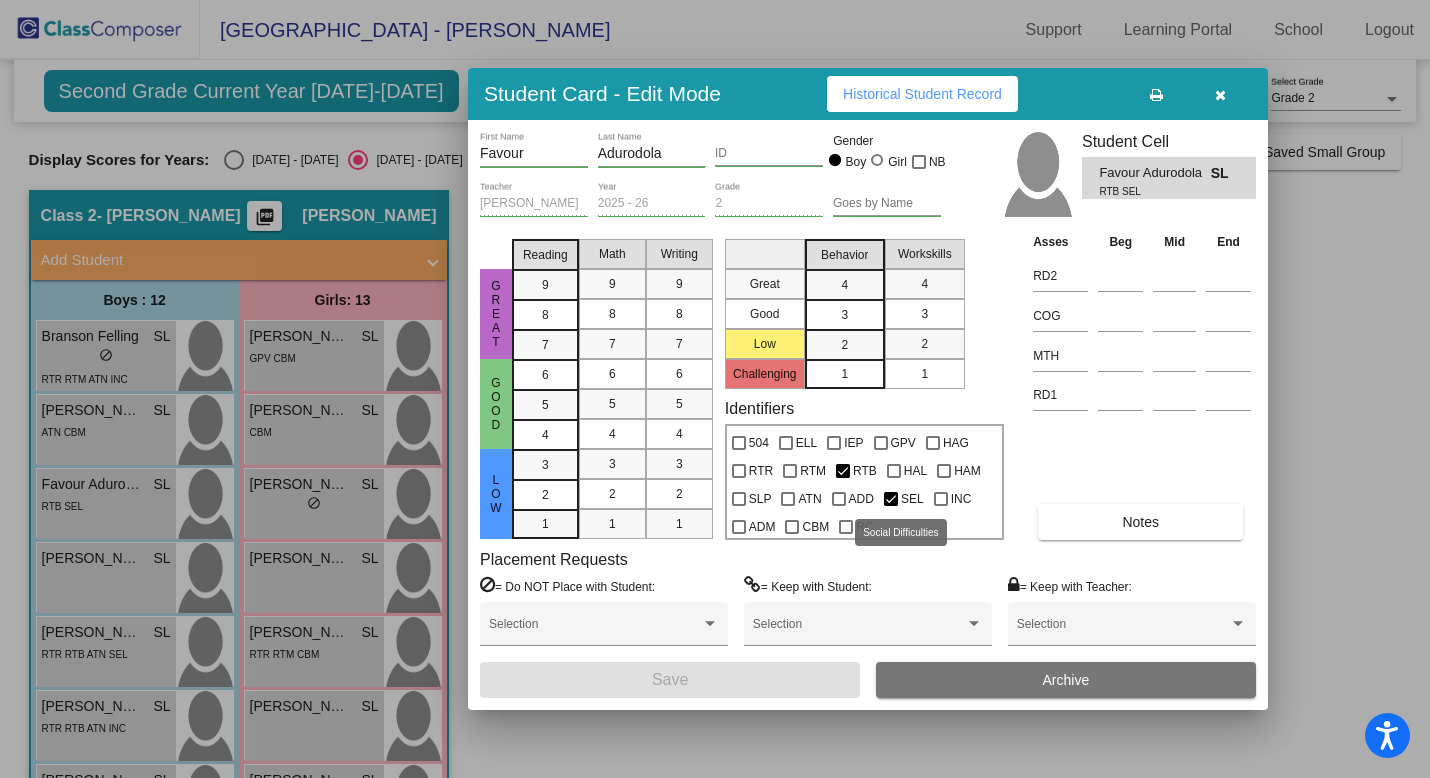 scroll, scrollTop: 0, scrollLeft: 0, axis: both 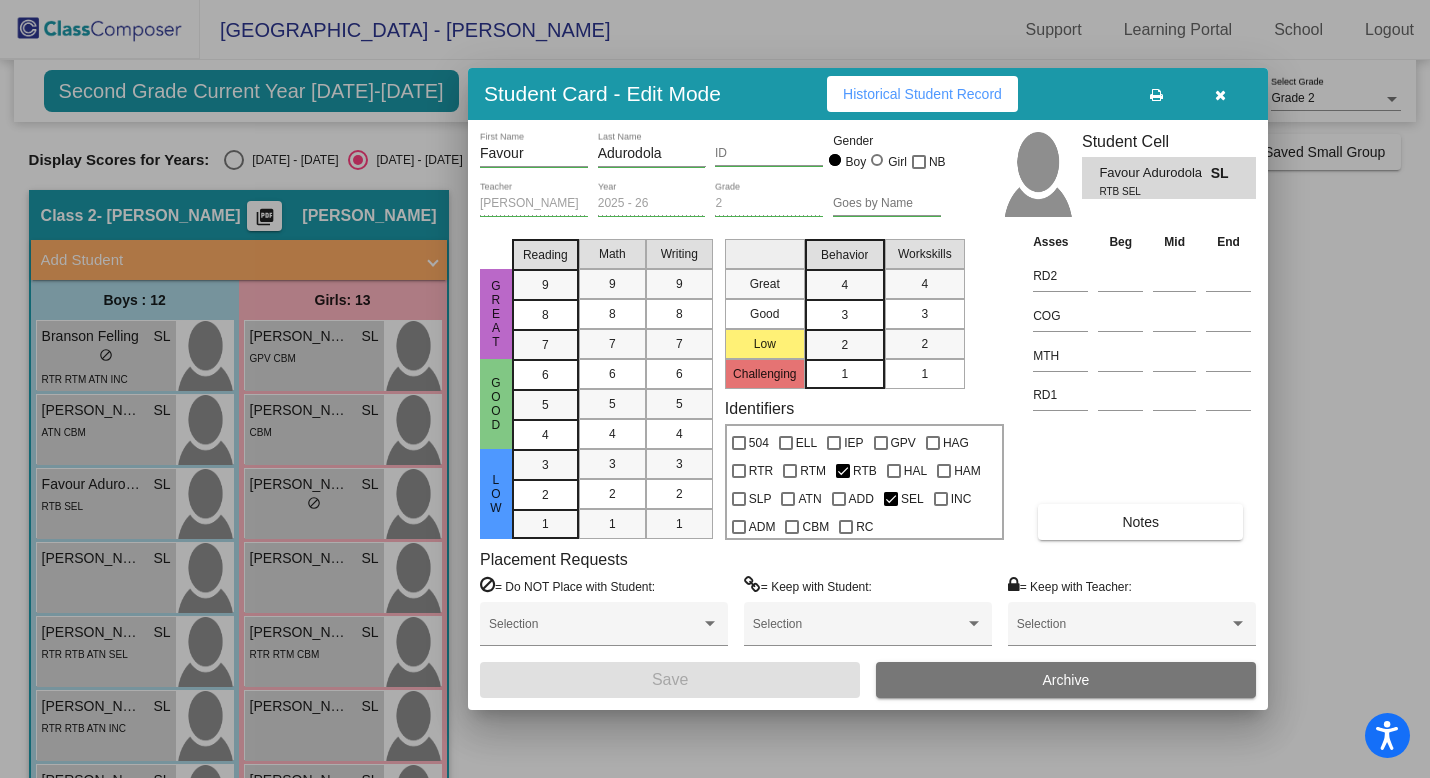 click on "Notes" at bounding box center [1140, 522] 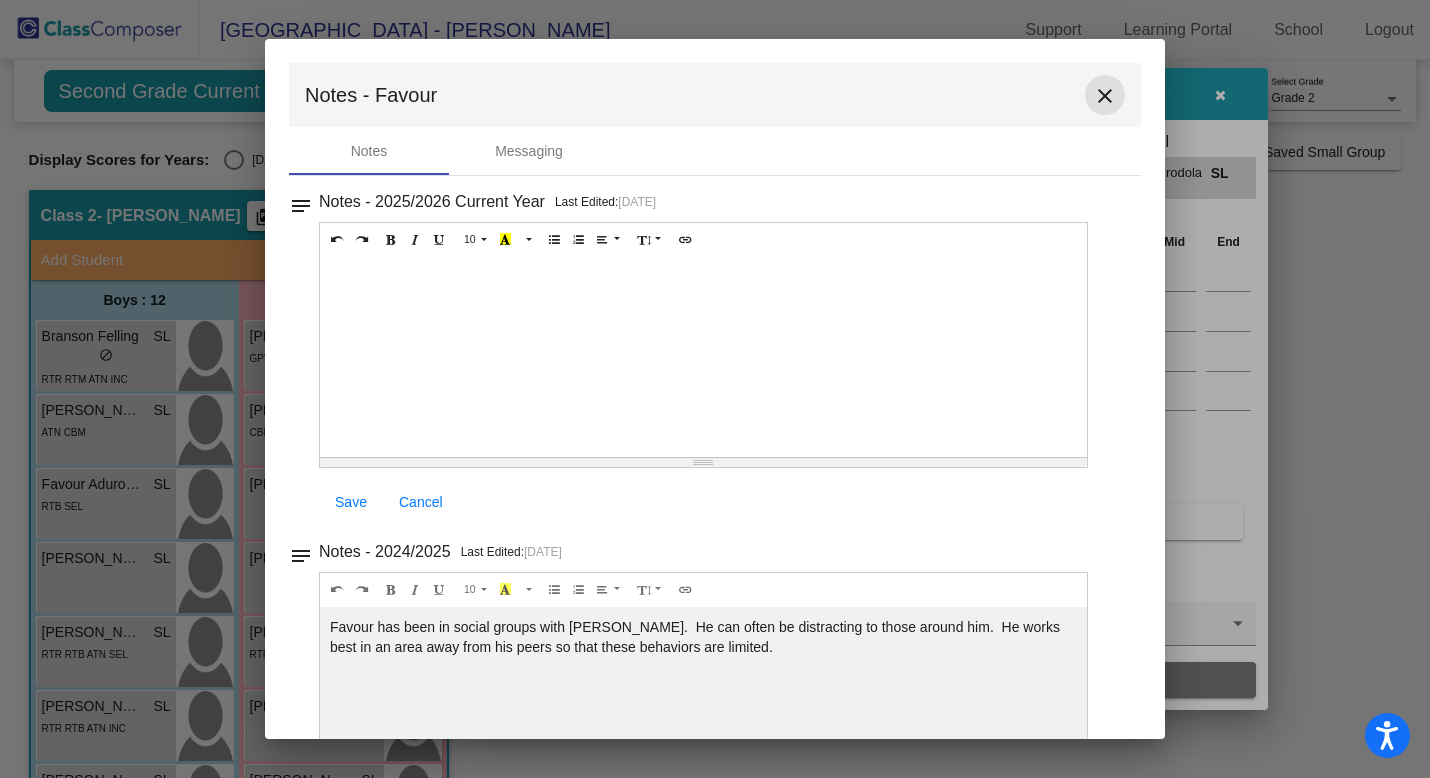 click on "close" at bounding box center (1105, 96) 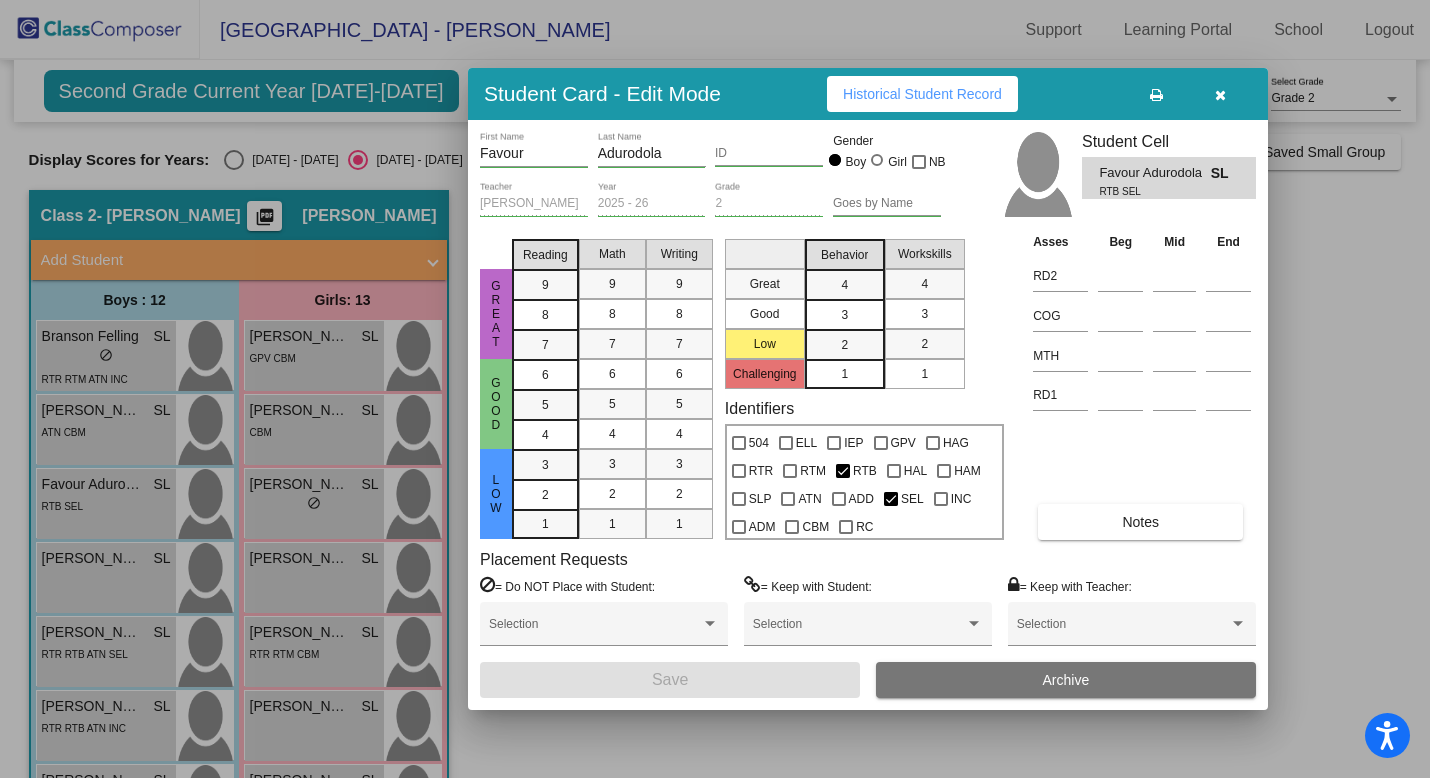 click at bounding box center [1220, 95] 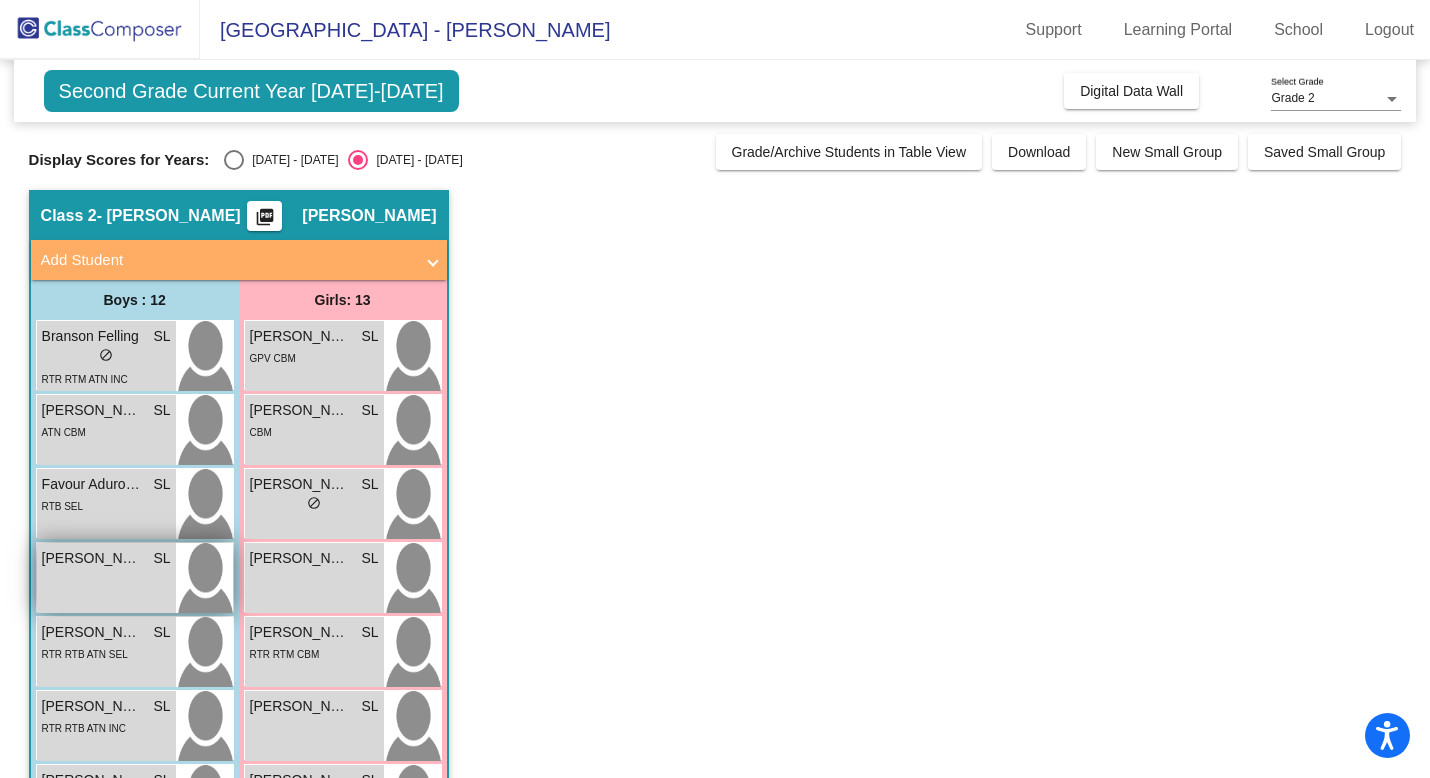 click on "Gabriel Mikell" at bounding box center [92, 558] 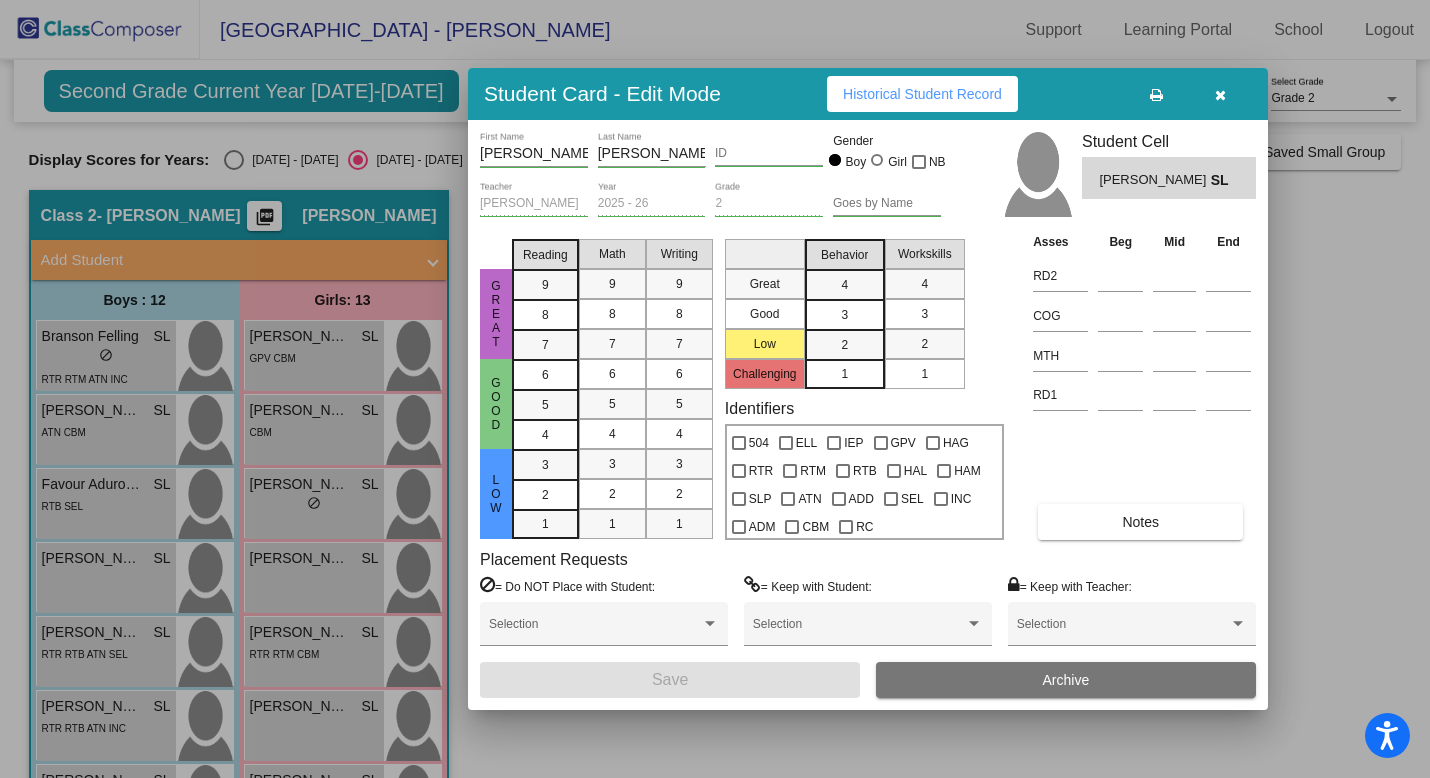click on "Notes" at bounding box center (1140, 522) 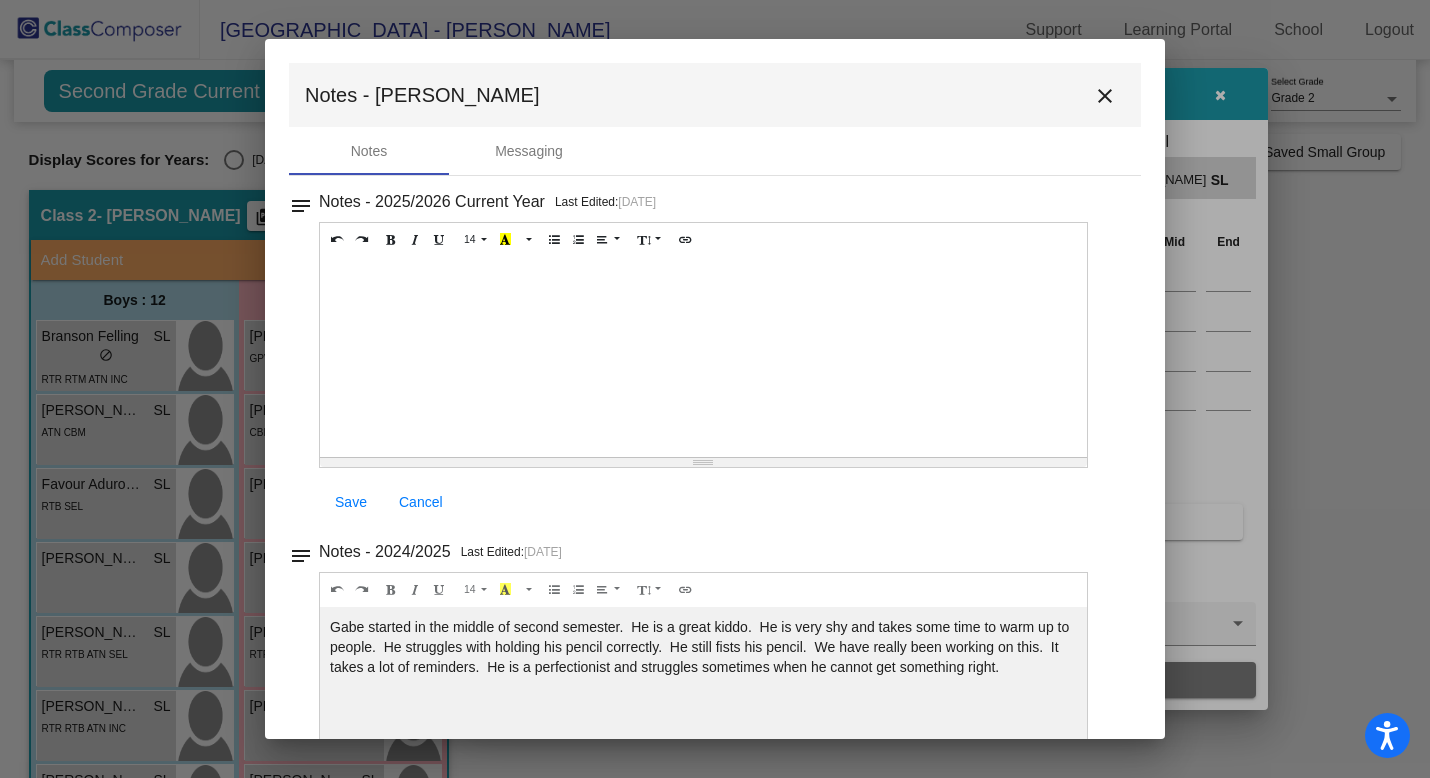scroll, scrollTop: 104, scrollLeft: 0, axis: vertical 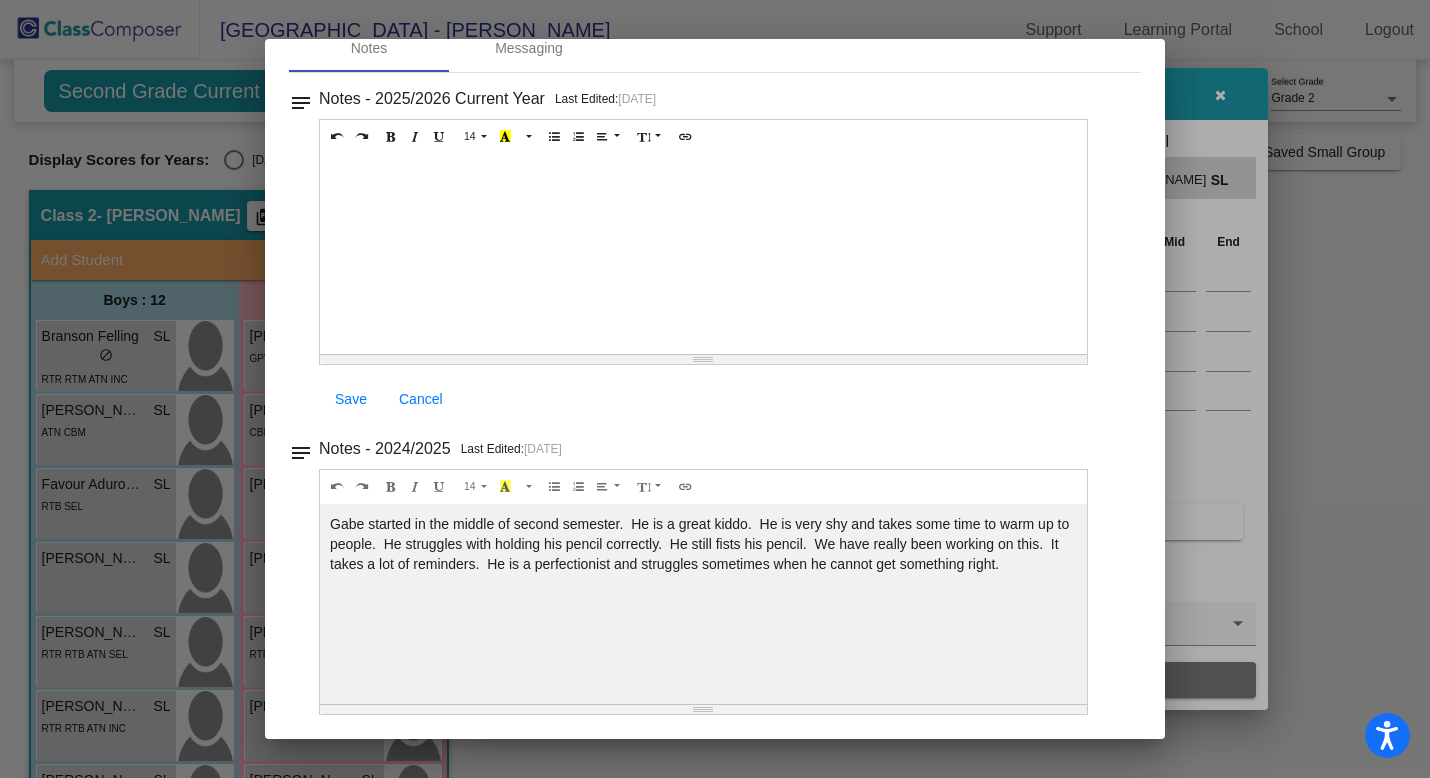 click at bounding box center (715, 389) 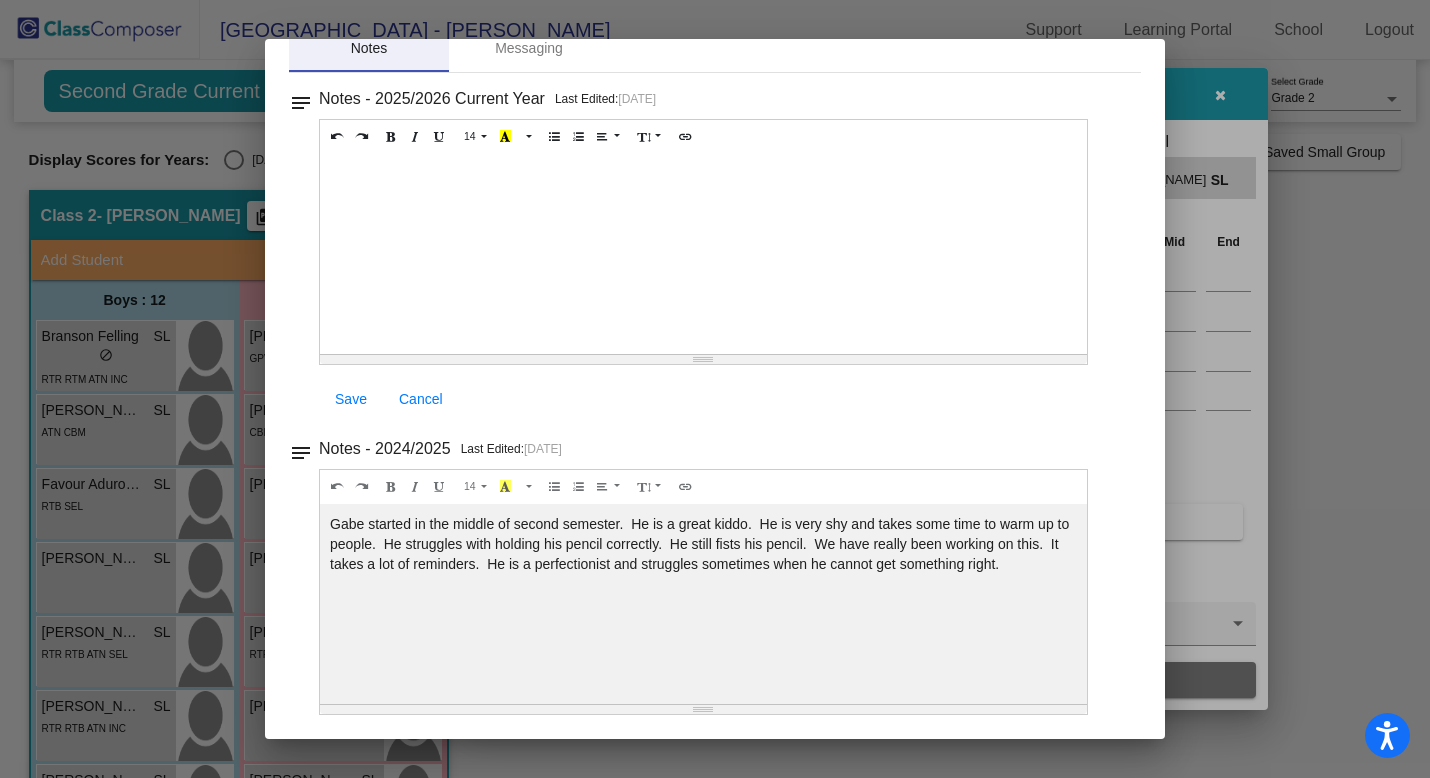 scroll, scrollTop: 88, scrollLeft: 0, axis: vertical 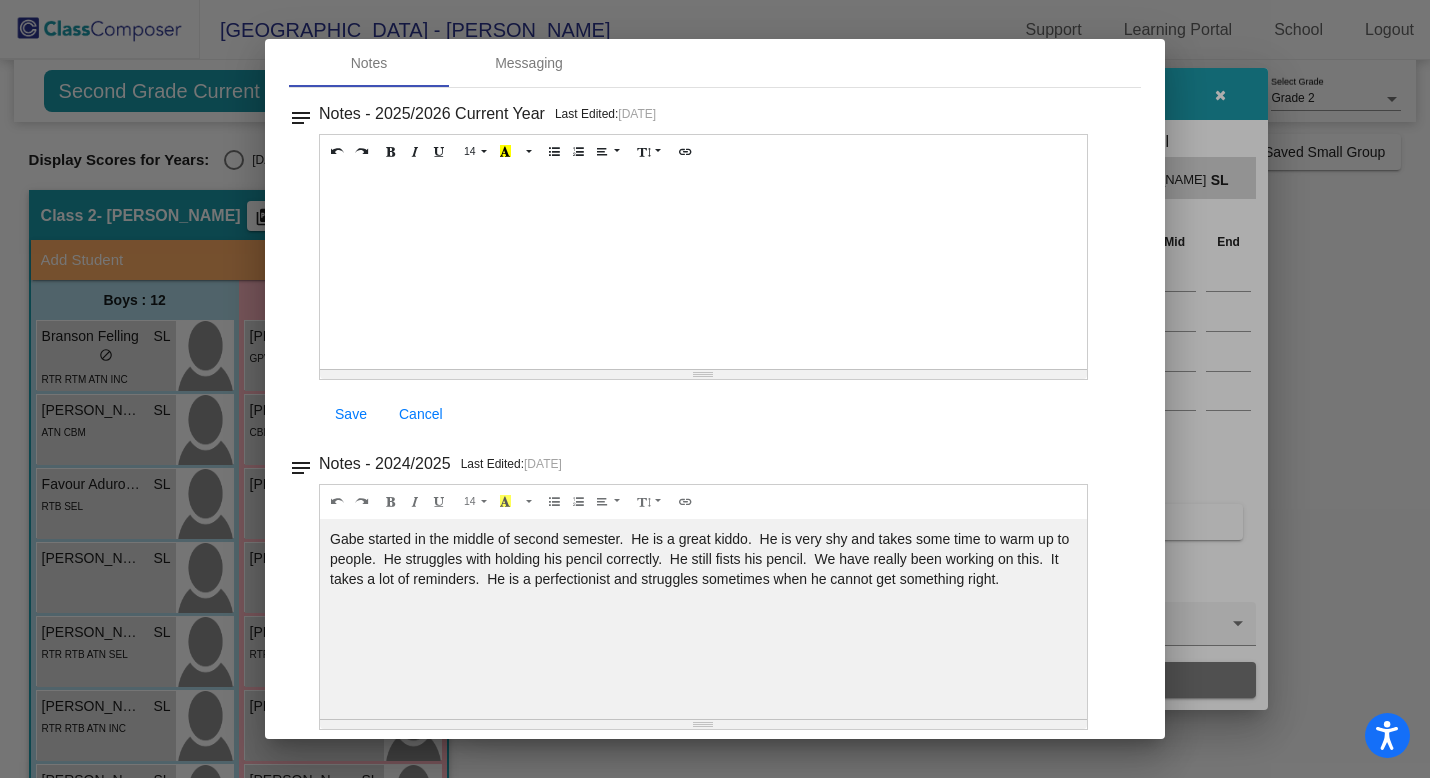 click at bounding box center [715, 389] 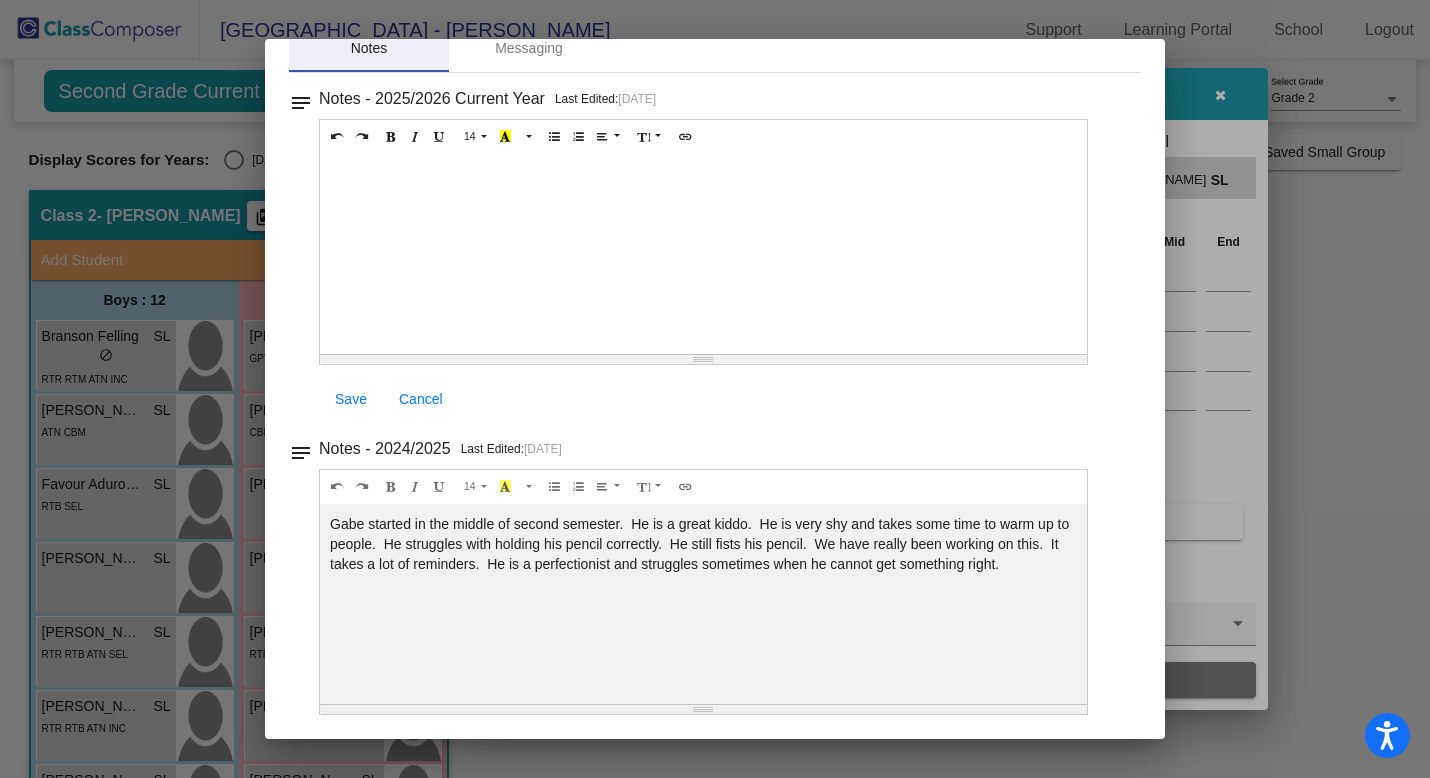 scroll, scrollTop: 0, scrollLeft: 0, axis: both 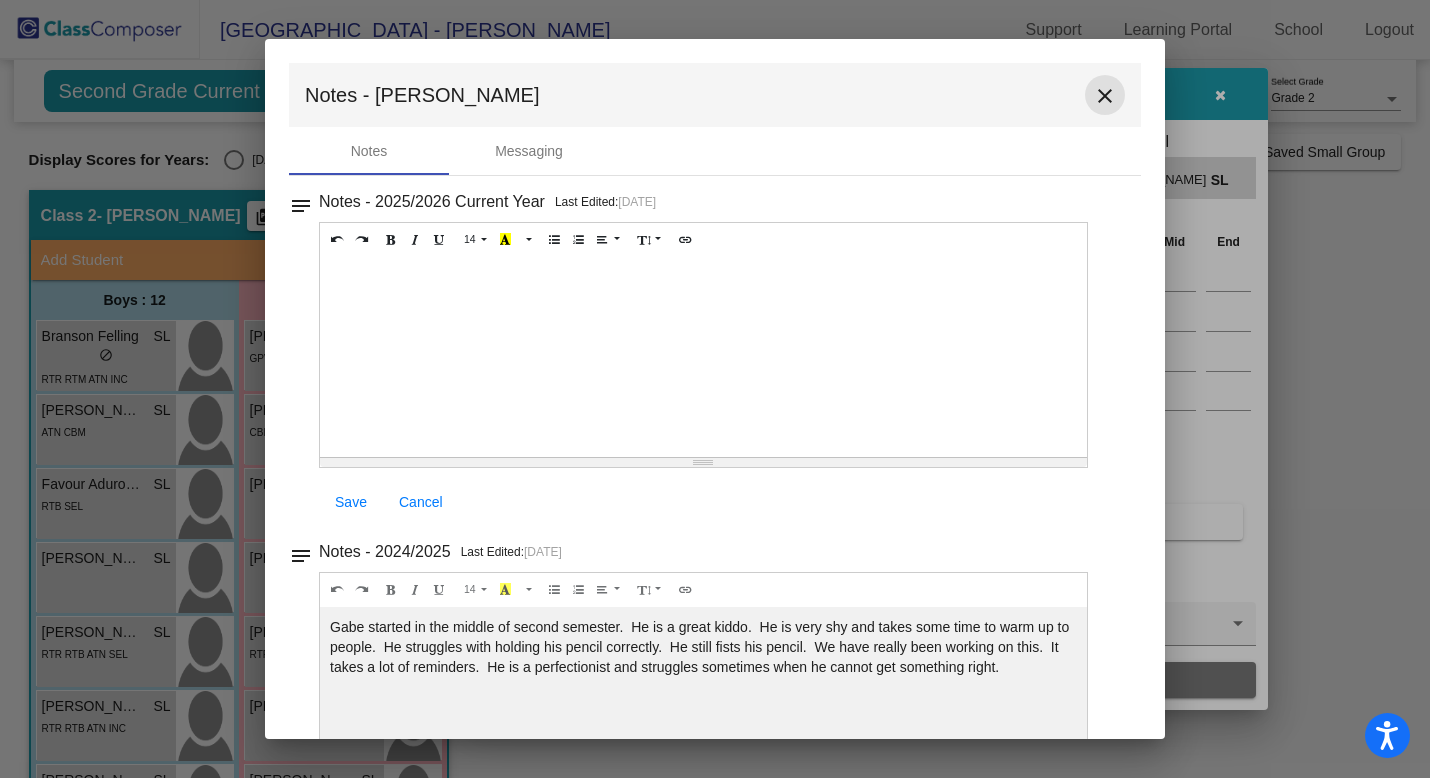 click on "close" at bounding box center (1105, 96) 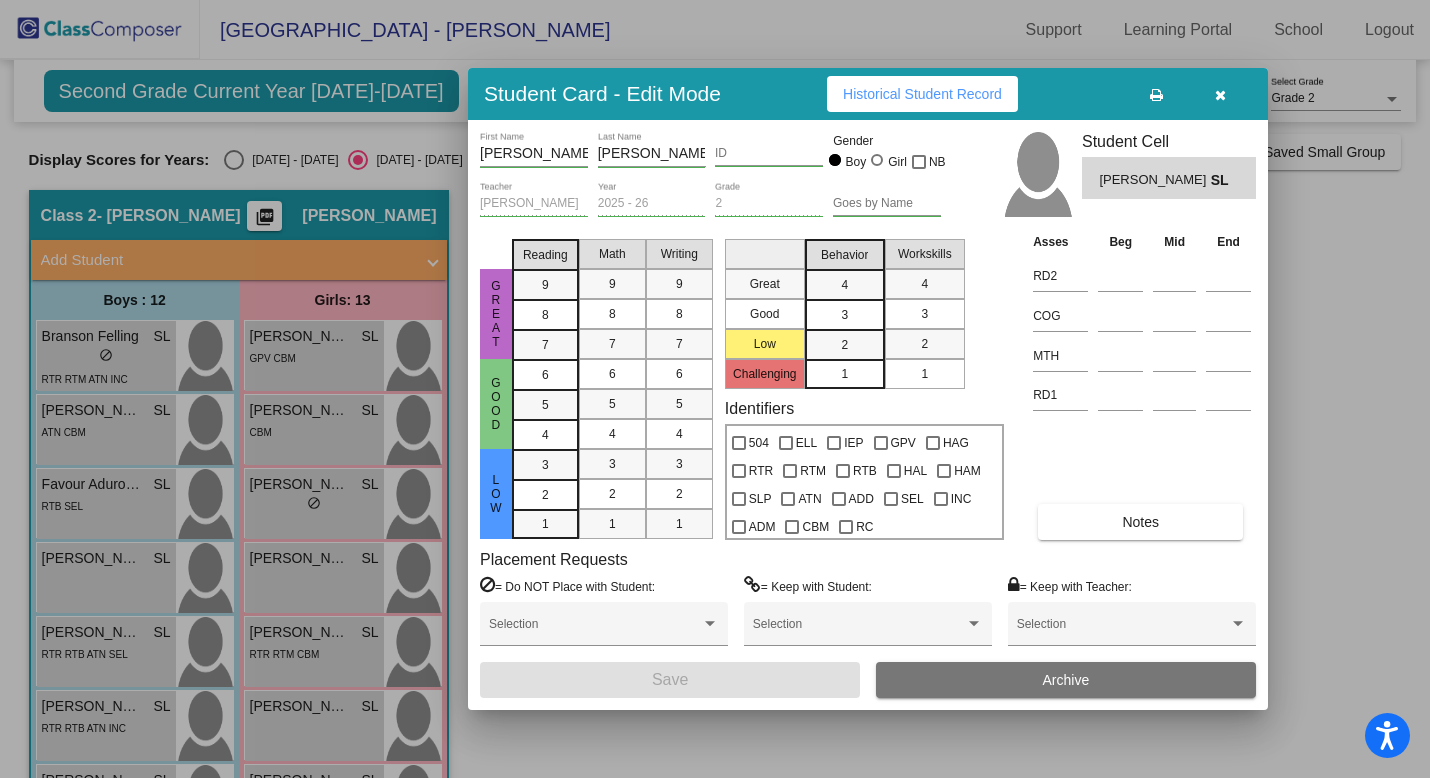 click at bounding box center (1220, 95) 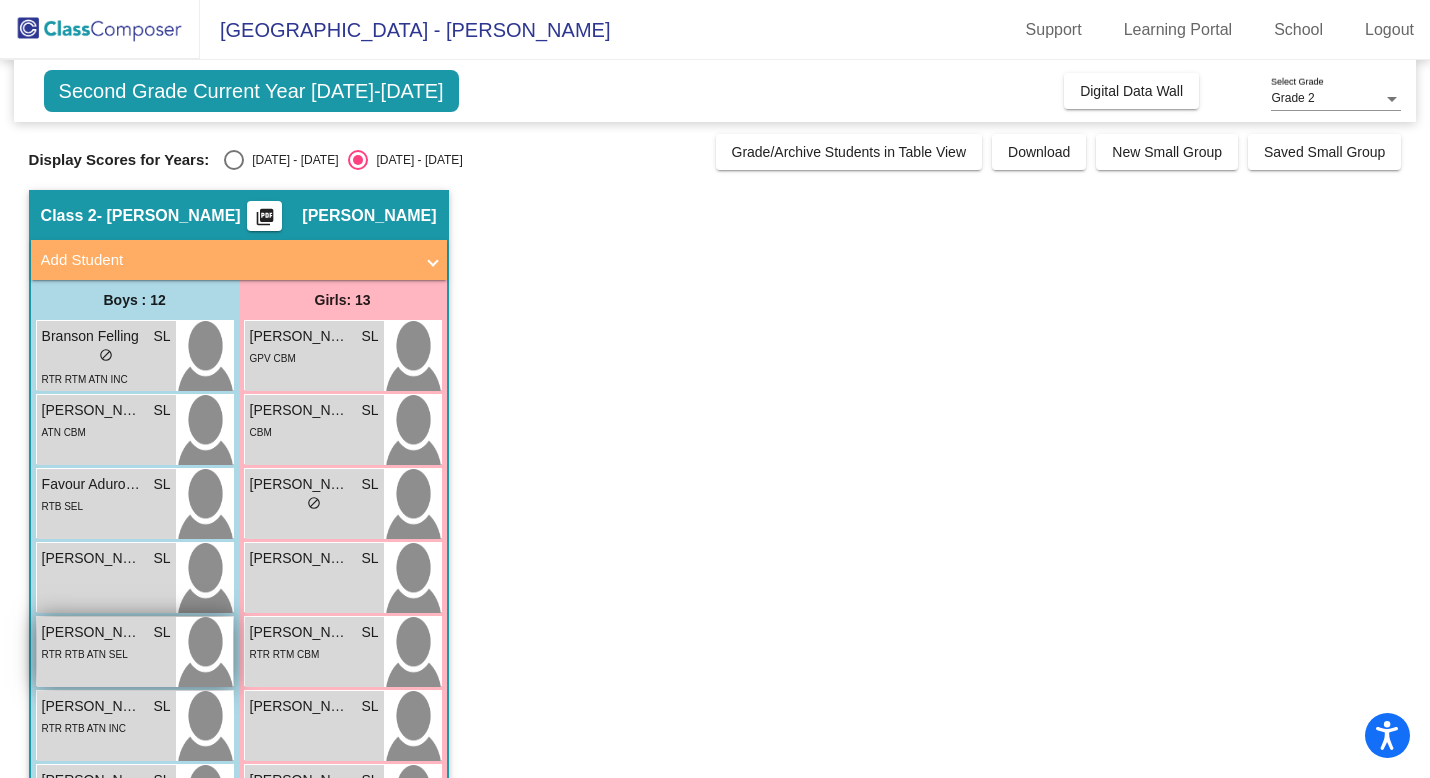 click on "Ian Roy Baldwin SL lock do_not_disturb_alt RTR RTB ATN SEL" at bounding box center [106, 652] 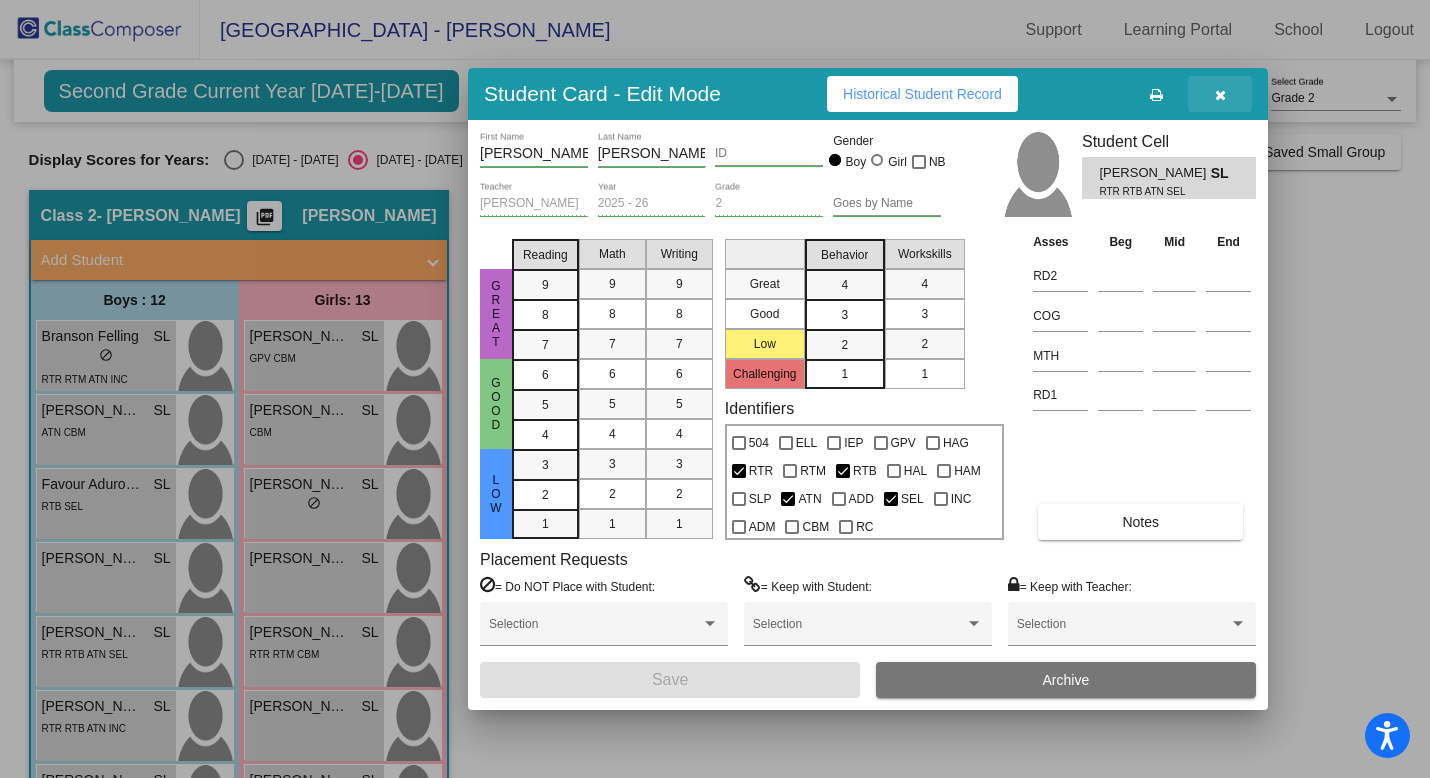click at bounding box center [1220, 94] 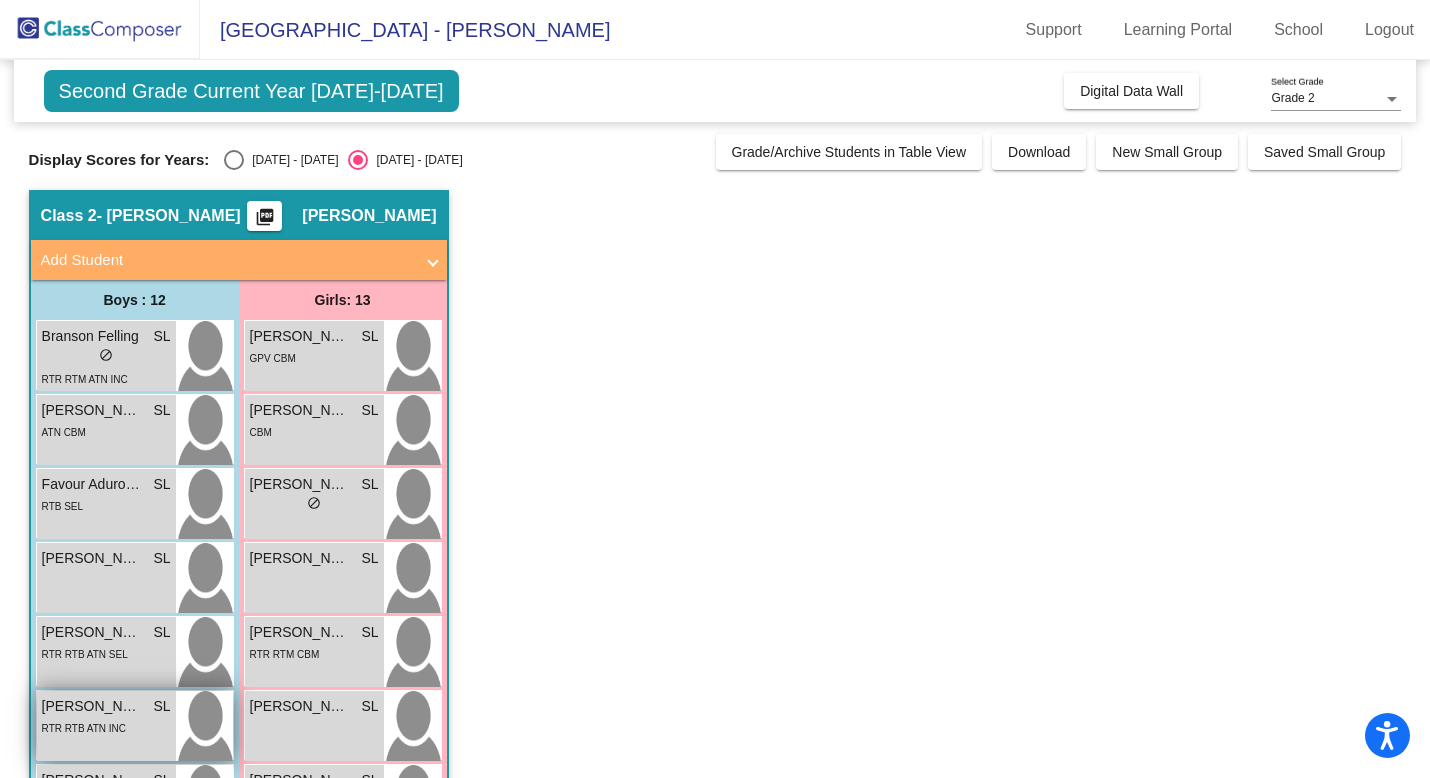 click on "Jack Bowen SL lock do_not_disturb_alt RTR RTB ATN INC" at bounding box center (106, 726) 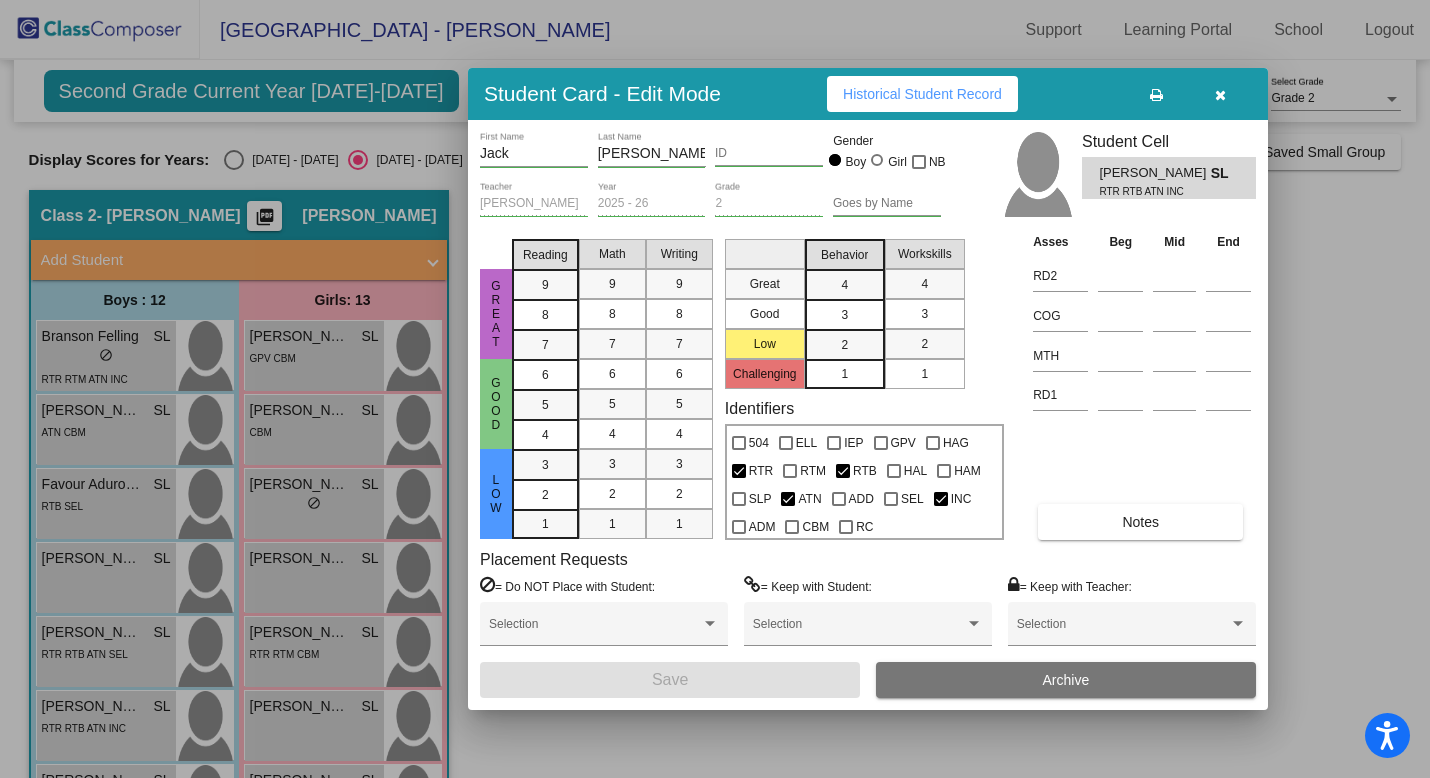 scroll, scrollTop: 0, scrollLeft: 0, axis: both 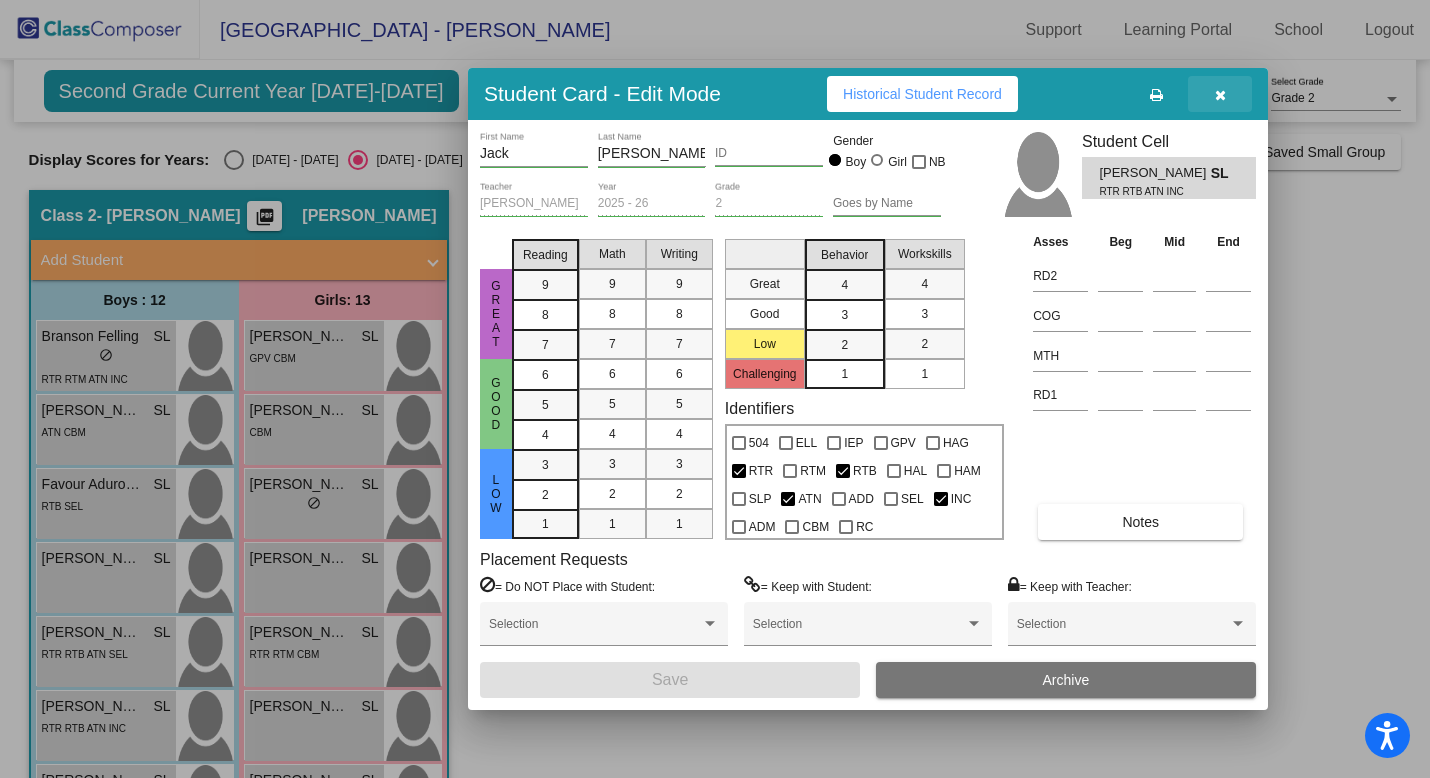 click at bounding box center [1220, 95] 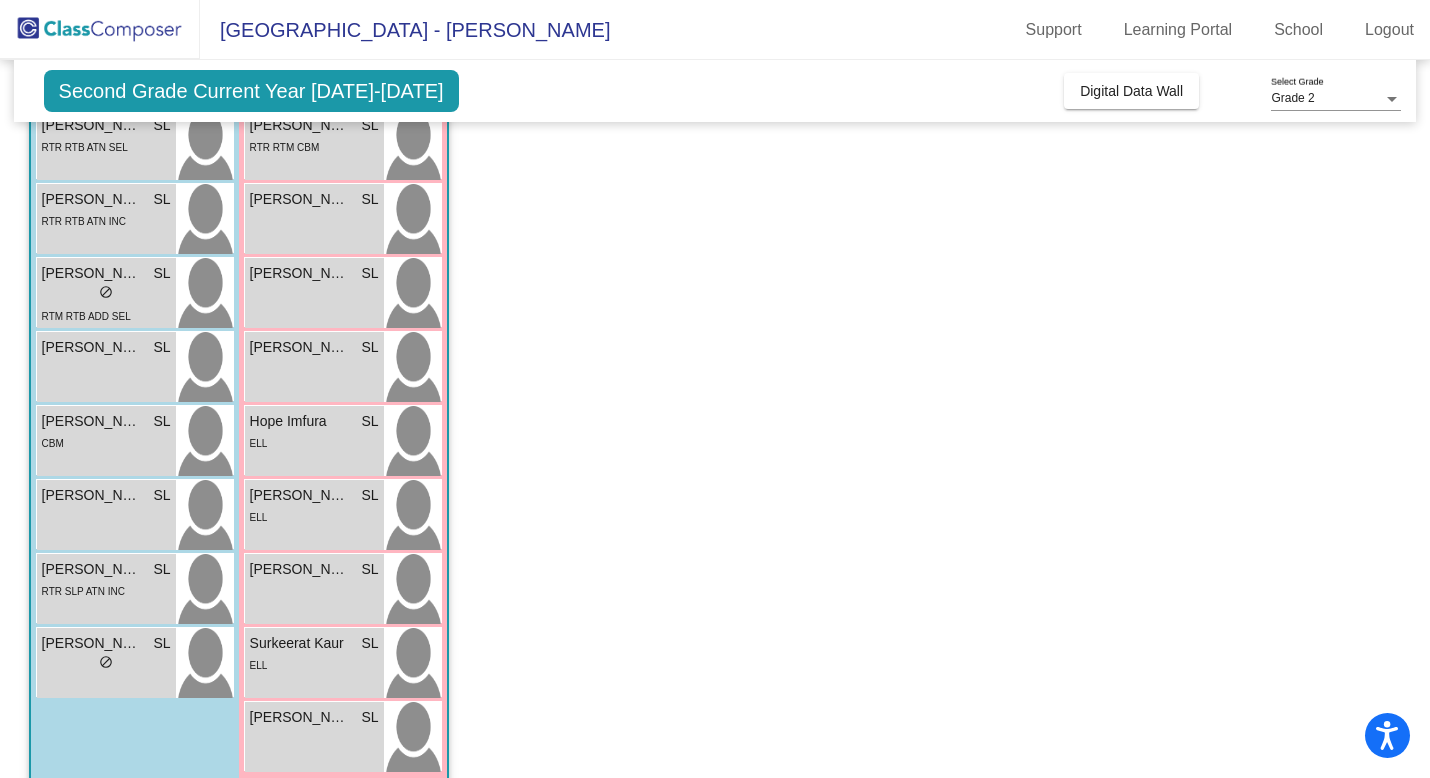 scroll, scrollTop: 536, scrollLeft: 0, axis: vertical 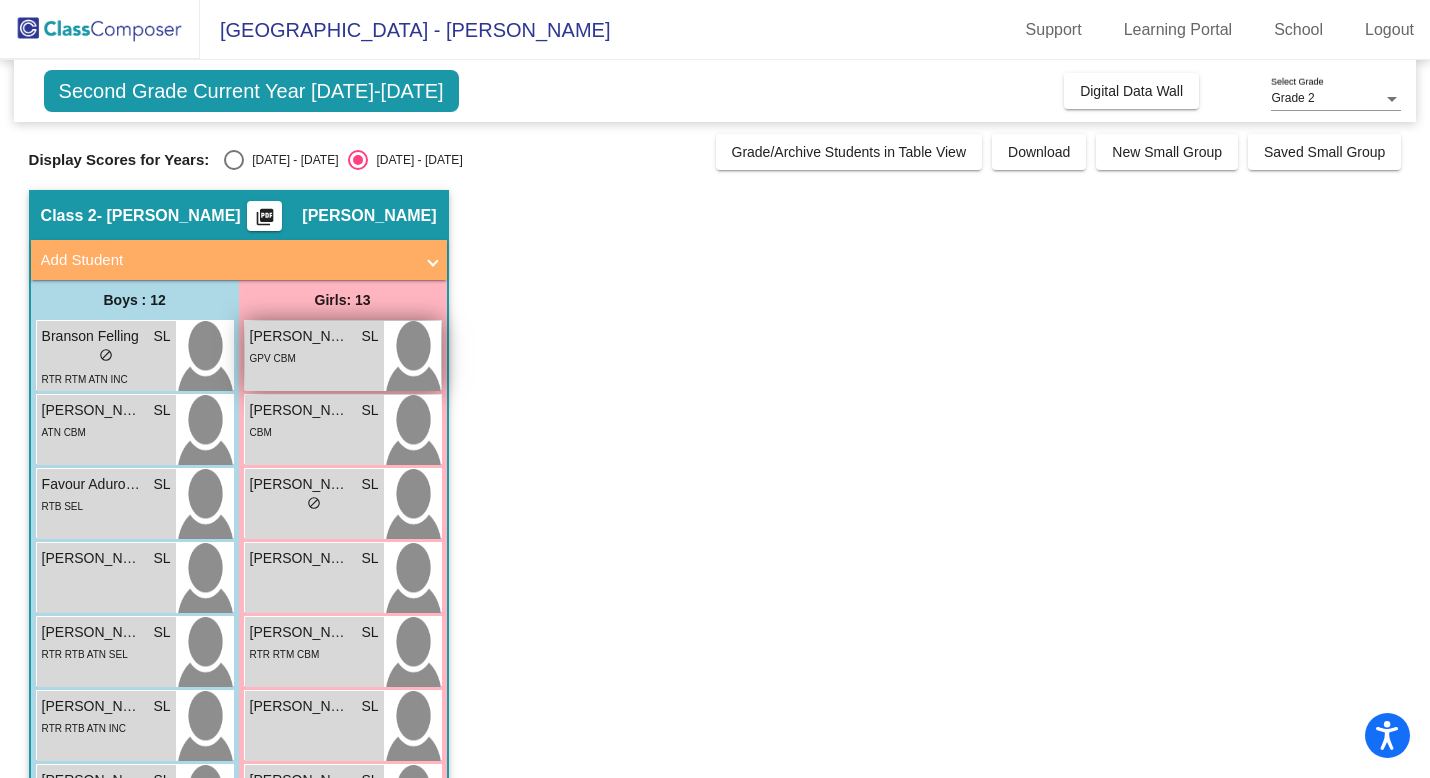 click on "GPV CBM" at bounding box center [314, 357] 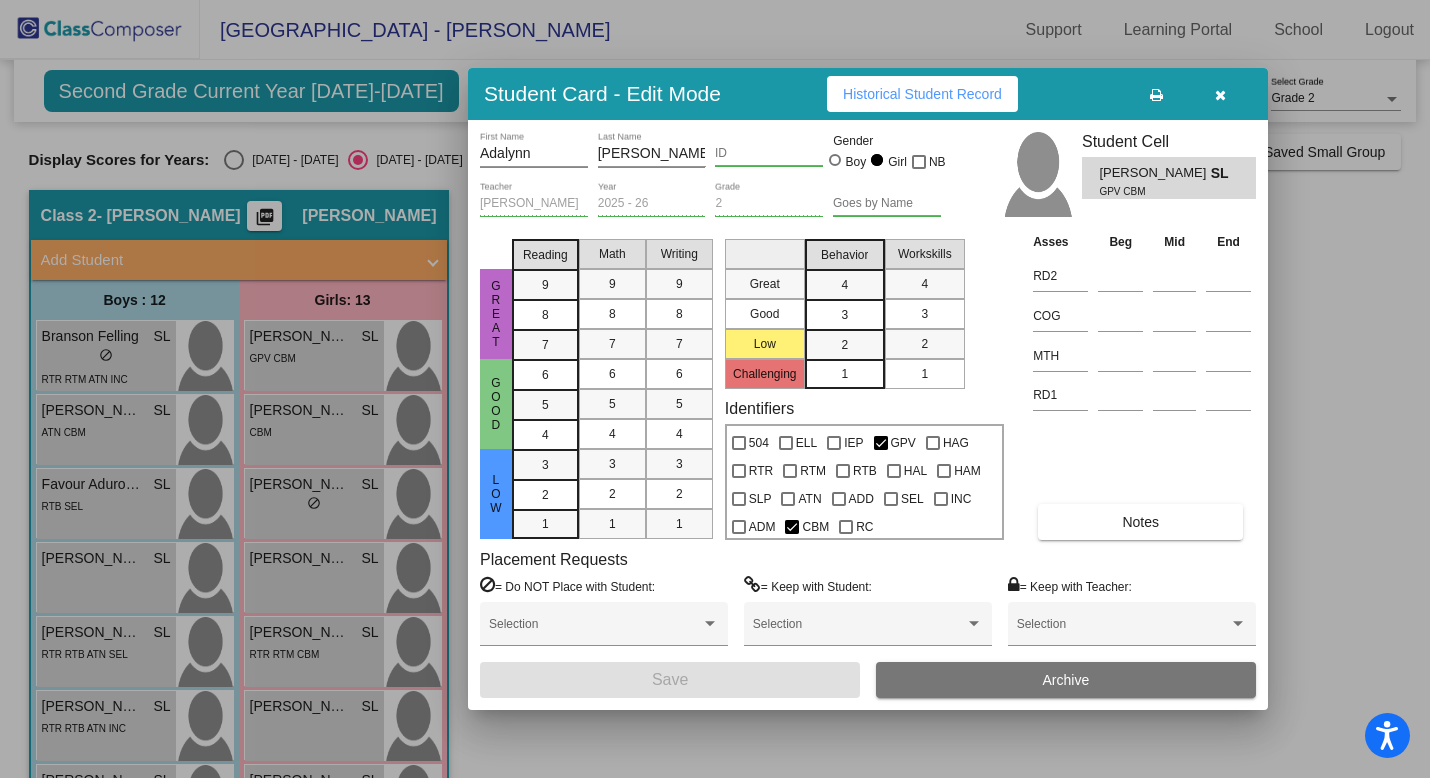 click at bounding box center (1220, 94) 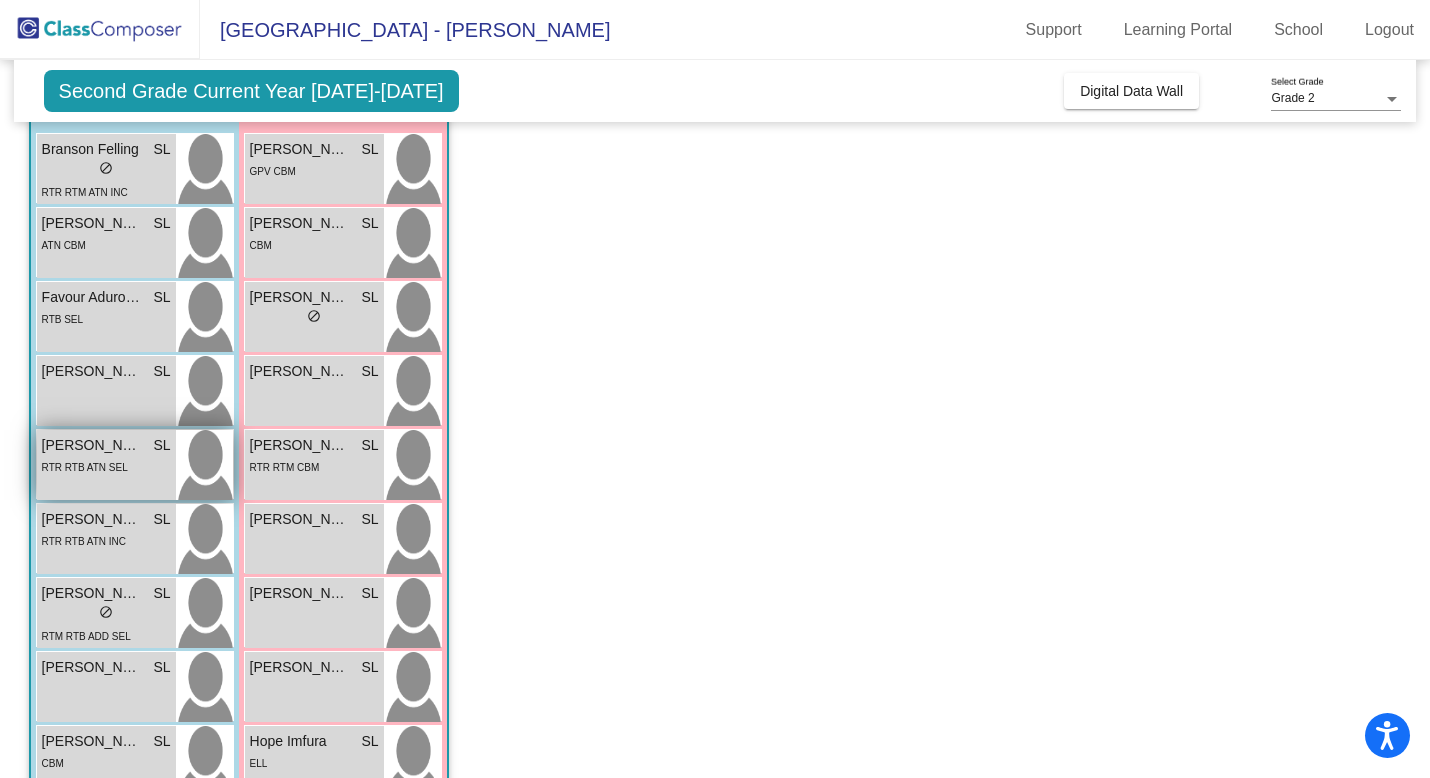 scroll, scrollTop: 195, scrollLeft: 0, axis: vertical 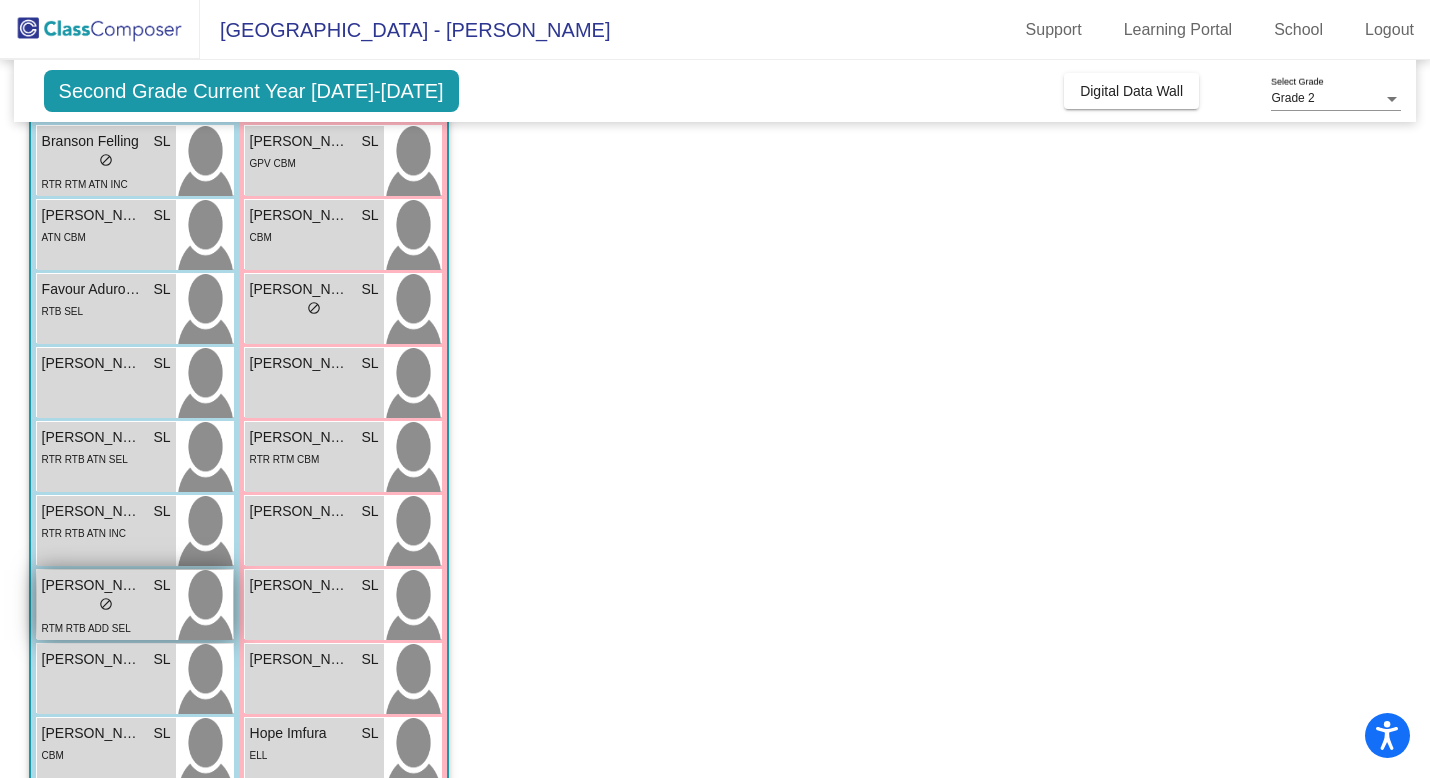 click on "RTM RTB ADD SEL" at bounding box center (106, 627) 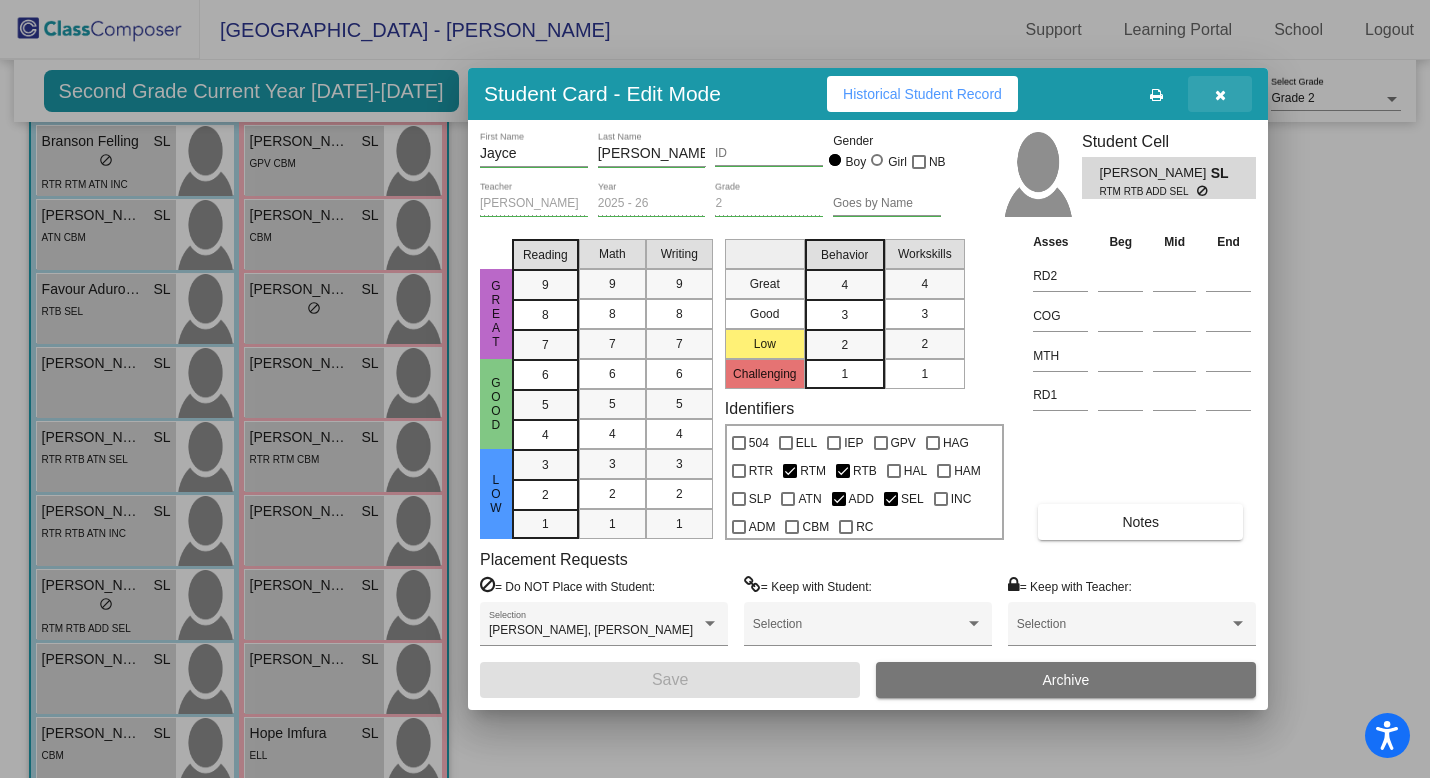 click at bounding box center (1220, 95) 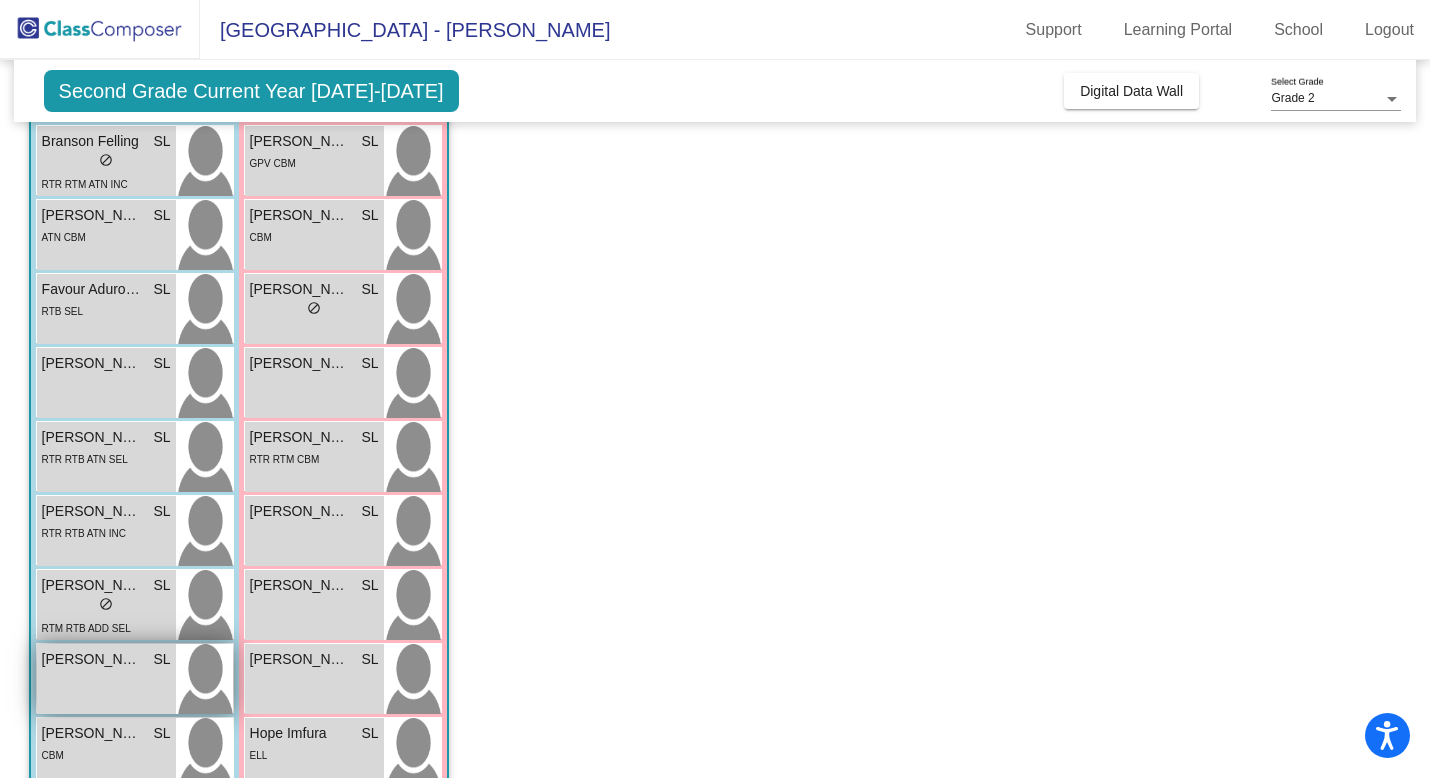 click on "Jayden Omare" at bounding box center [92, 659] 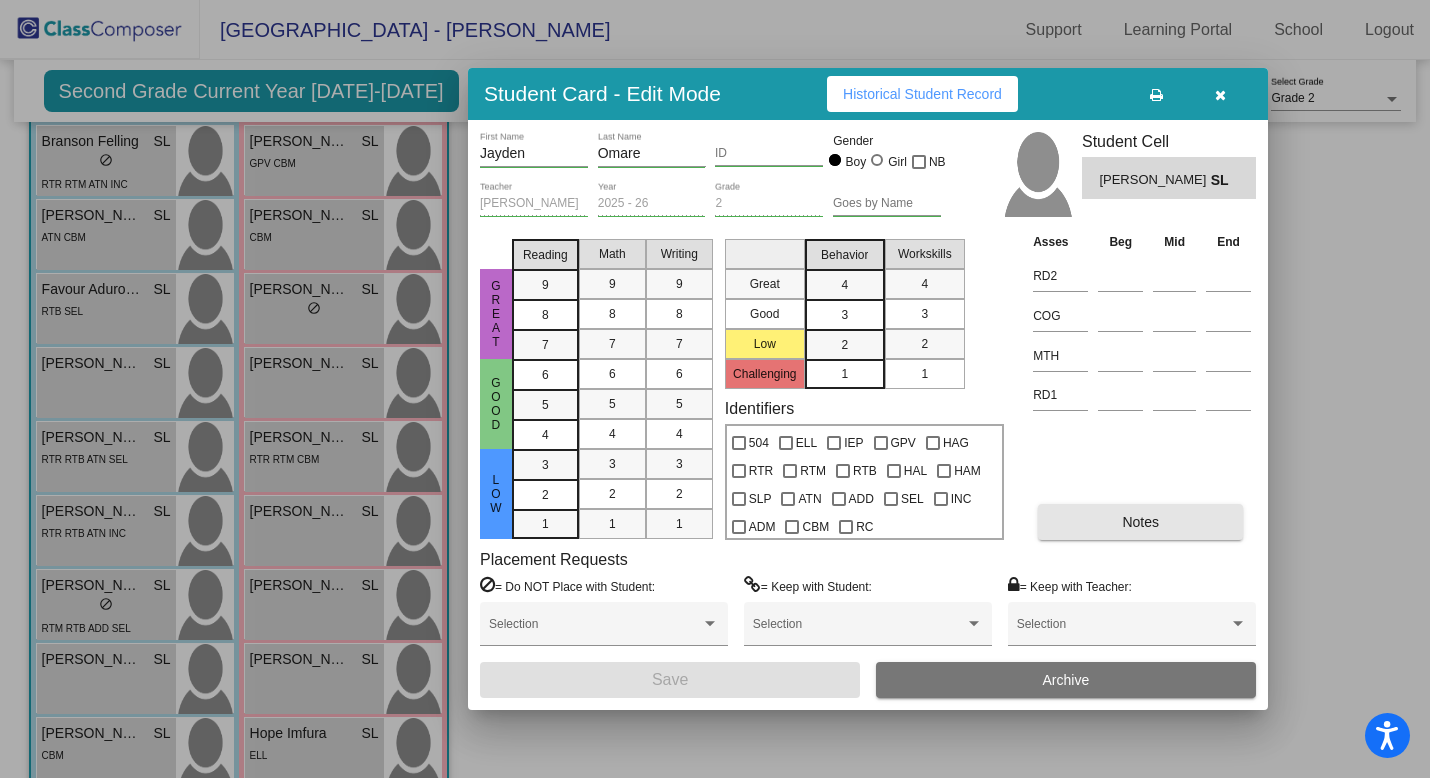 click on "Notes" at bounding box center [1140, 522] 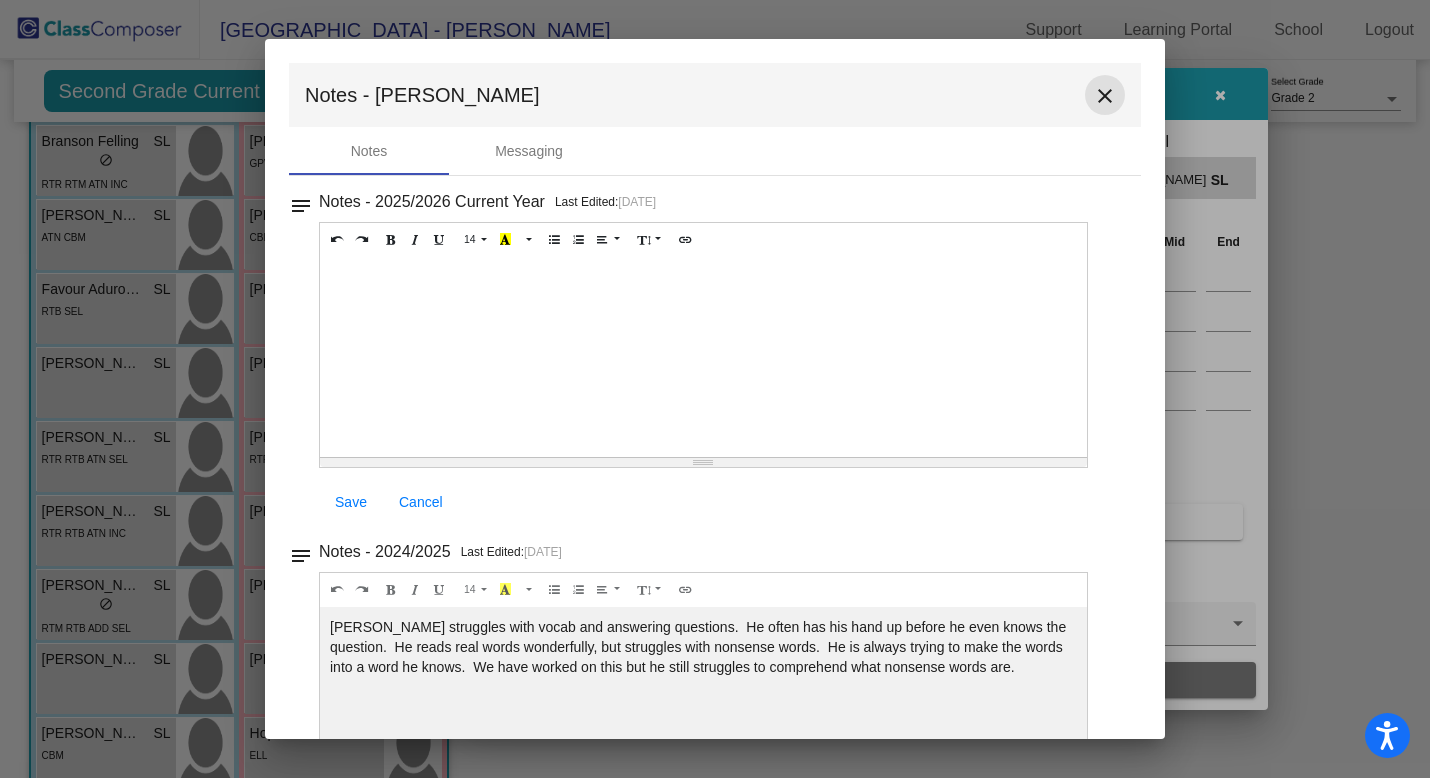 click on "close" at bounding box center [1105, 96] 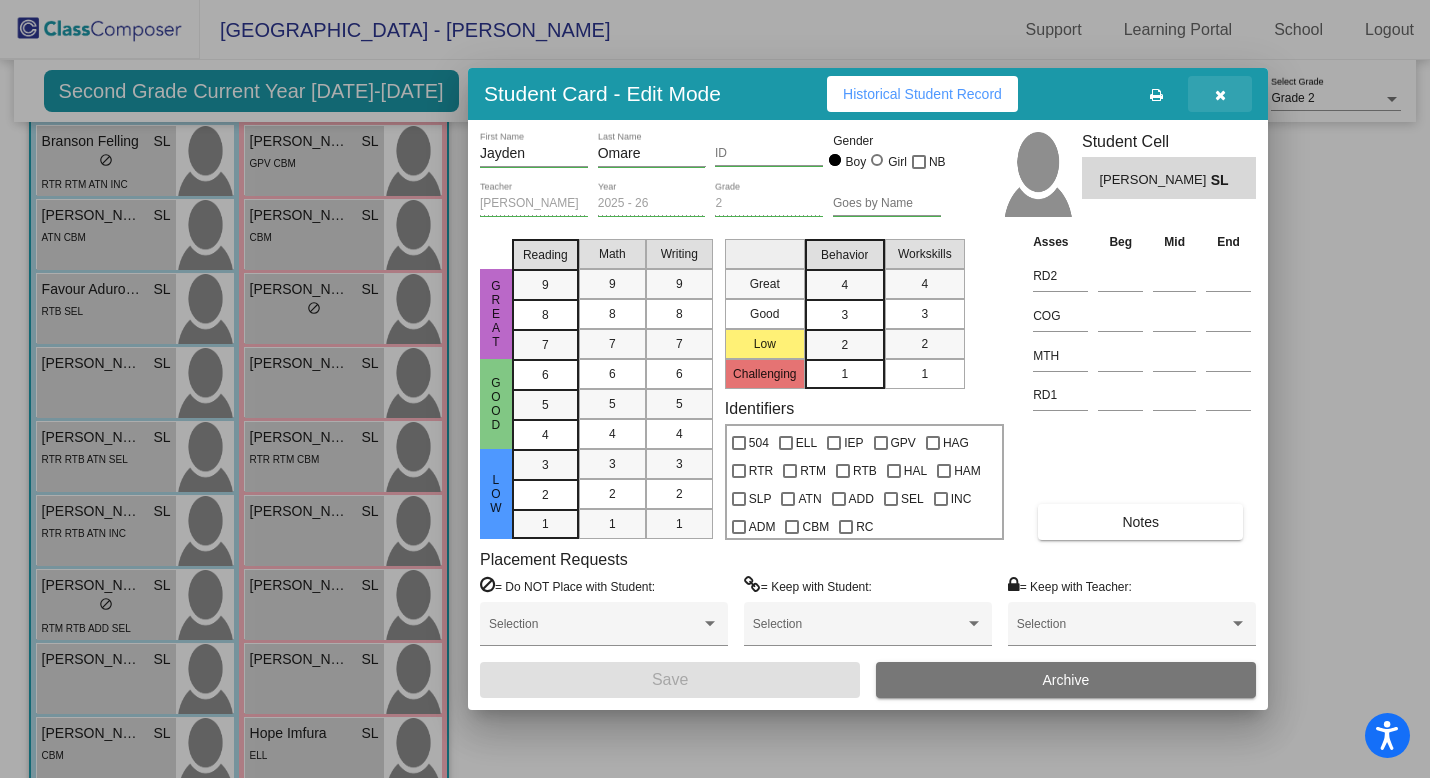 click at bounding box center (1220, 95) 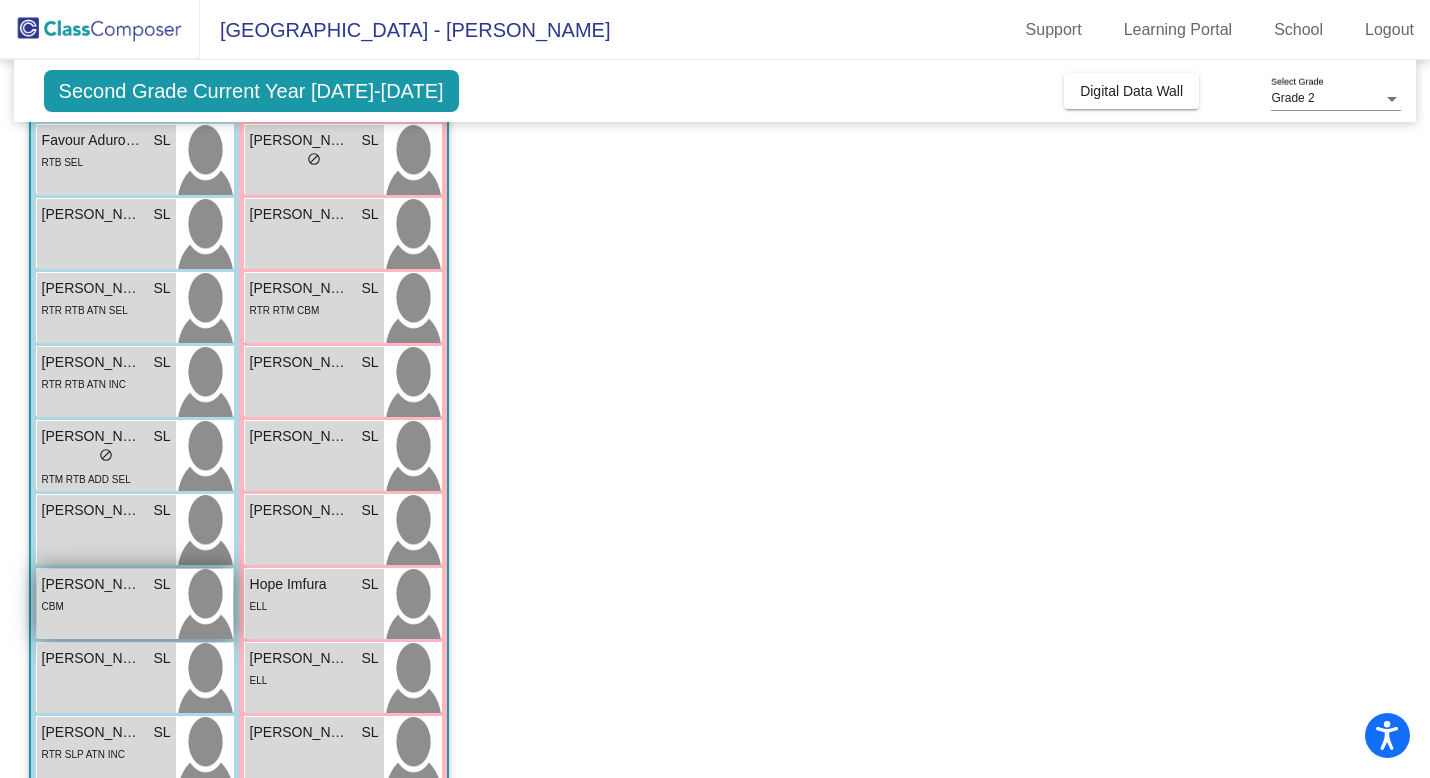 scroll, scrollTop: 351, scrollLeft: 0, axis: vertical 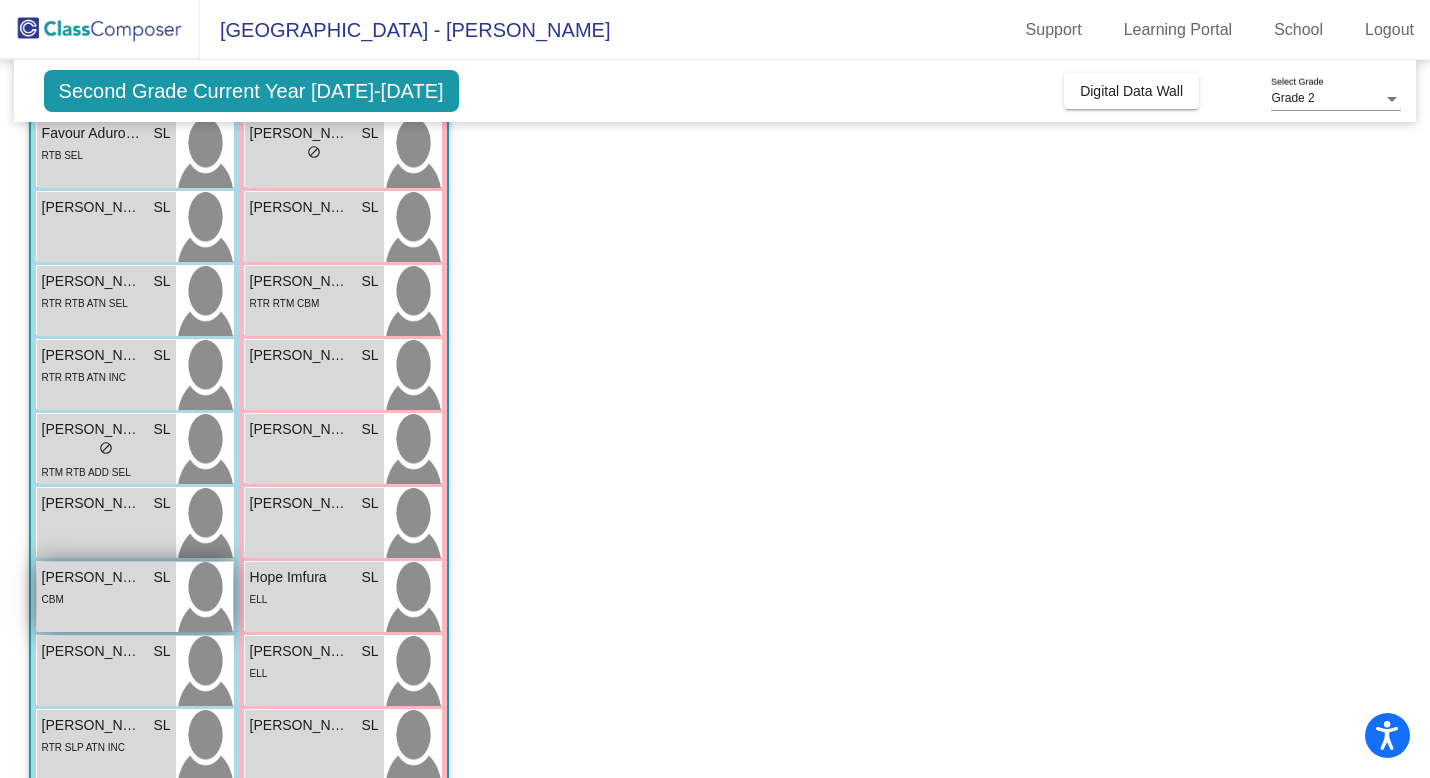 click on "Jude Perkins SL lock do_not_disturb_alt CBM" at bounding box center [106, 597] 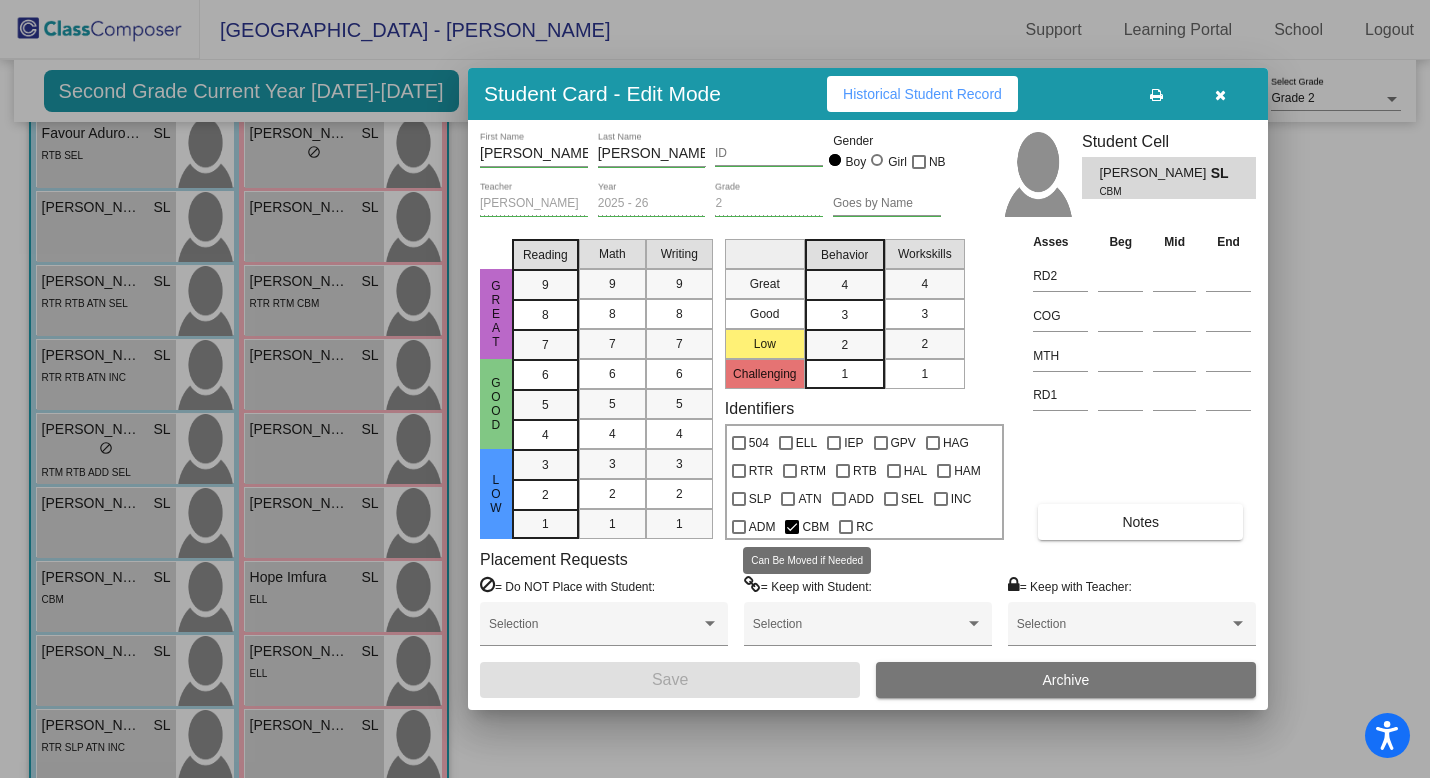 scroll, scrollTop: 0, scrollLeft: 0, axis: both 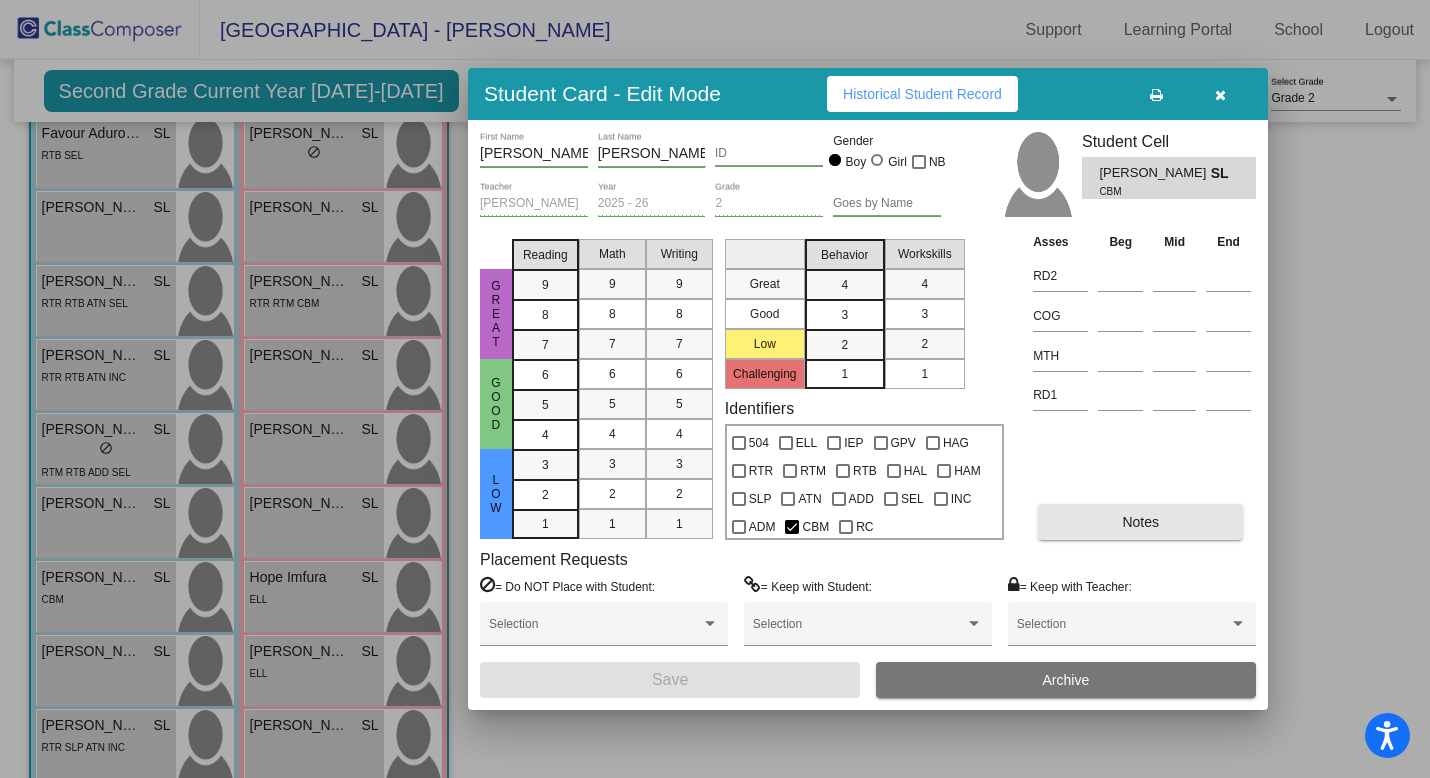 click on "Notes" at bounding box center [1140, 522] 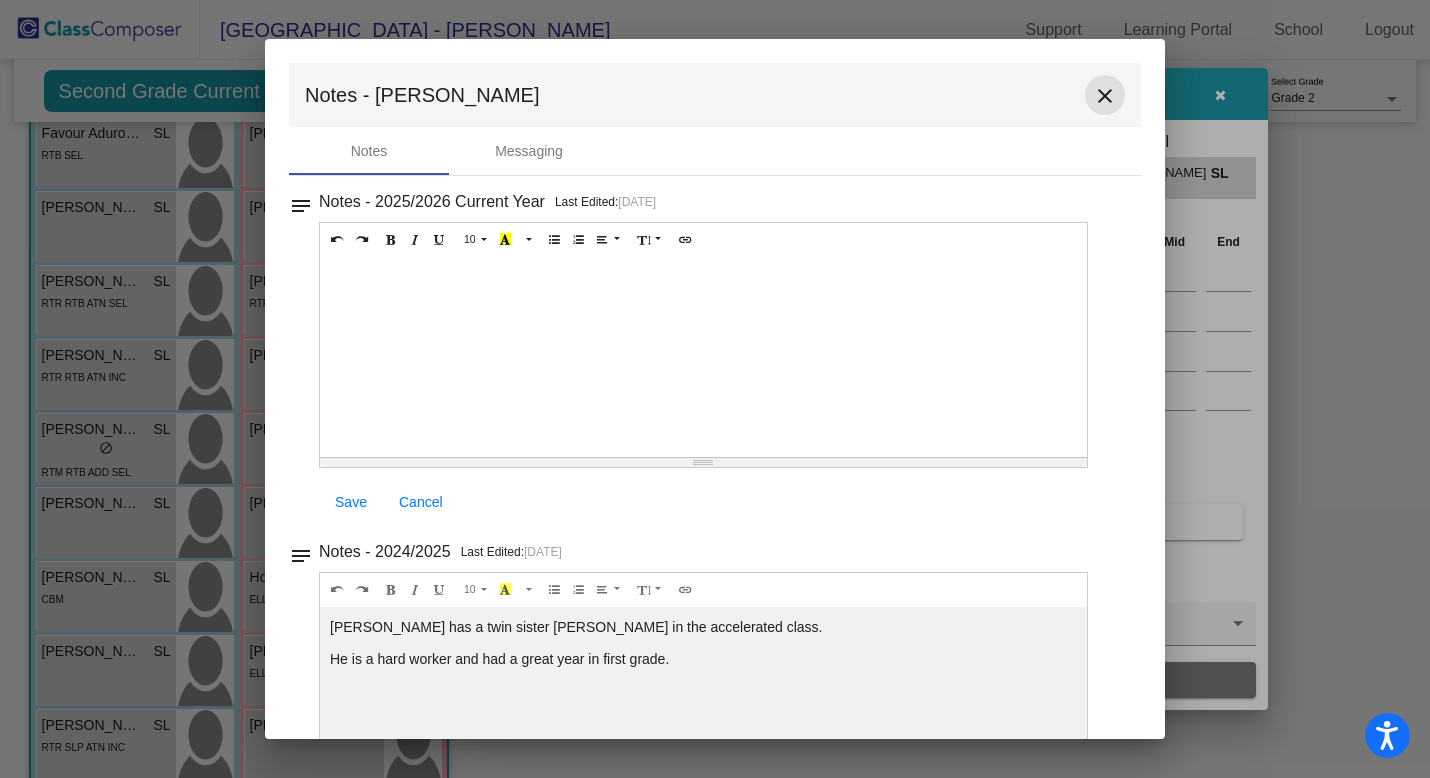 click on "close" at bounding box center [1105, 96] 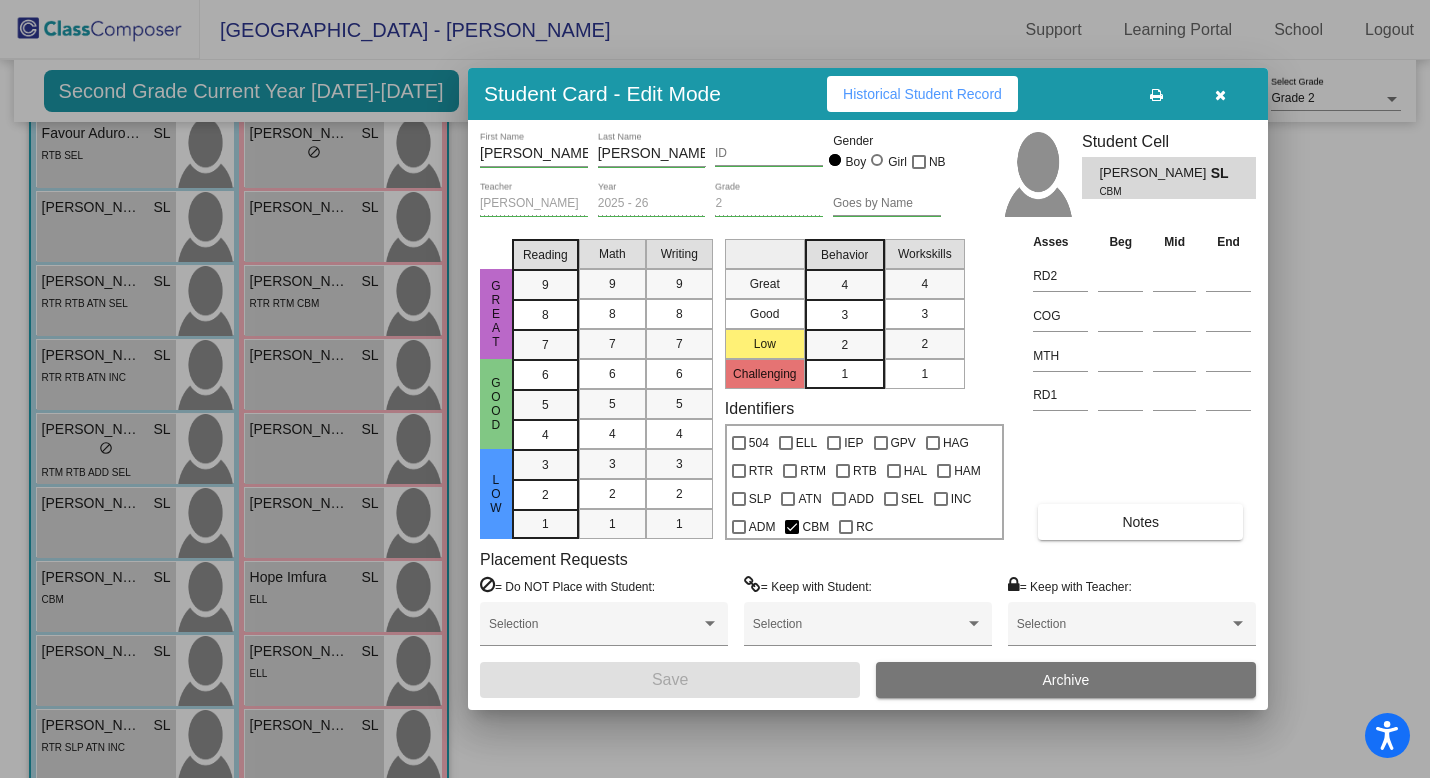 click at bounding box center [1220, 95] 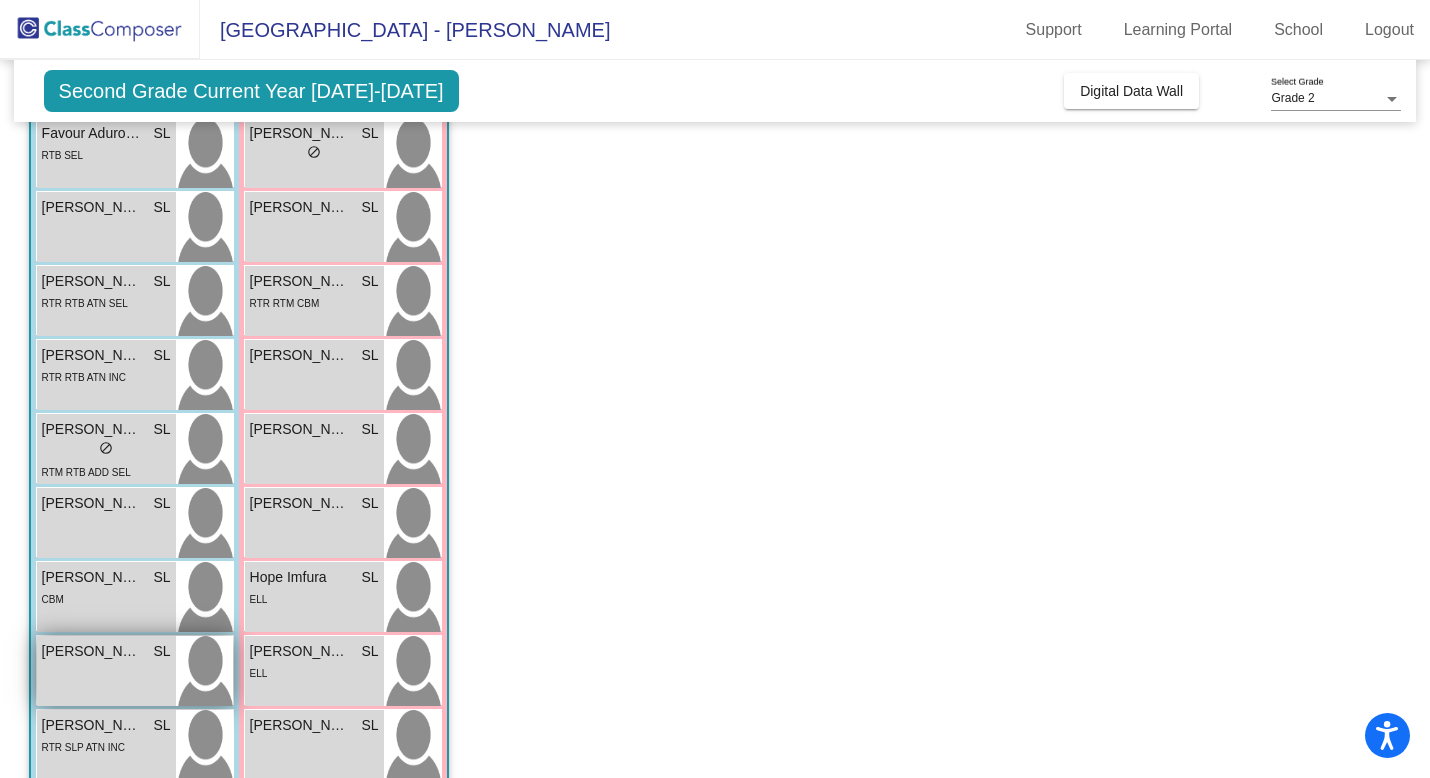 click on "Kelvin Mutunzi SL lock do_not_disturb_alt" at bounding box center [106, 671] 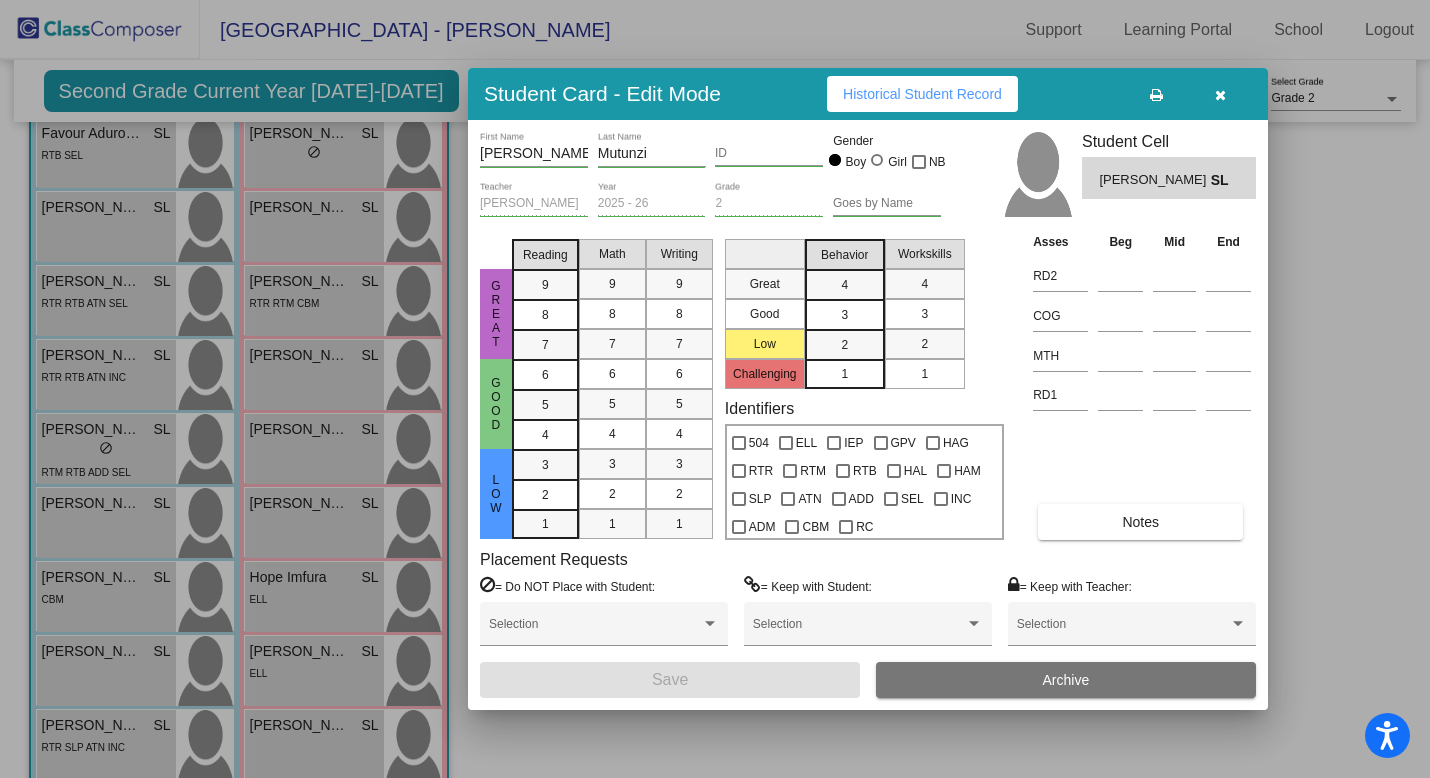 click on "Notes" at bounding box center [1140, 522] 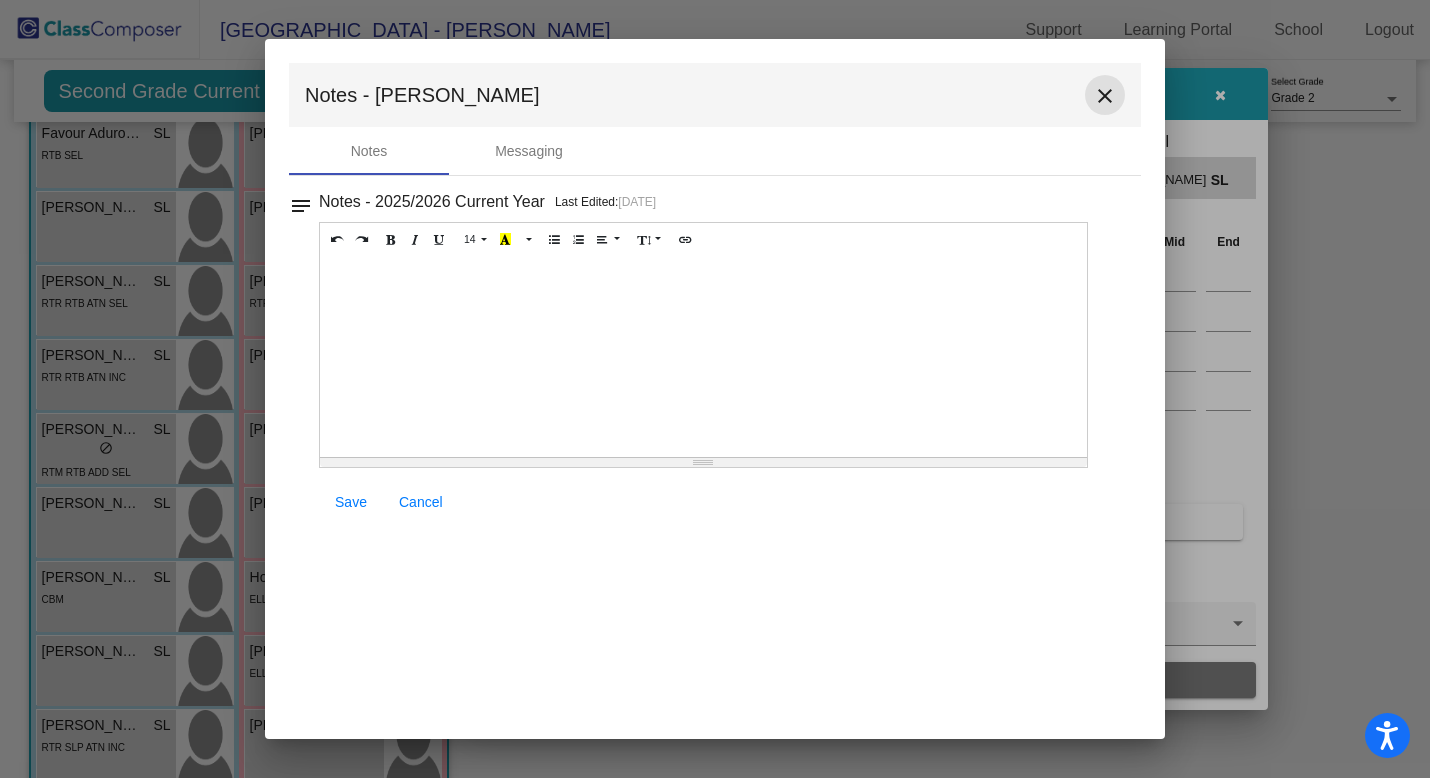 click on "close" at bounding box center [1105, 96] 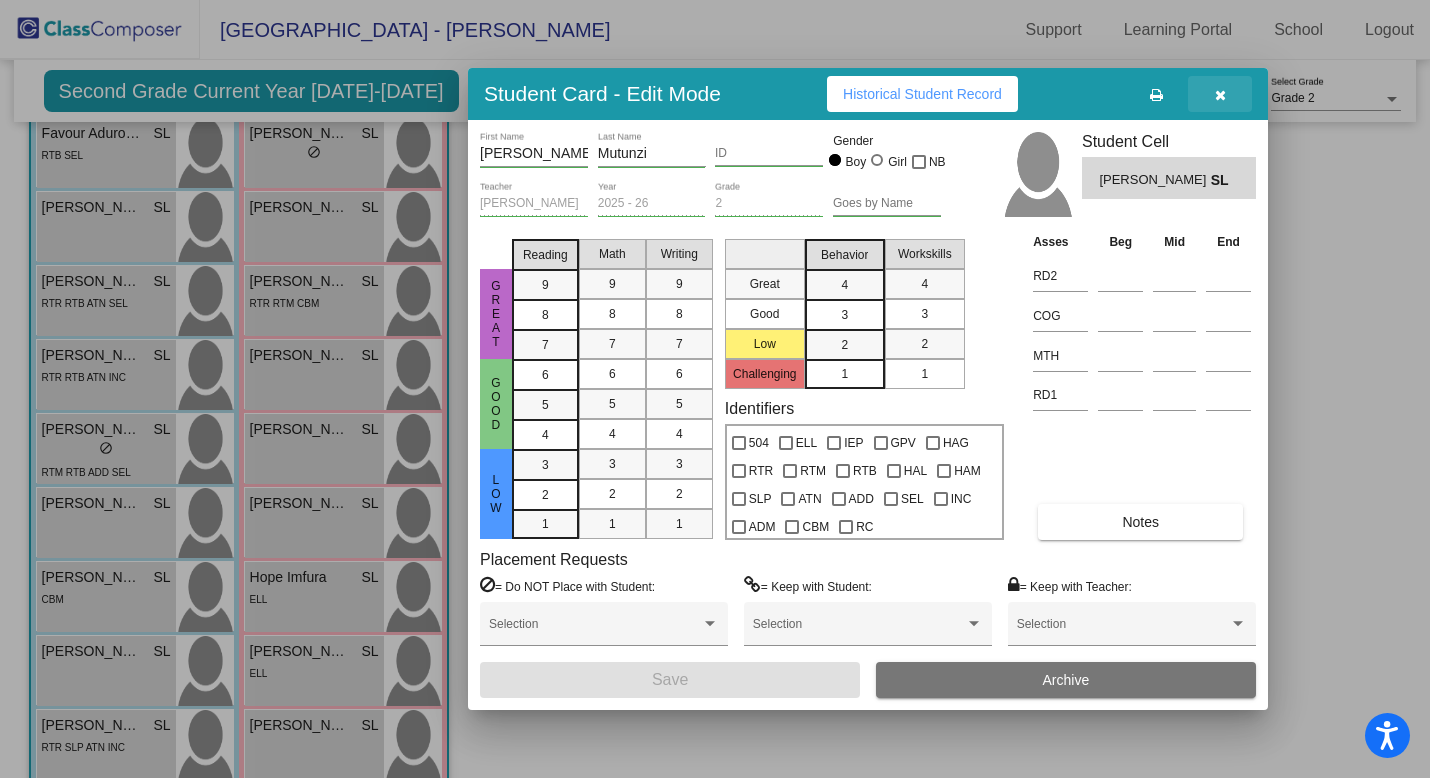 click at bounding box center (1220, 94) 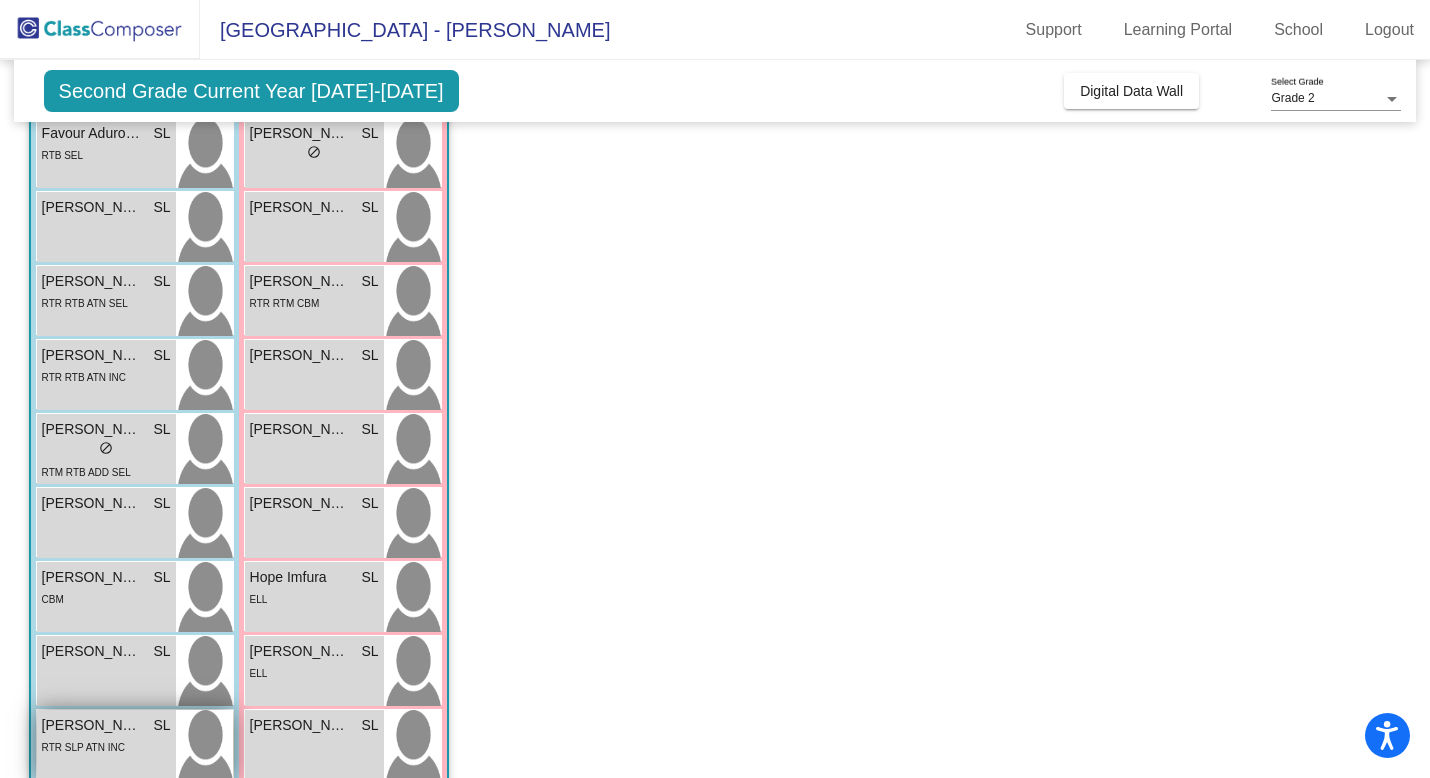 click on "RTR SLP ATN INC" at bounding box center [83, 747] 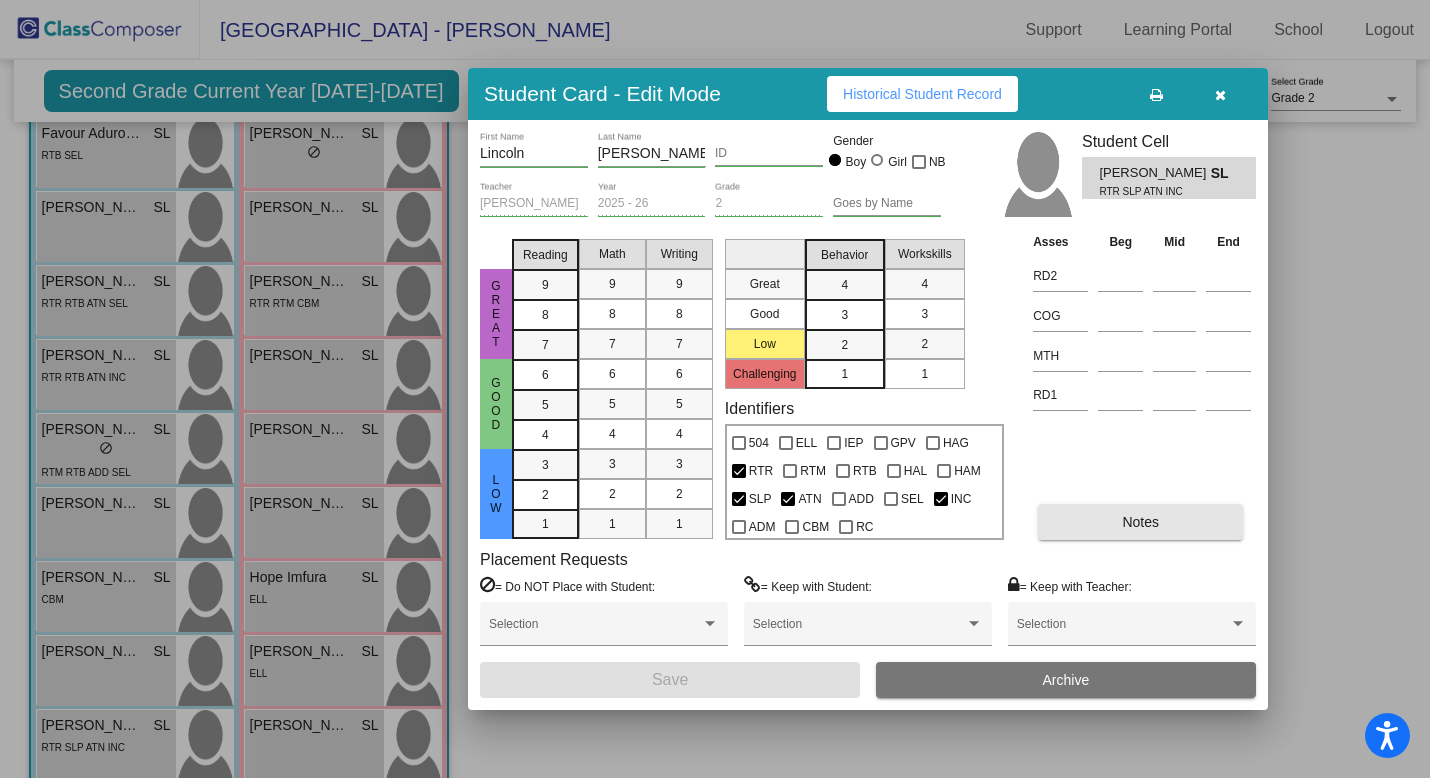 click on "Notes" at bounding box center (1140, 522) 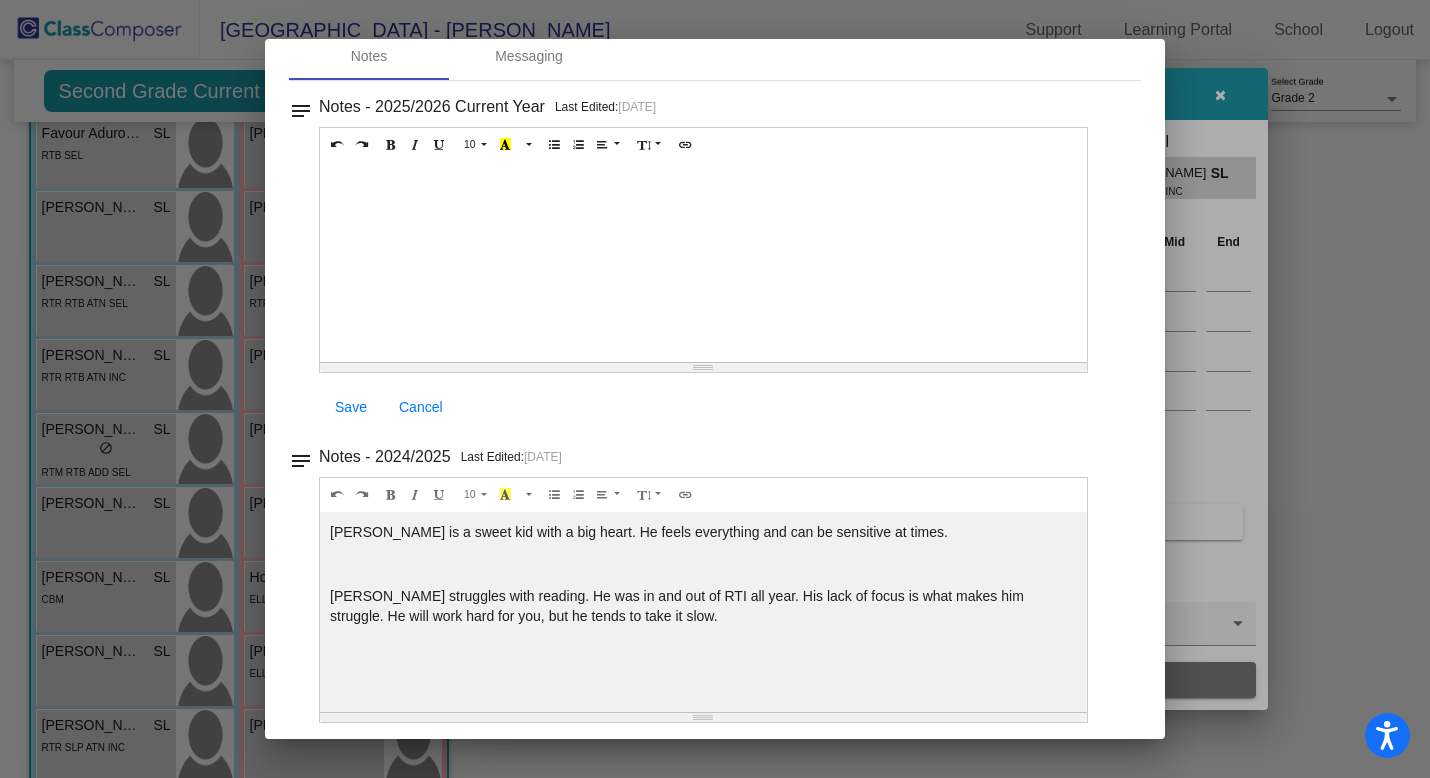 scroll, scrollTop: 102, scrollLeft: 0, axis: vertical 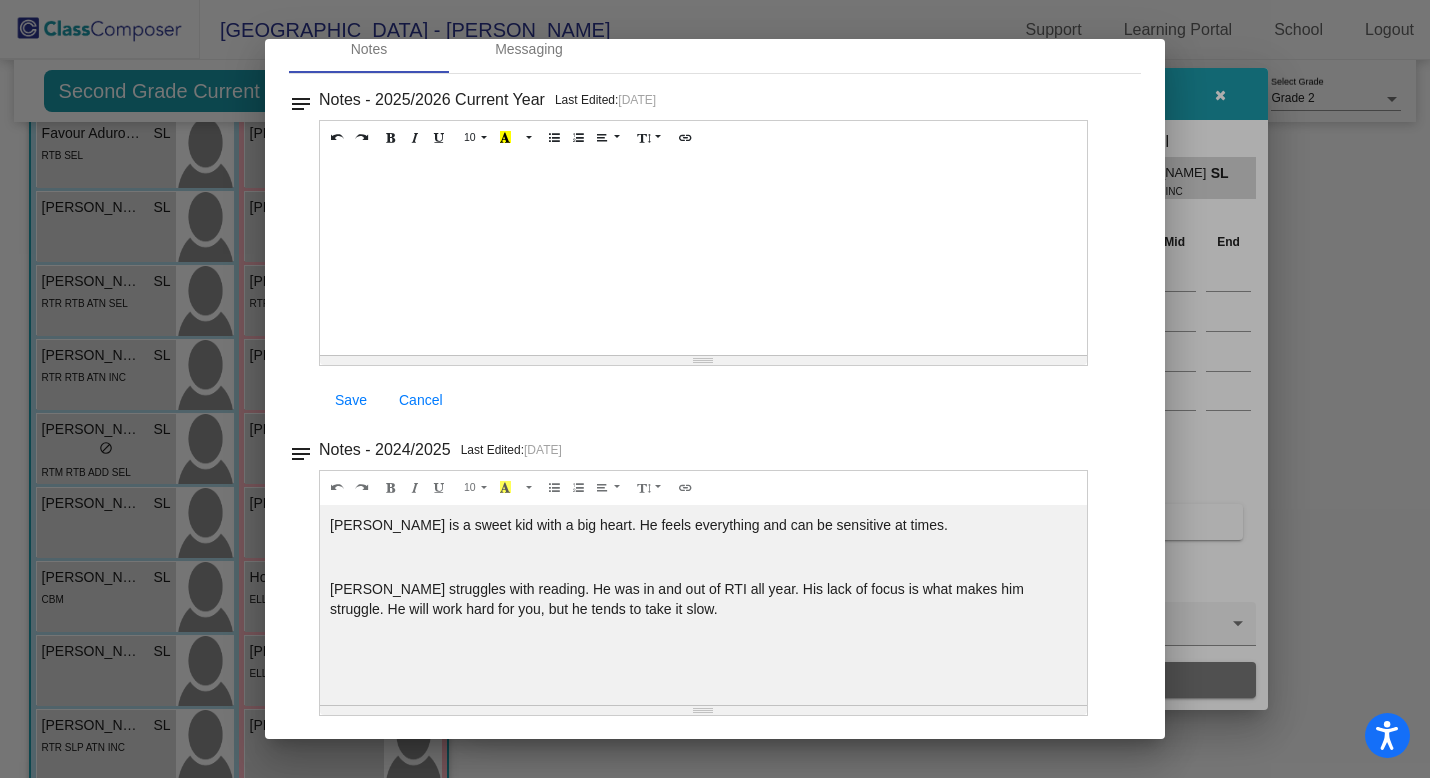 click at bounding box center [715, 389] 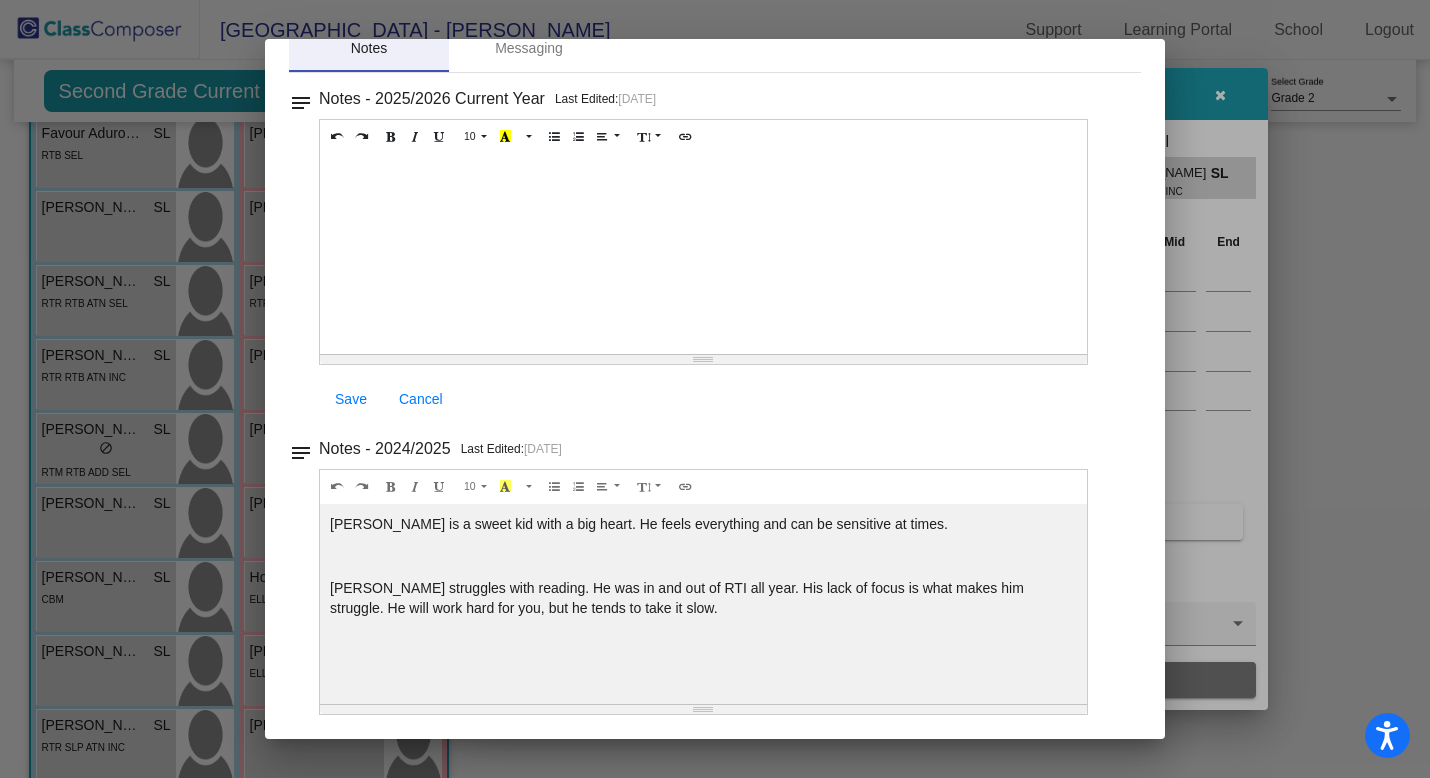 scroll, scrollTop: 0, scrollLeft: 0, axis: both 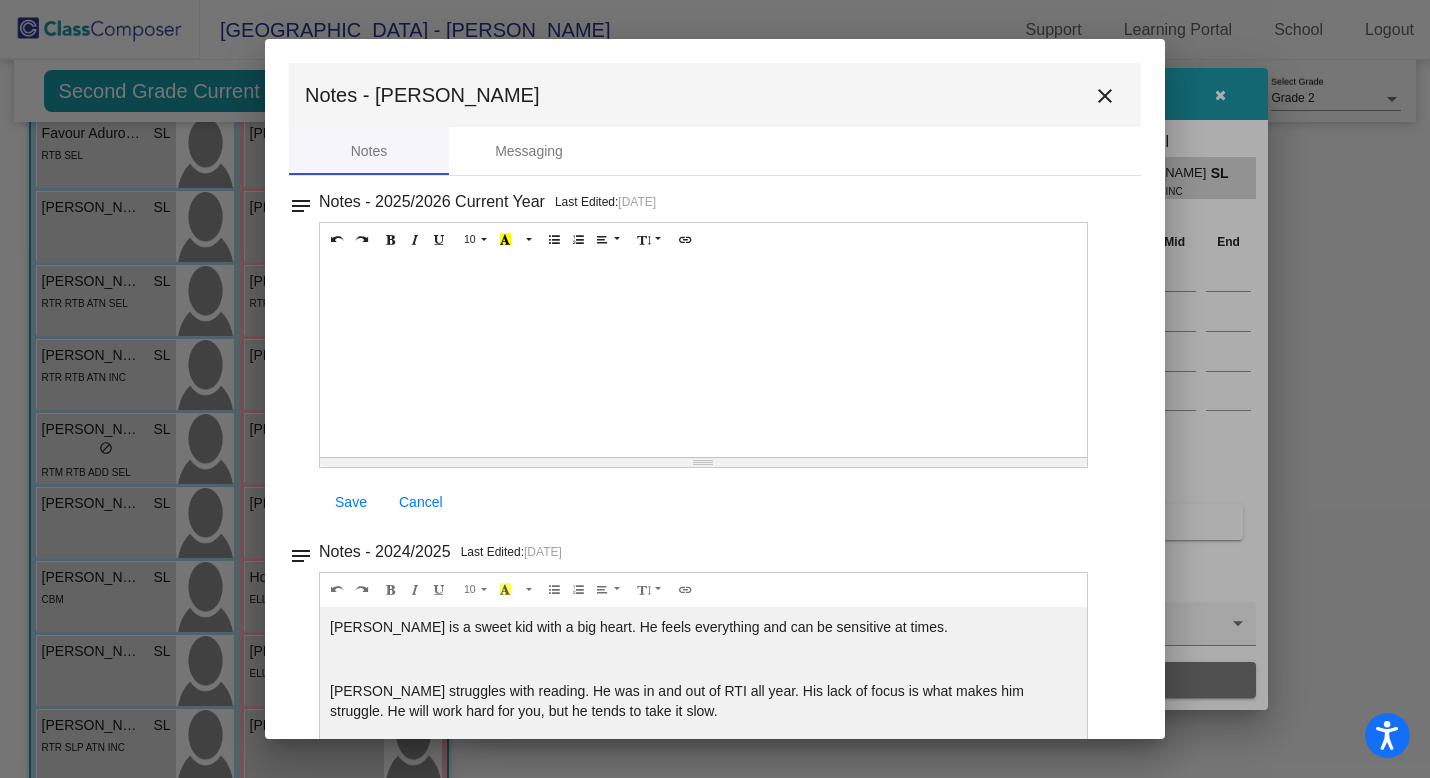 click on "close" at bounding box center [1105, 96] 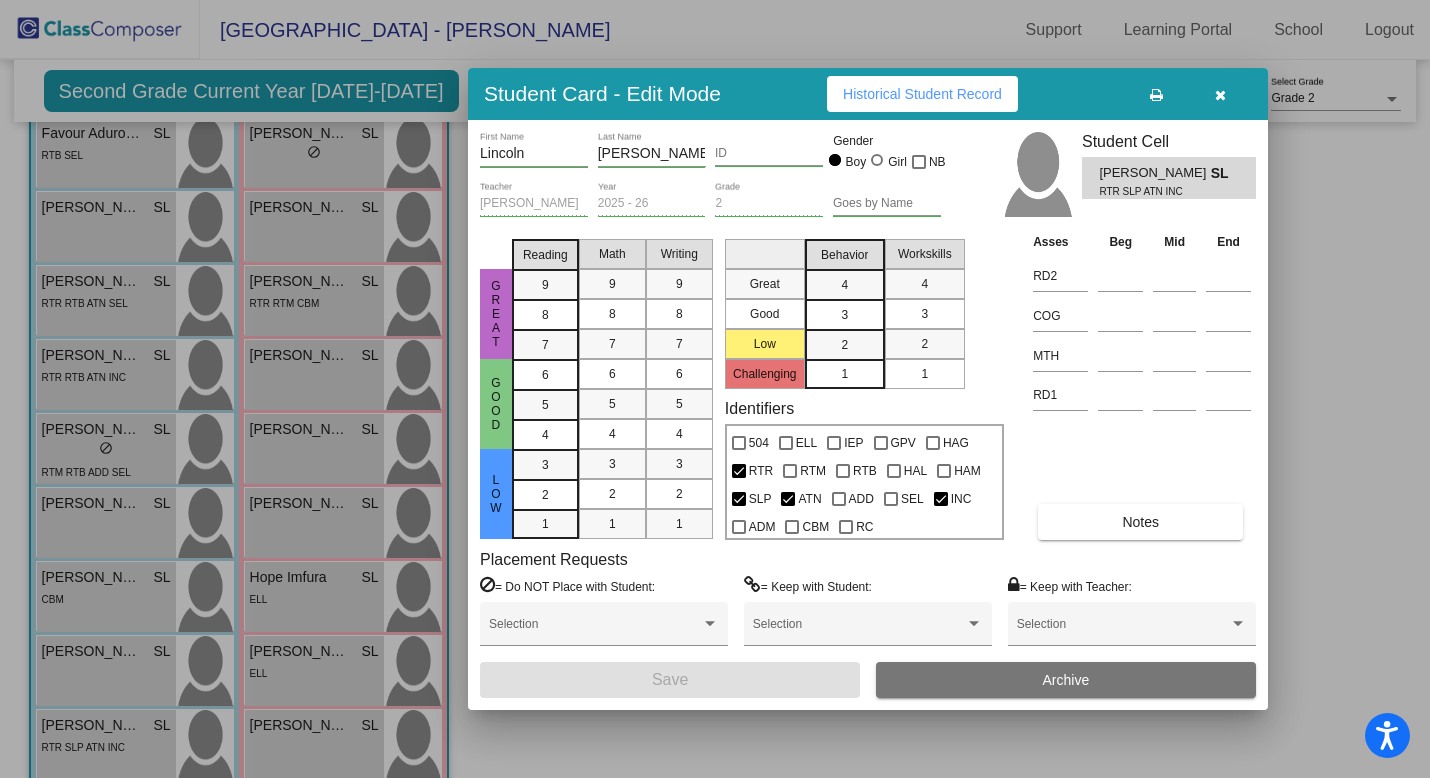 click at bounding box center [1220, 95] 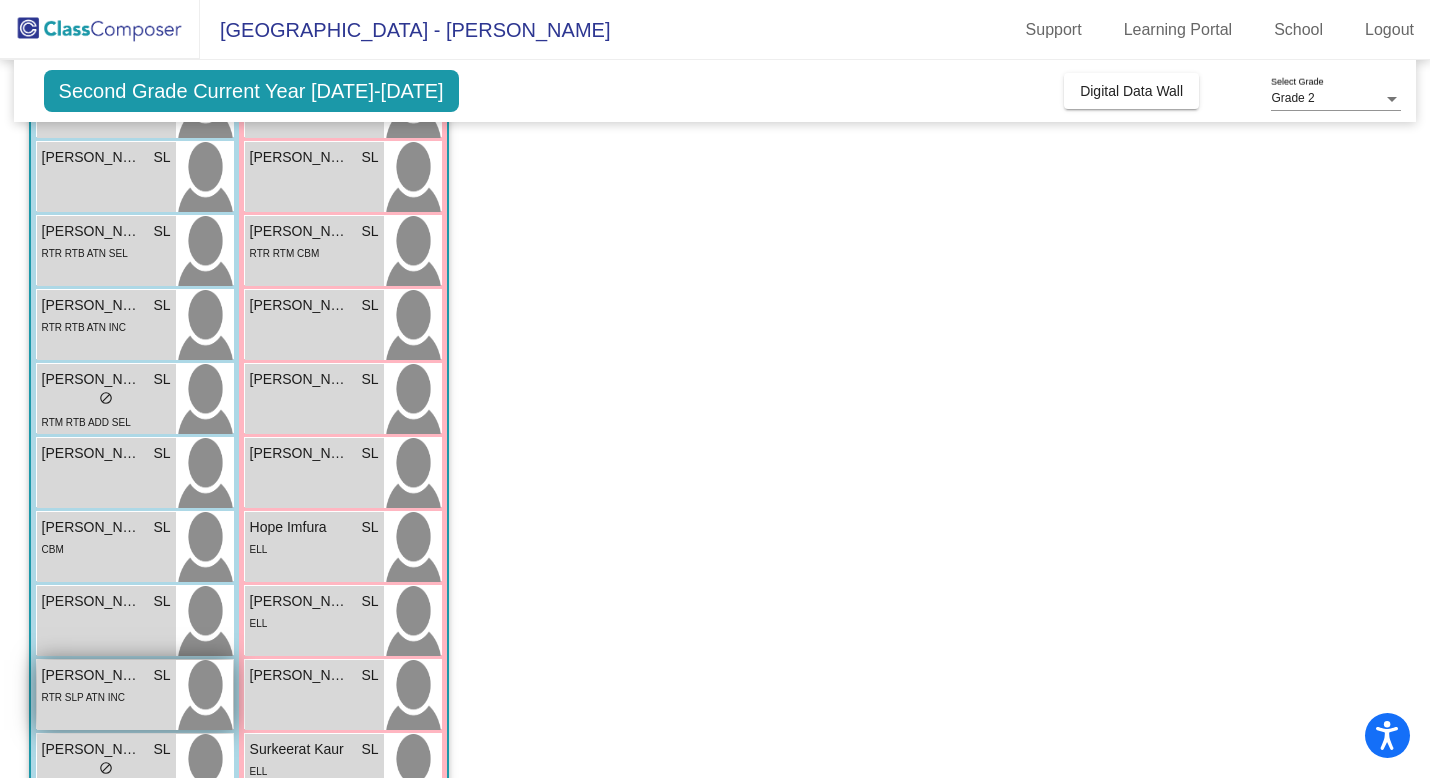 scroll, scrollTop: 536, scrollLeft: 0, axis: vertical 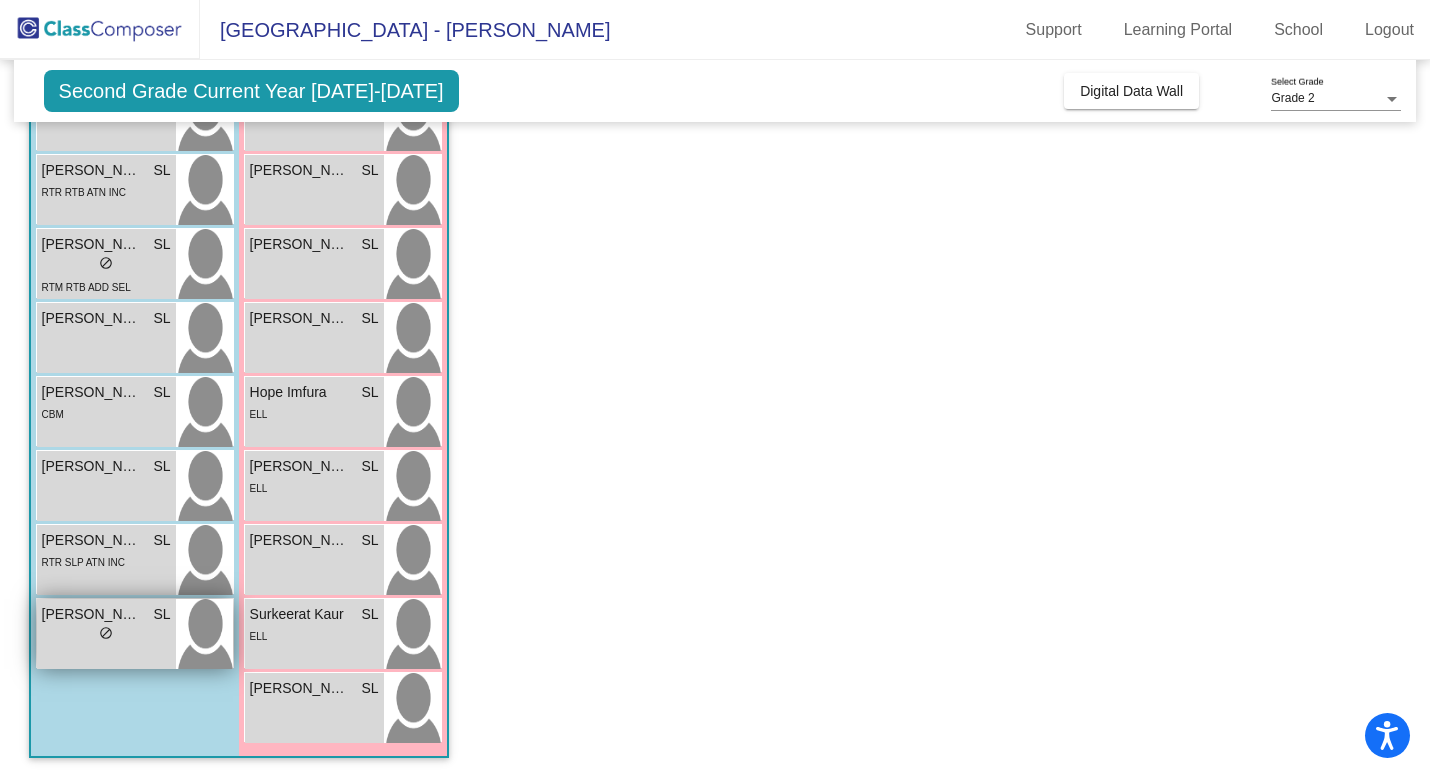 click on "Silas Ginder SL lock do_not_disturb_alt" at bounding box center [106, 634] 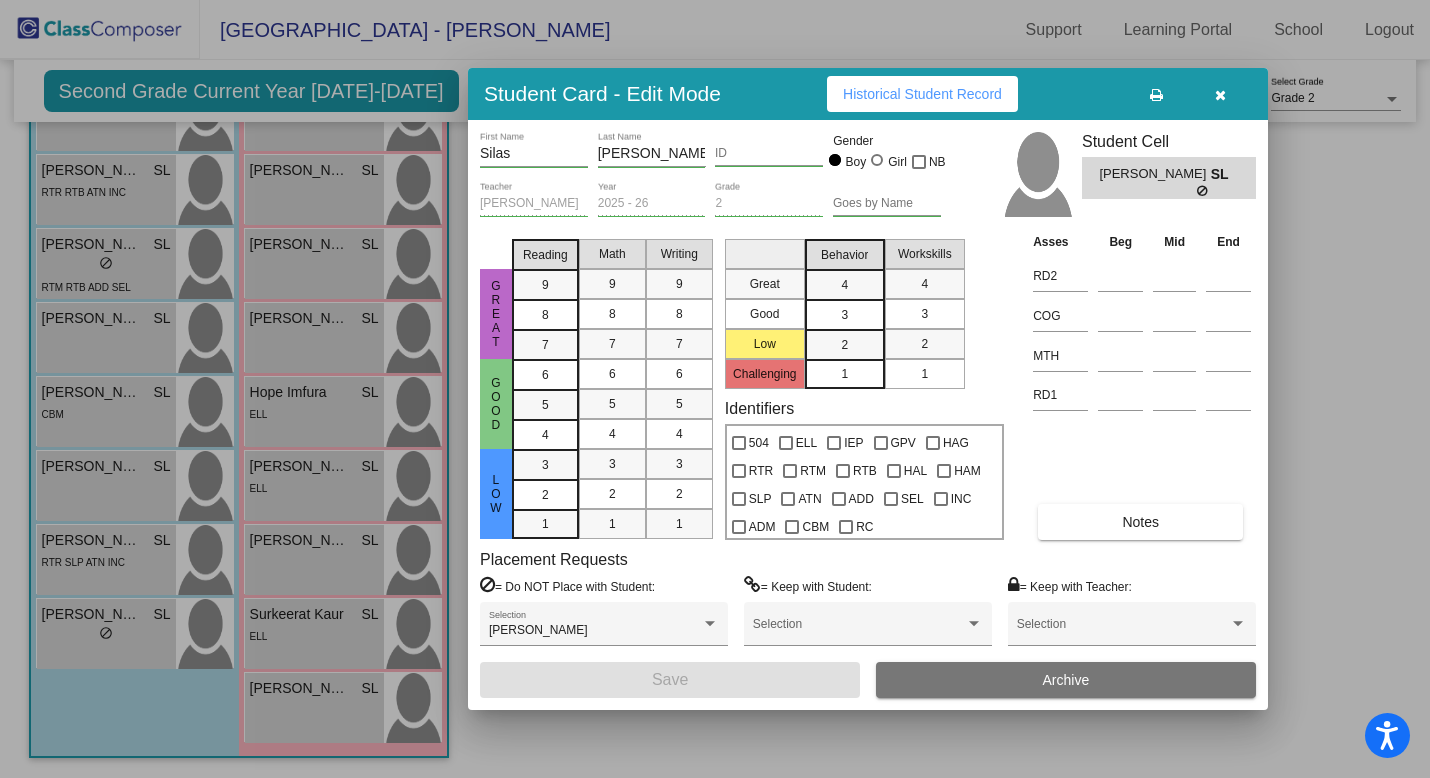 scroll, scrollTop: 0, scrollLeft: 0, axis: both 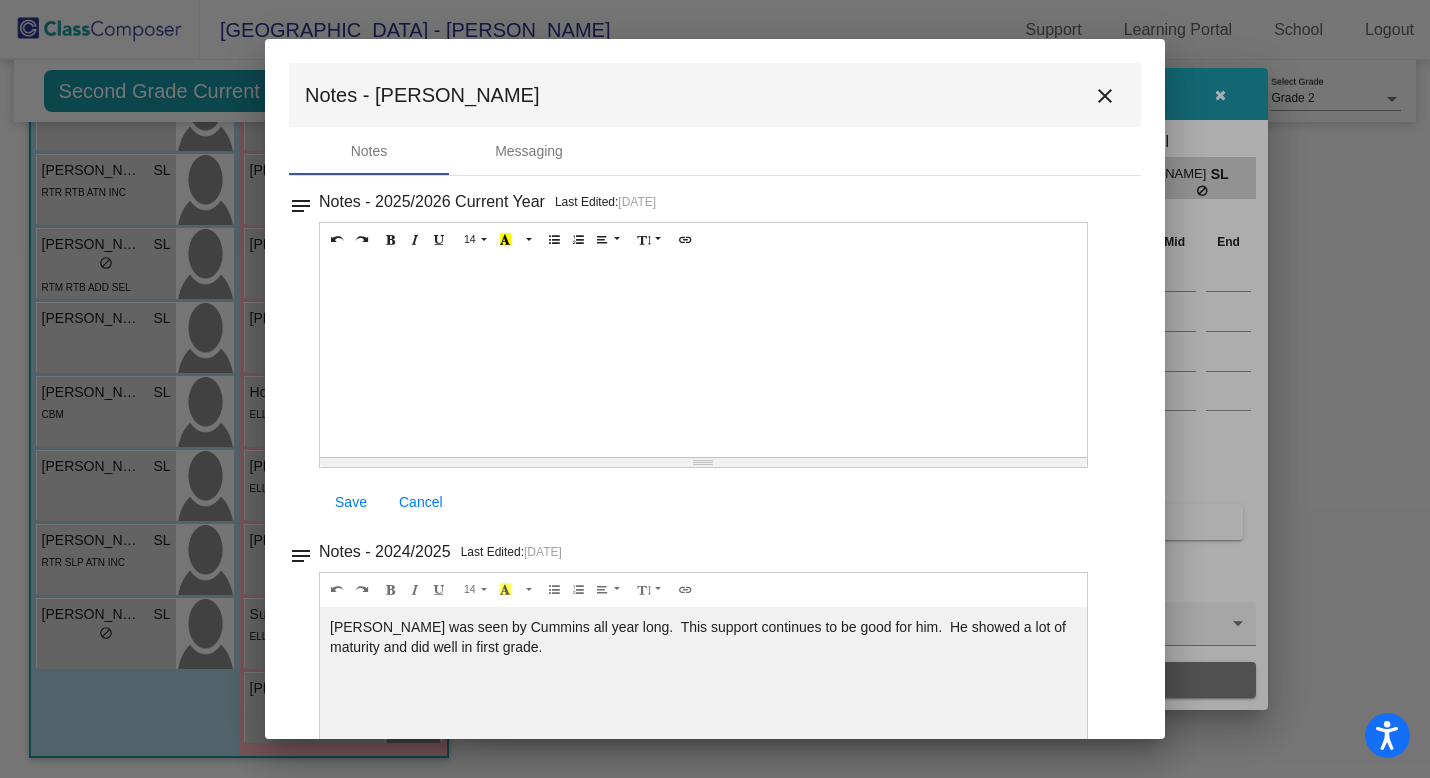 click on "Notes - Silas close" at bounding box center [715, 95] 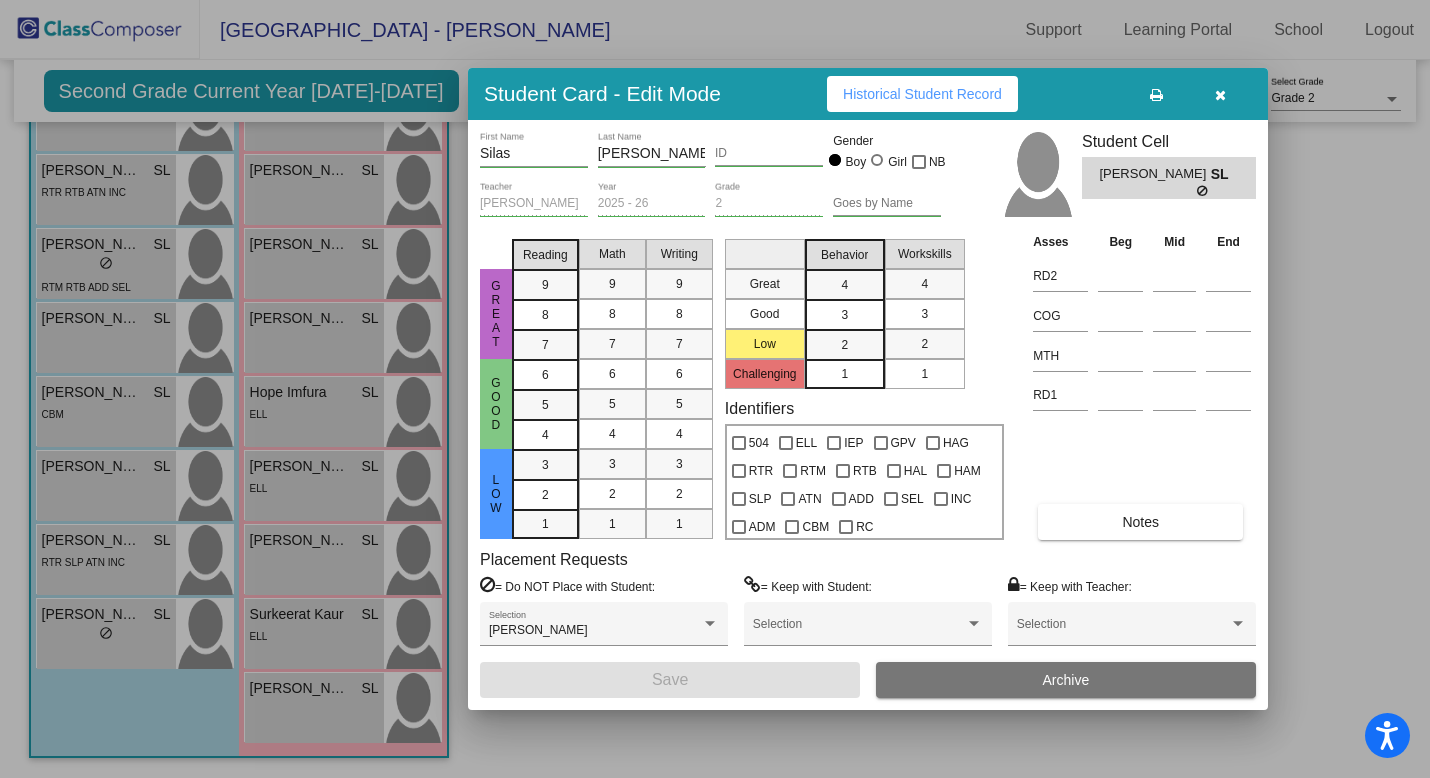 click at bounding box center (1220, 95) 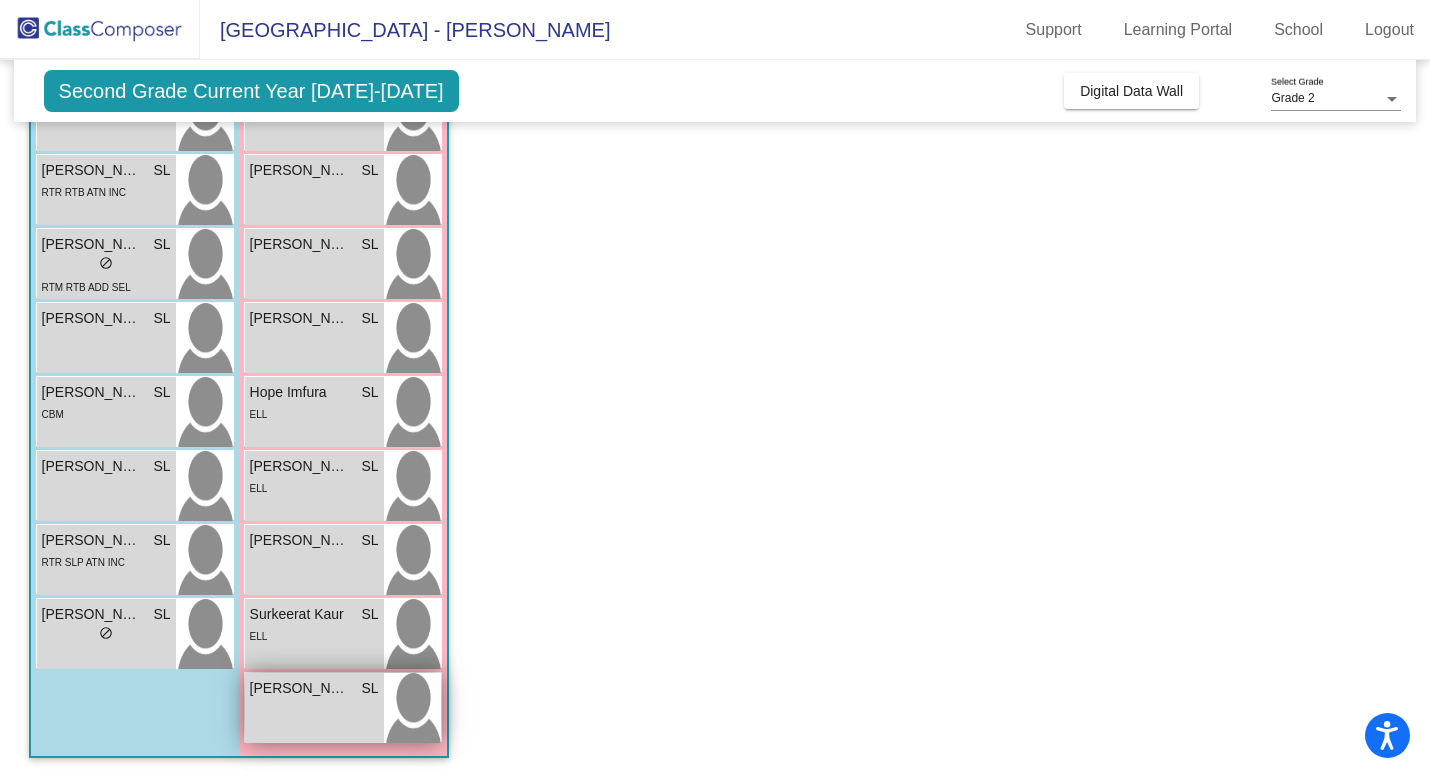 scroll, scrollTop: 0, scrollLeft: 0, axis: both 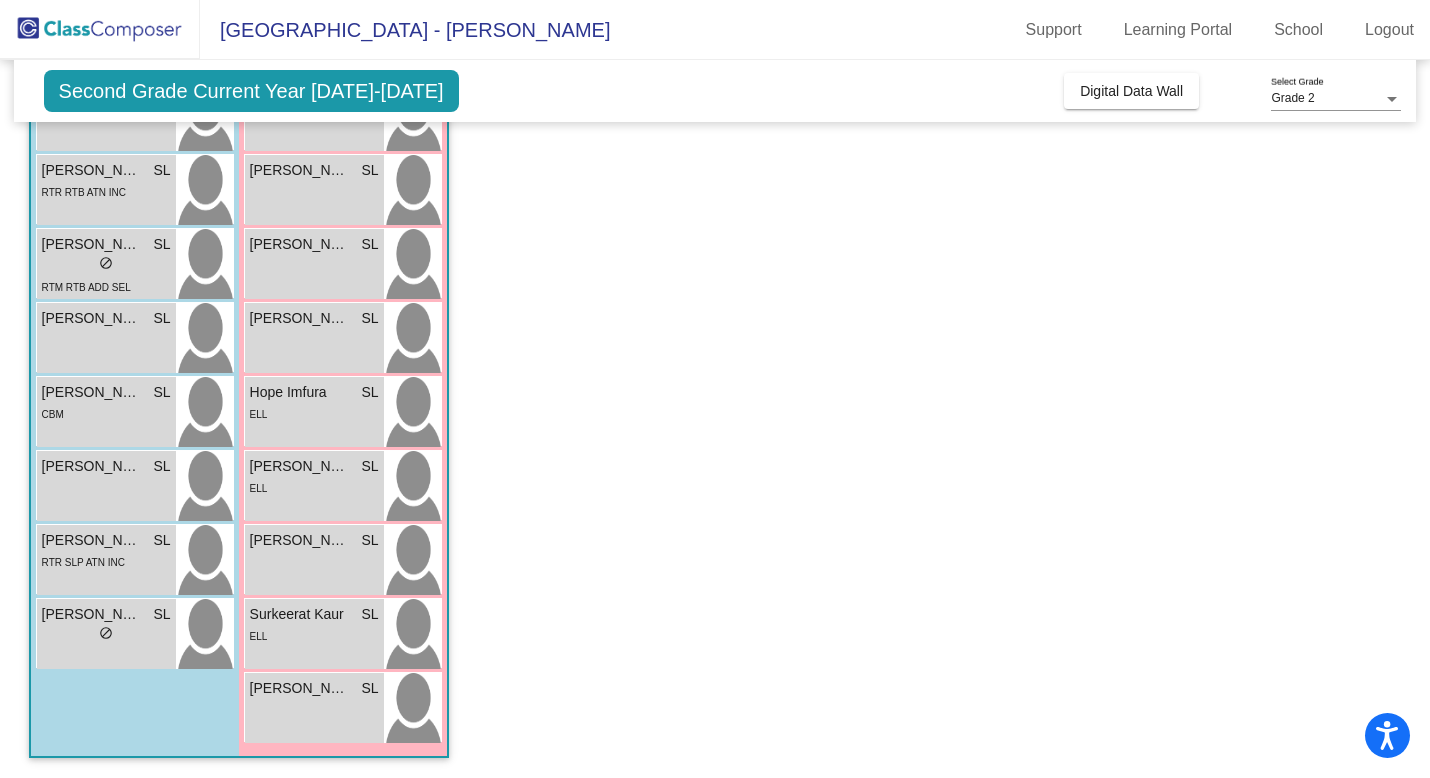 click on "Class 2   - Laborde  picture_as_pdf Sarah Laborde  Add Student  First Name Last Name Student Id  (Recommended)   Boy   Girl   Non Binary Add Close  Boys : 12  Branson Felling SL lock do_not_disturb_alt RTR RTM ATN INC David Ramirez SL lock do_not_disturb_alt ATN CBM Favour Adurodola SL lock do_not_disturb_alt RTB SEL Gabriel Mikell SL lock do_not_disturb_alt Ian Roy Baldwin SL lock do_not_disturb_alt RTR RTB ATN SEL Jack Bowen SL lock do_not_disturb_alt RTR RTB ATN INC Jayce Tidd SL lock do_not_disturb_alt RTM RTB ADD SEL Jayden Omare SL lock do_not_disturb_alt Jude Perkins SL lock do_not_disturb_alt CBM Kelvin Mutunzi SL lock do_not_disturb_alt Lincoln Berger SL lock do_not_disturb_alt RTR SLP ATN INC Silas Ginder SL lock do_not_disturb_alt Girls: 13 Adalynn Smith SL lock do_not_disturb_alt GPV CBM Amelia Rance SL lock do_not_disturb_alt CBM Amelia Wilson SL lock do_not_disturb_alt Christabel Osuolale SL lock do_not_disturb_alt Della Dostin SL lock do_not_disturb_alt RTR RTM CBM Ellis Edwards SL lock SL" 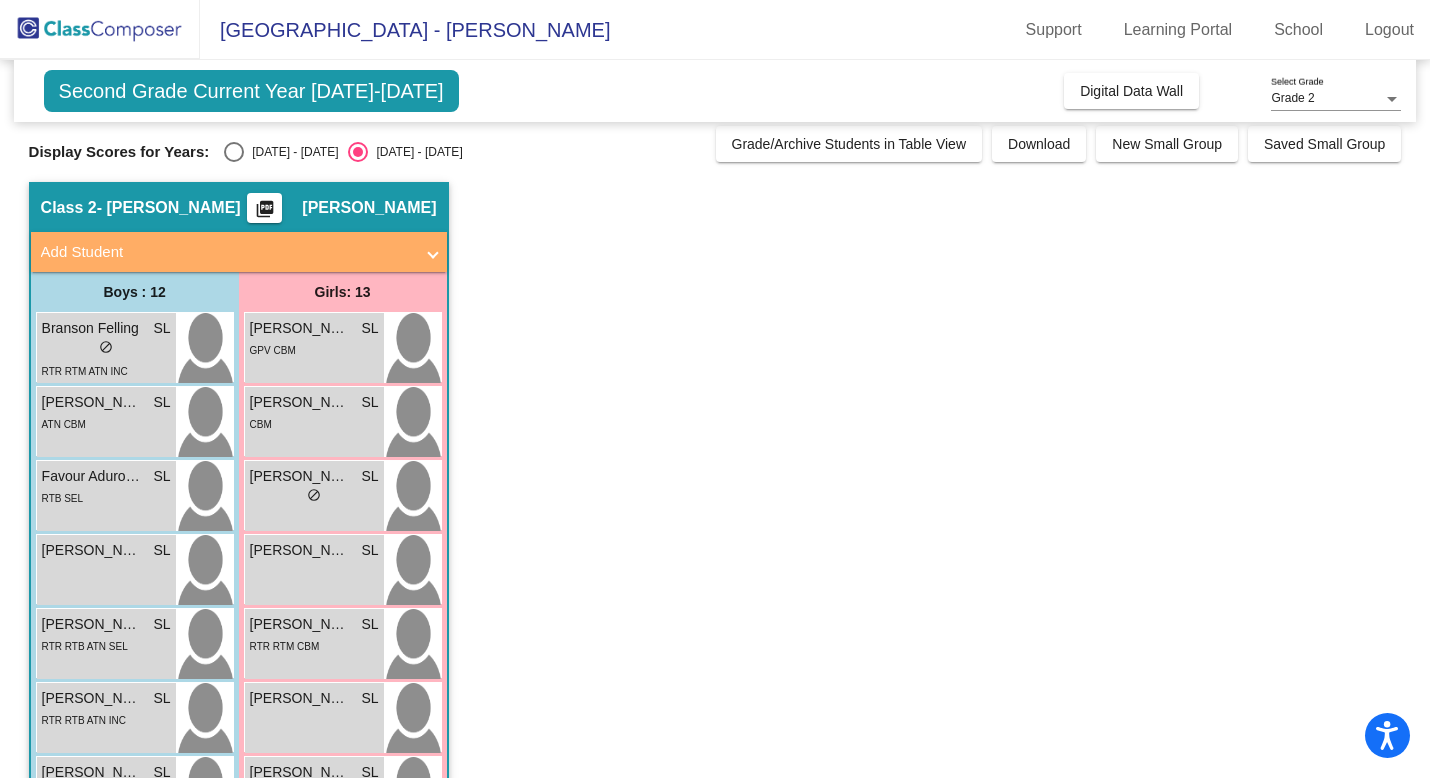 scroll, scrollTop: 0, scrollLeft: 0, axis: both 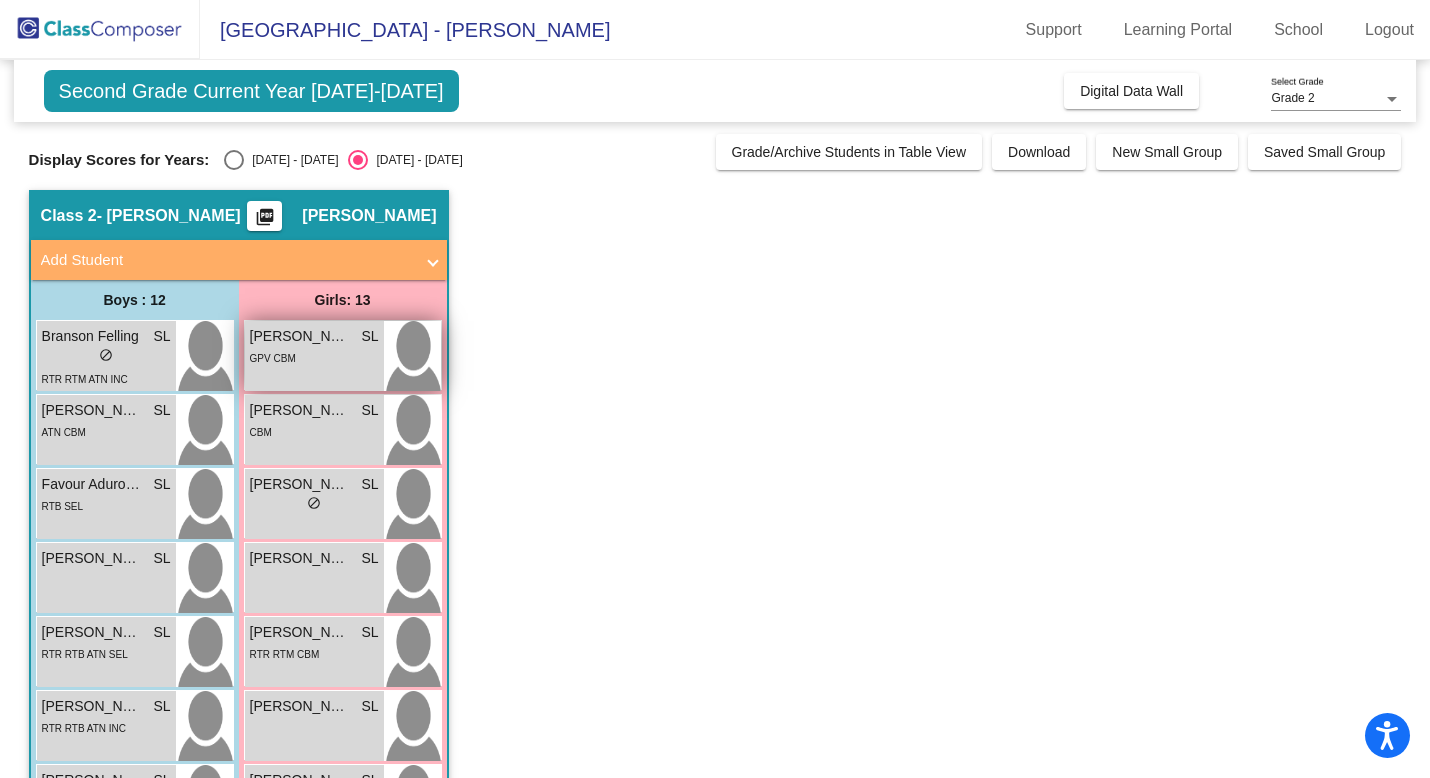 click on "Adalynn Smith SL lock do_not_disturb_alt GPV CBM" at bounding box center (314, 356) 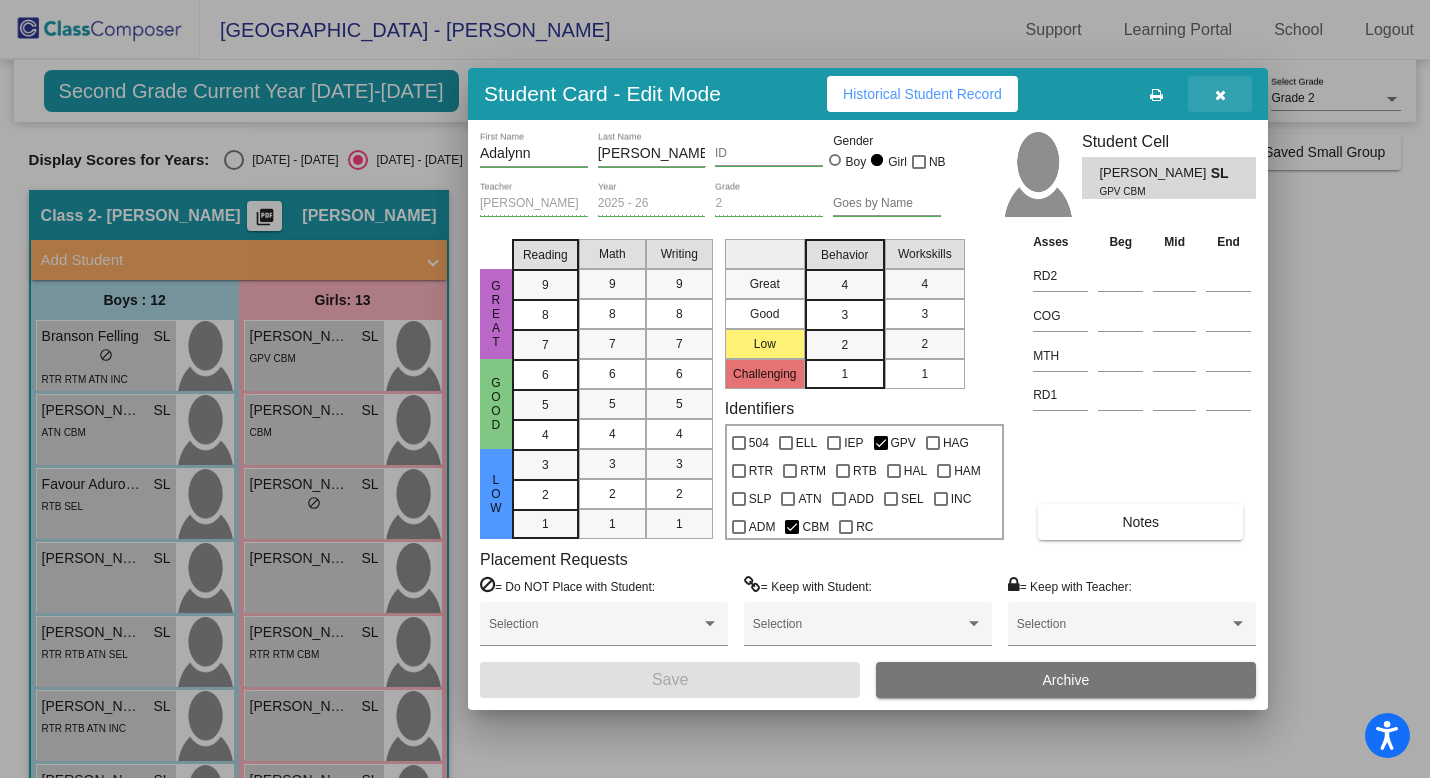click at bounding box center [1220, 94] 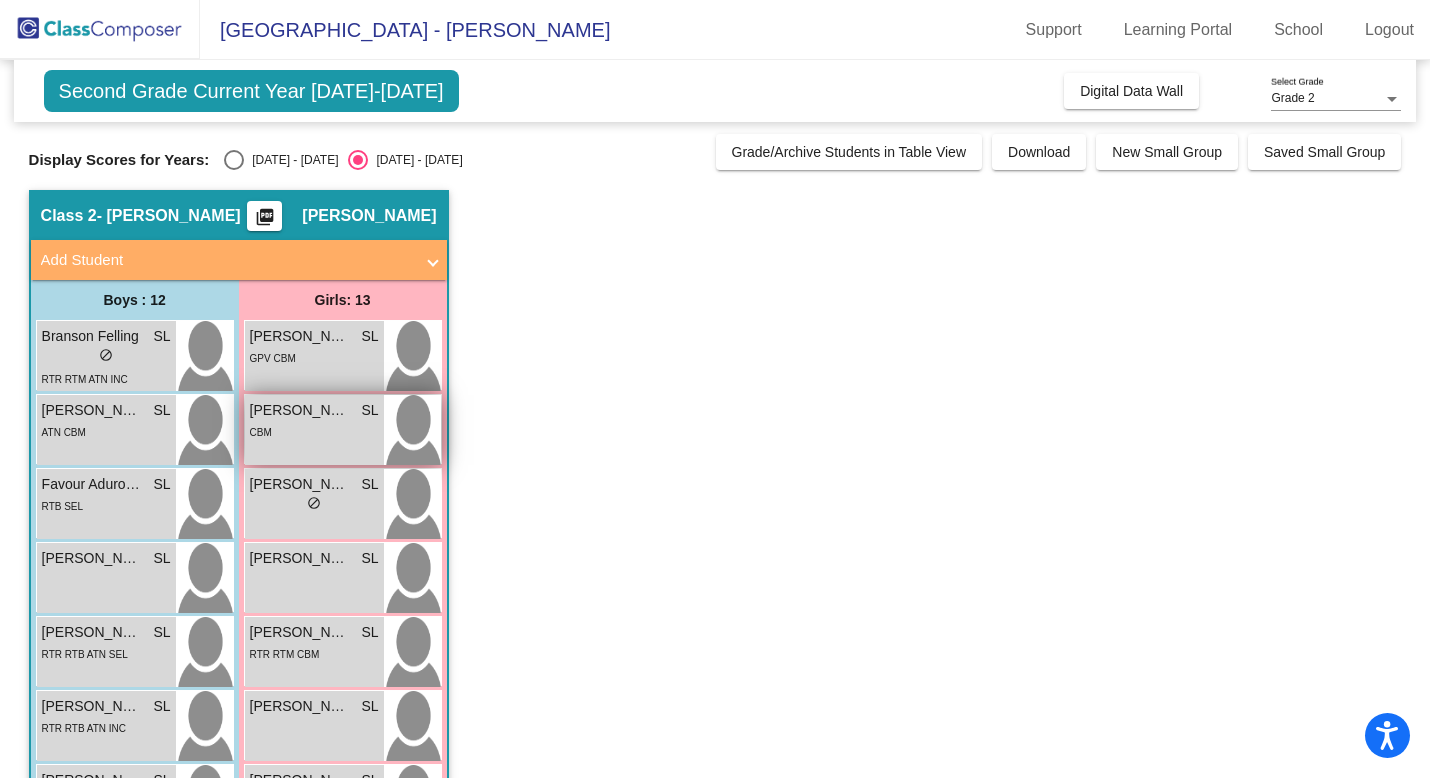 click on "SL" at bounding box center [369, 410] 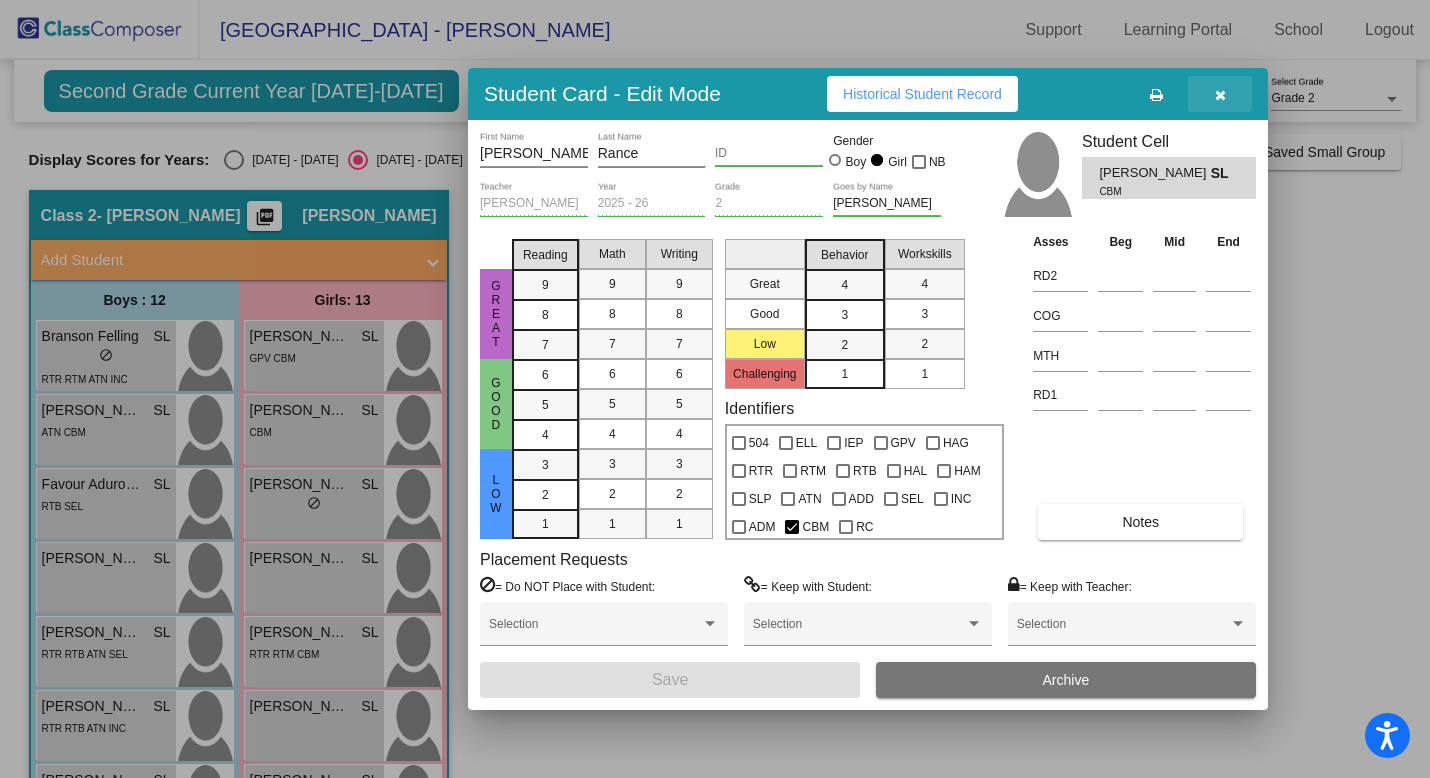 click at bounding box center [1220, 94] 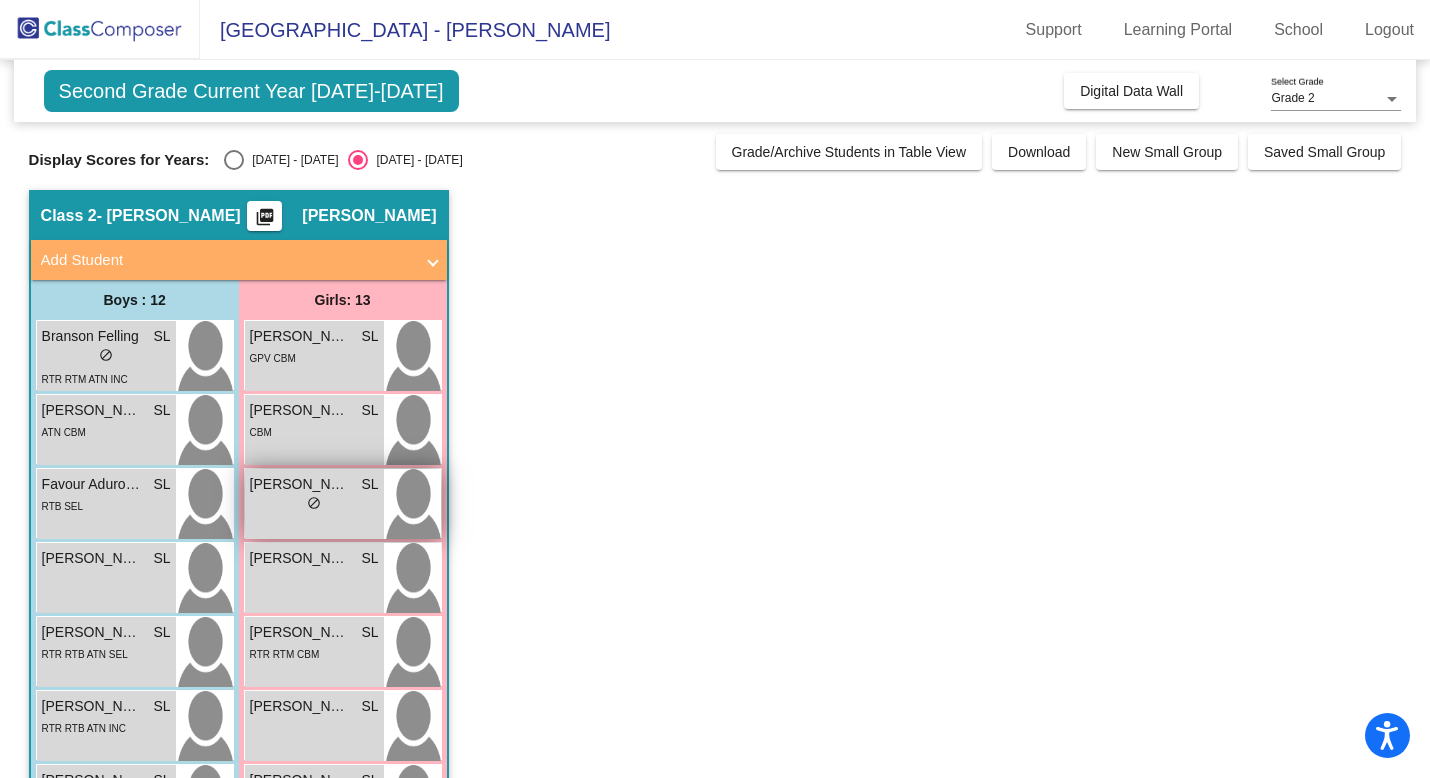 click at bounding box center [412, 504] 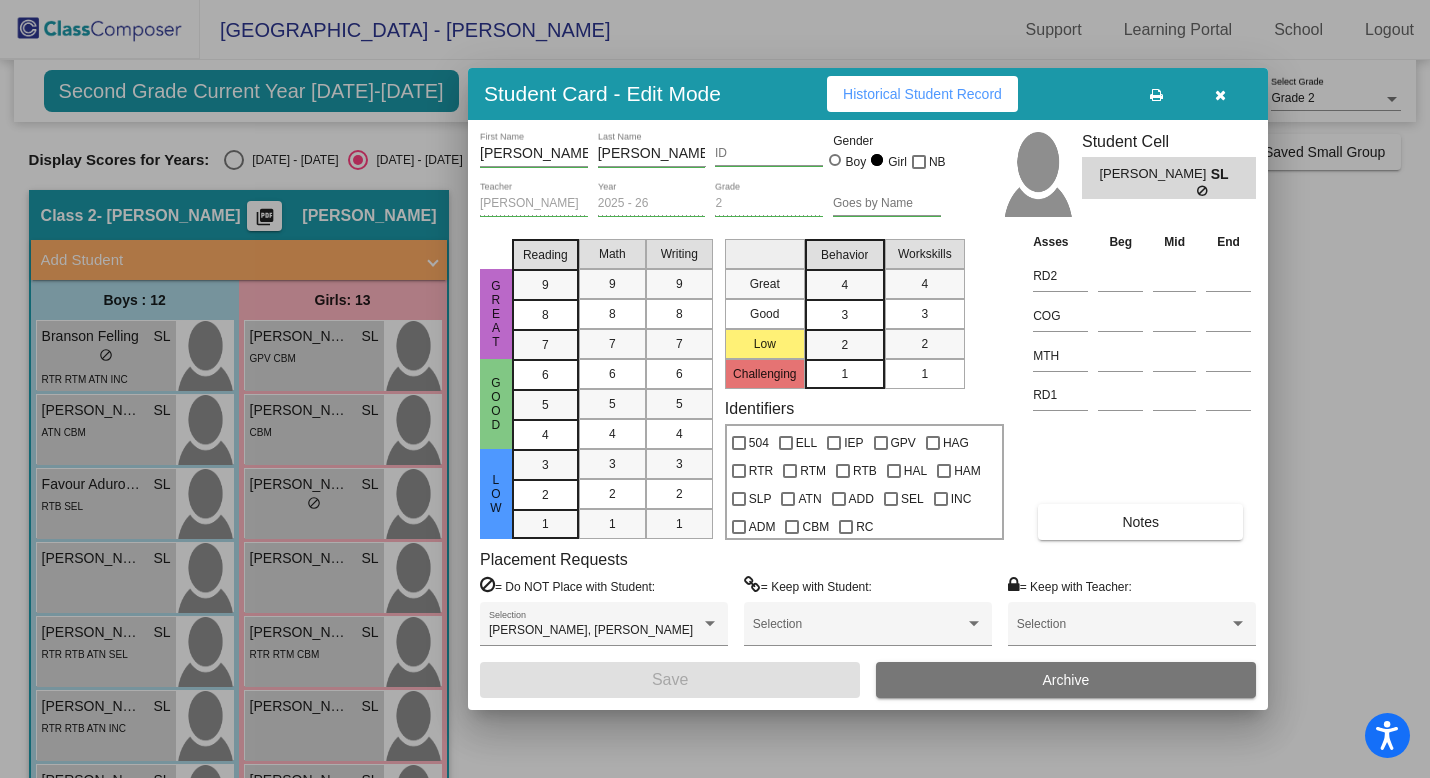 click on "Asses Beg Mid End RD2 COG MTH RD1  Notes" at bounding box center (1142, 385) 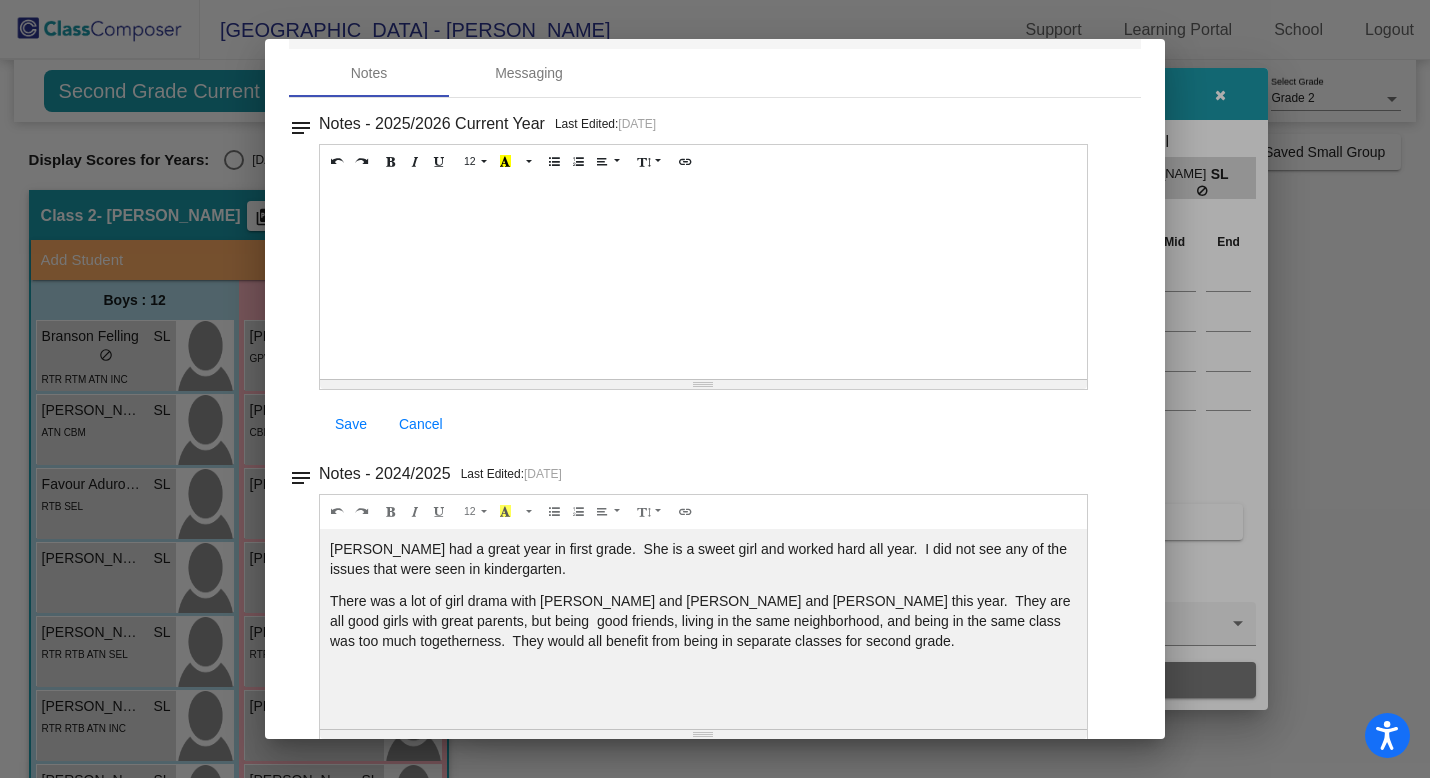 scroll, scrollTop: 79, scrollLeft: 0, axis: vertical 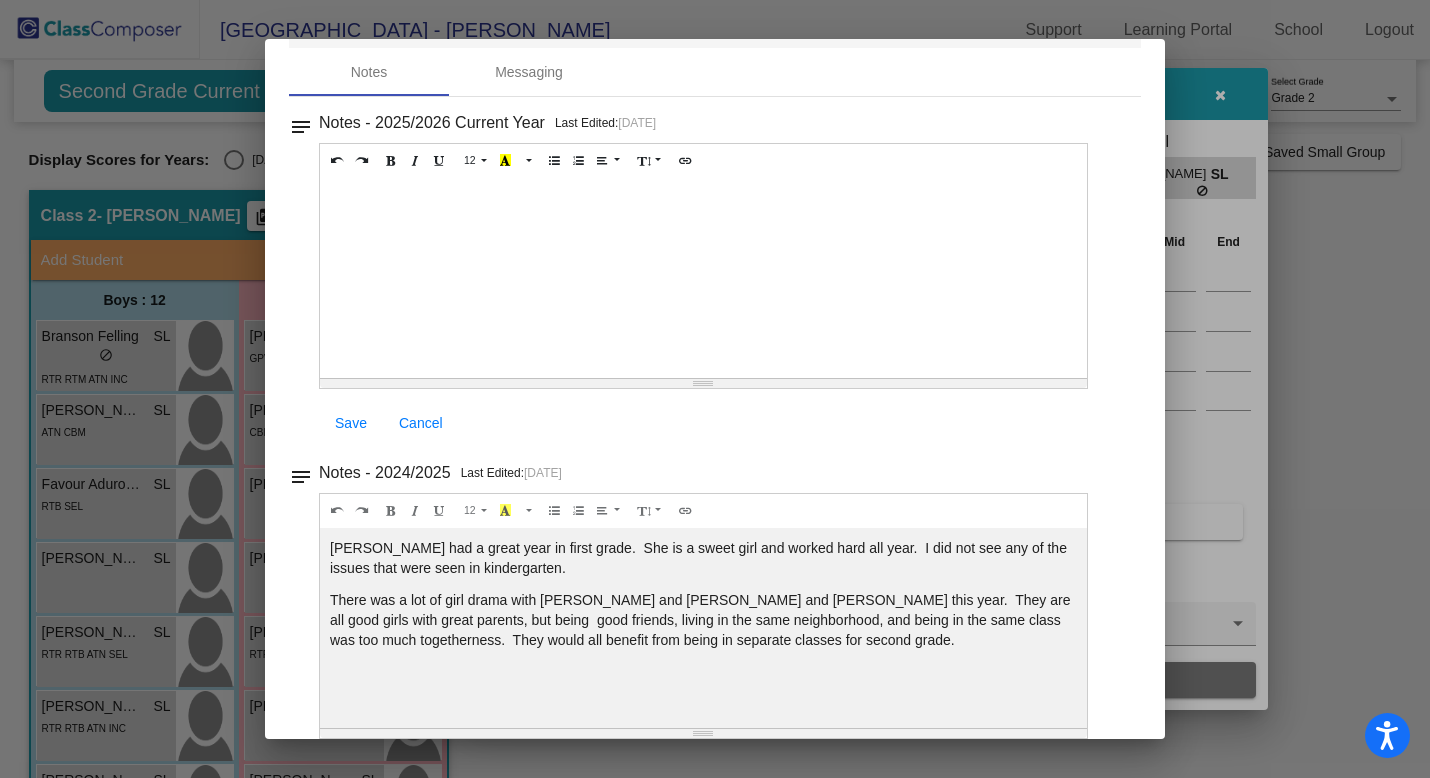click on "Notes - 2025/2026 Current Year Last Edited:   7/28/25 12    8  9  10  11  12  14  18  24  36   Background Color Transparent Select #ffff00 Text Color Reset to default Select #000000      1.0  1.2  1.4  1.5  1.6  1.8  2.0  3.0   100% 50% 25% Save Cancel" at bounding box center [723, 278] 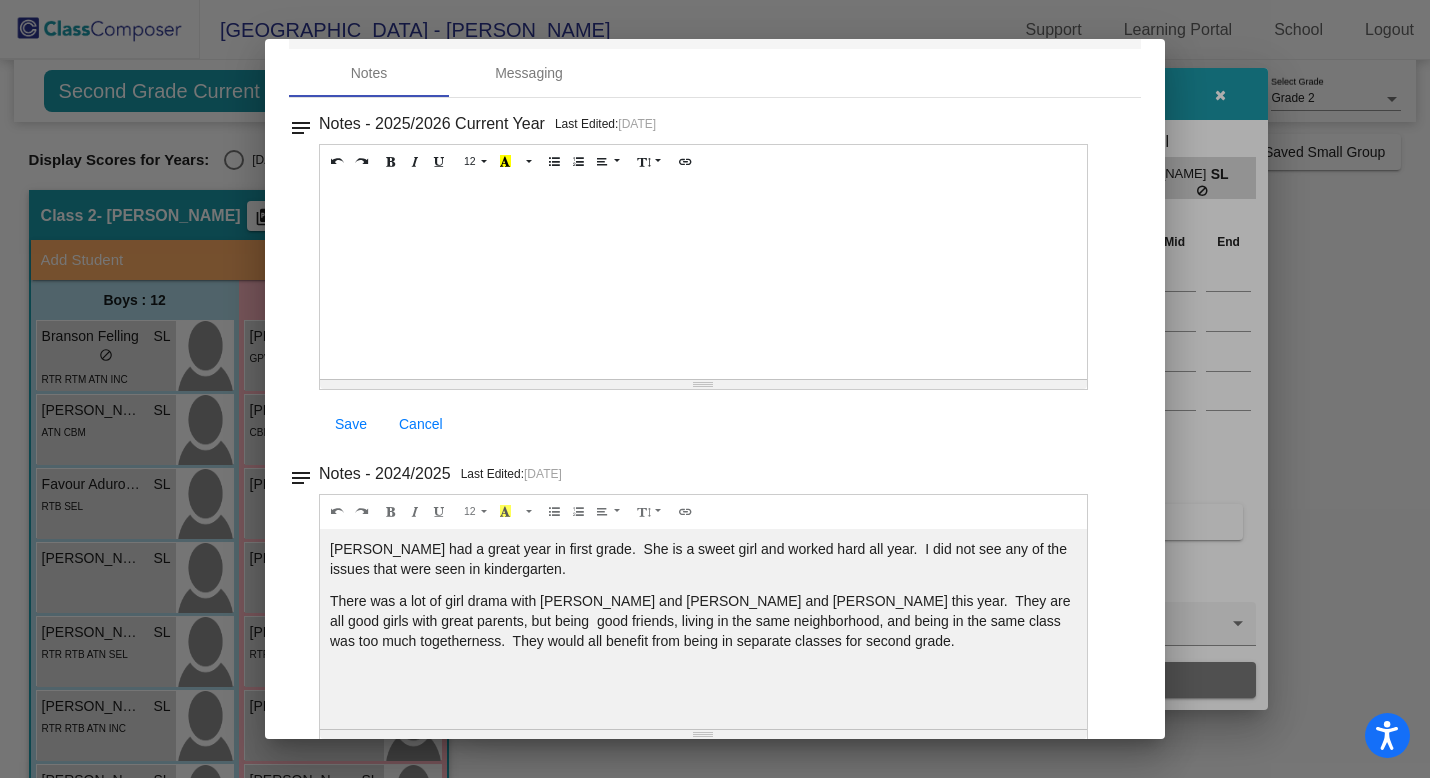 click at bounding box center [715, 389] 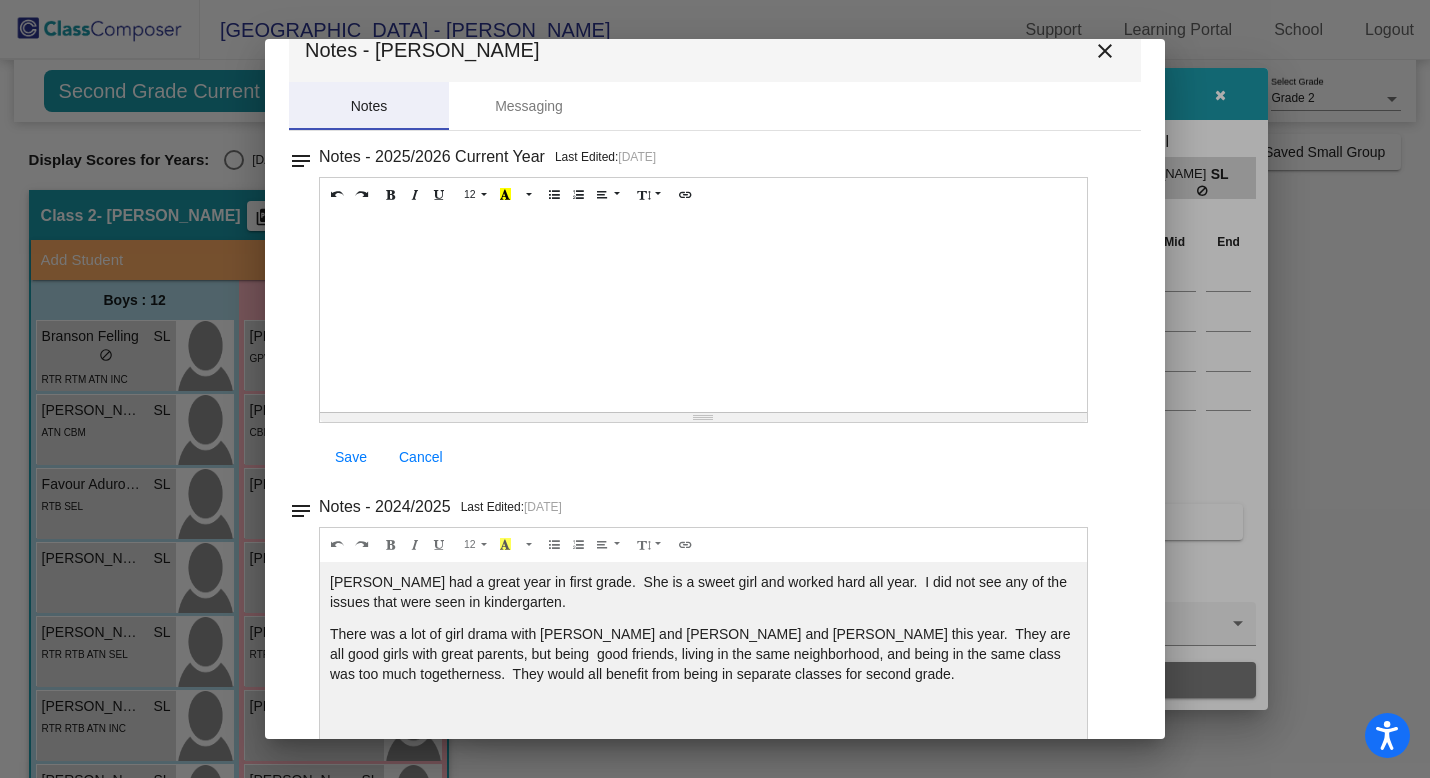 scroll, scrollTop: 46, scrollLeft: 0, axis: vertical 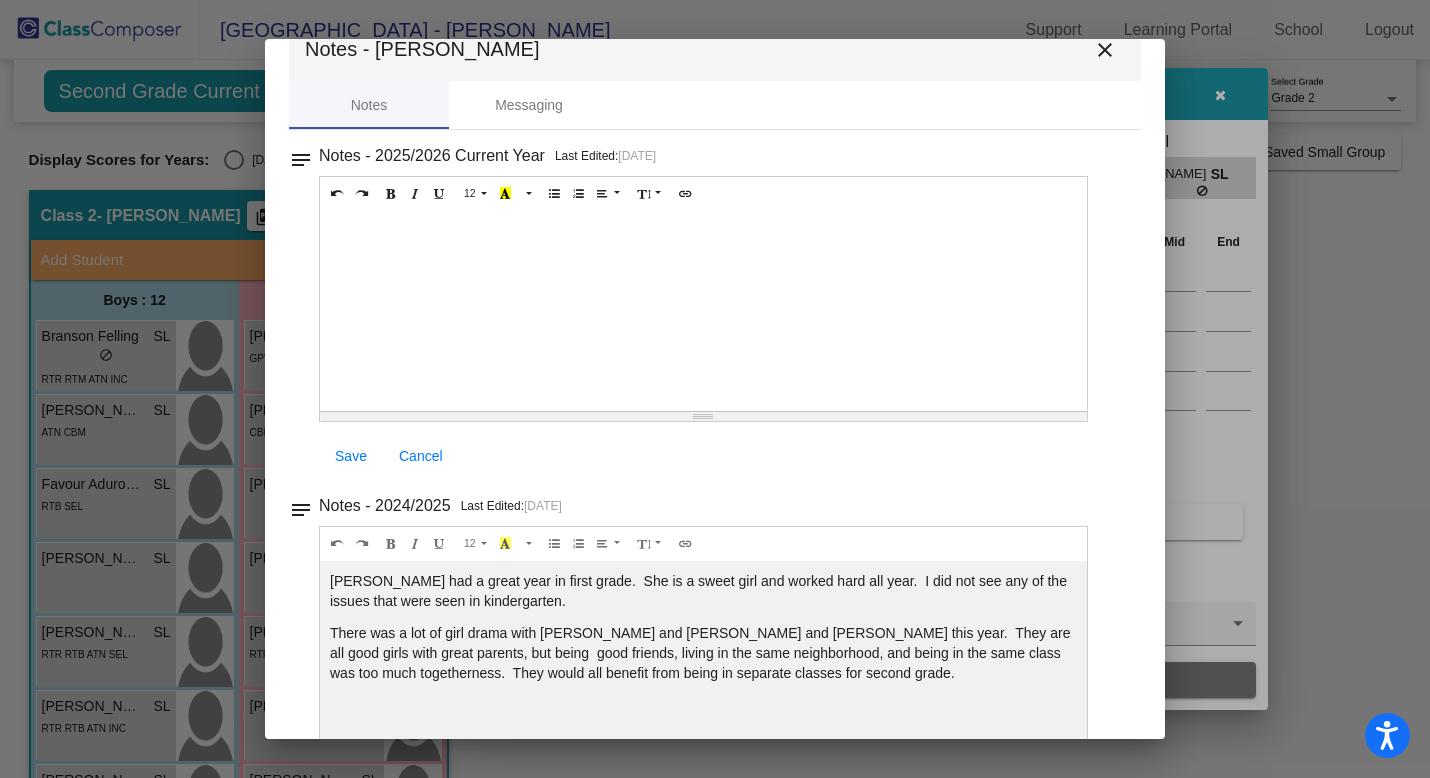 click on "close" at bounding box center (1105, 50) 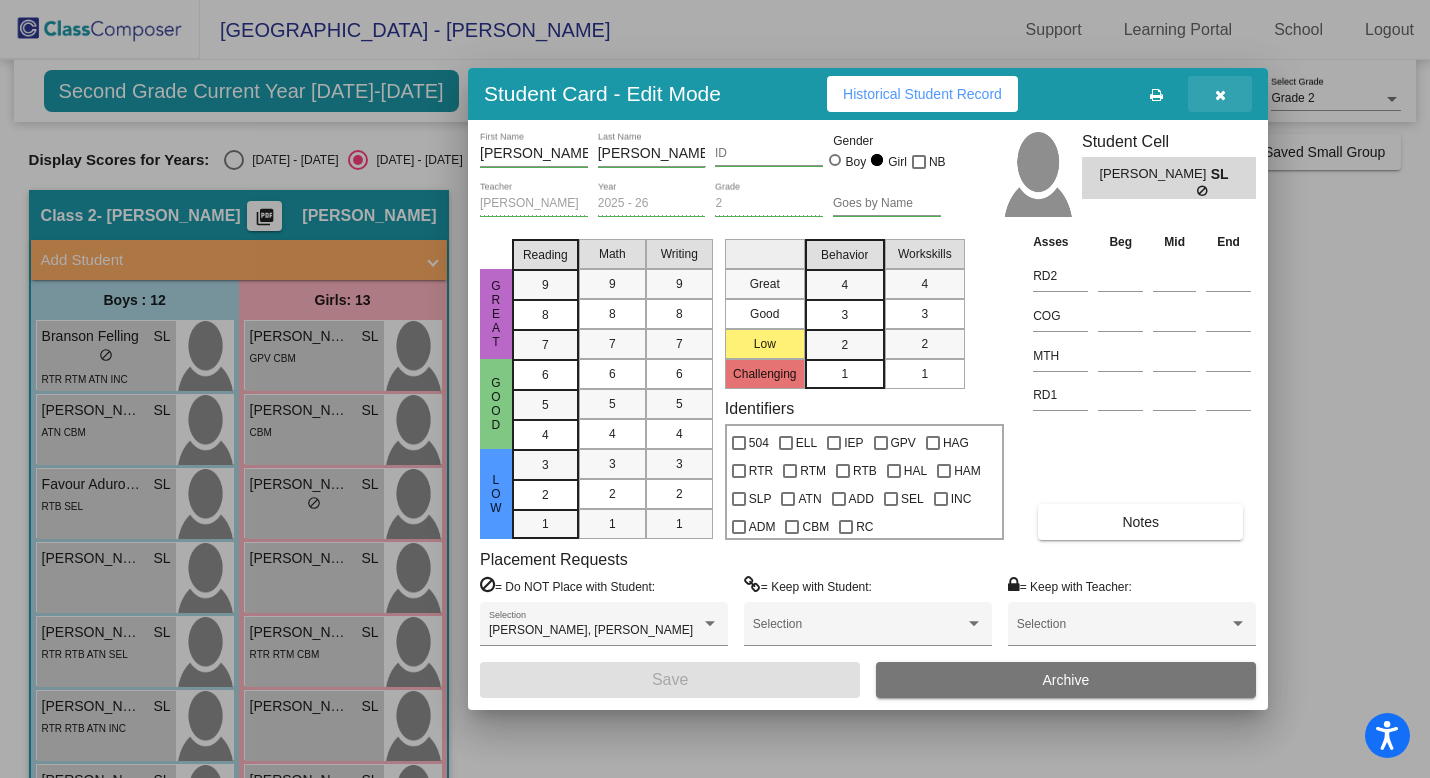 click at bounding box center [1220, 95] 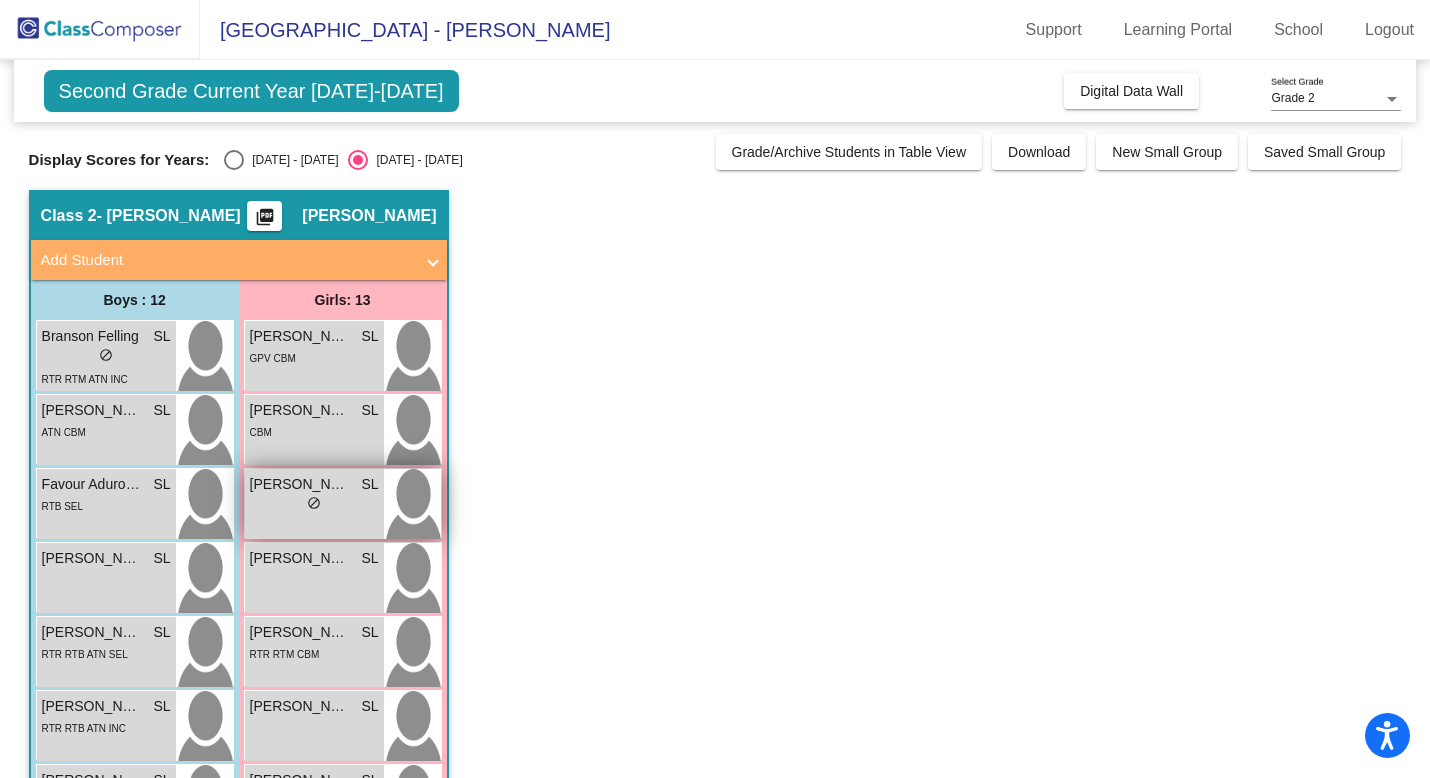 click on "Amelia Wilson SL lock do_not_disturb_alt" at bounding box center [314, 504] 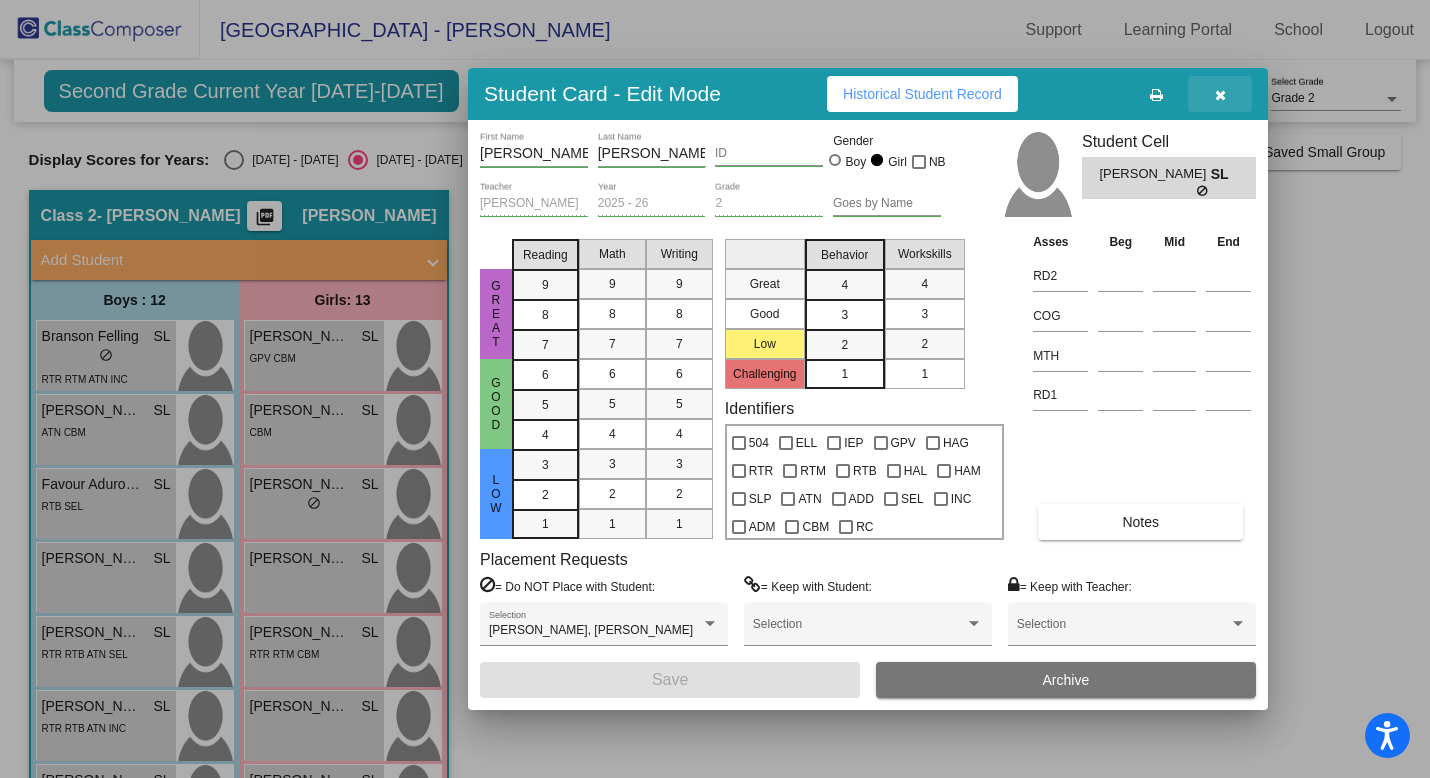click at bounding box center [1220, 95] 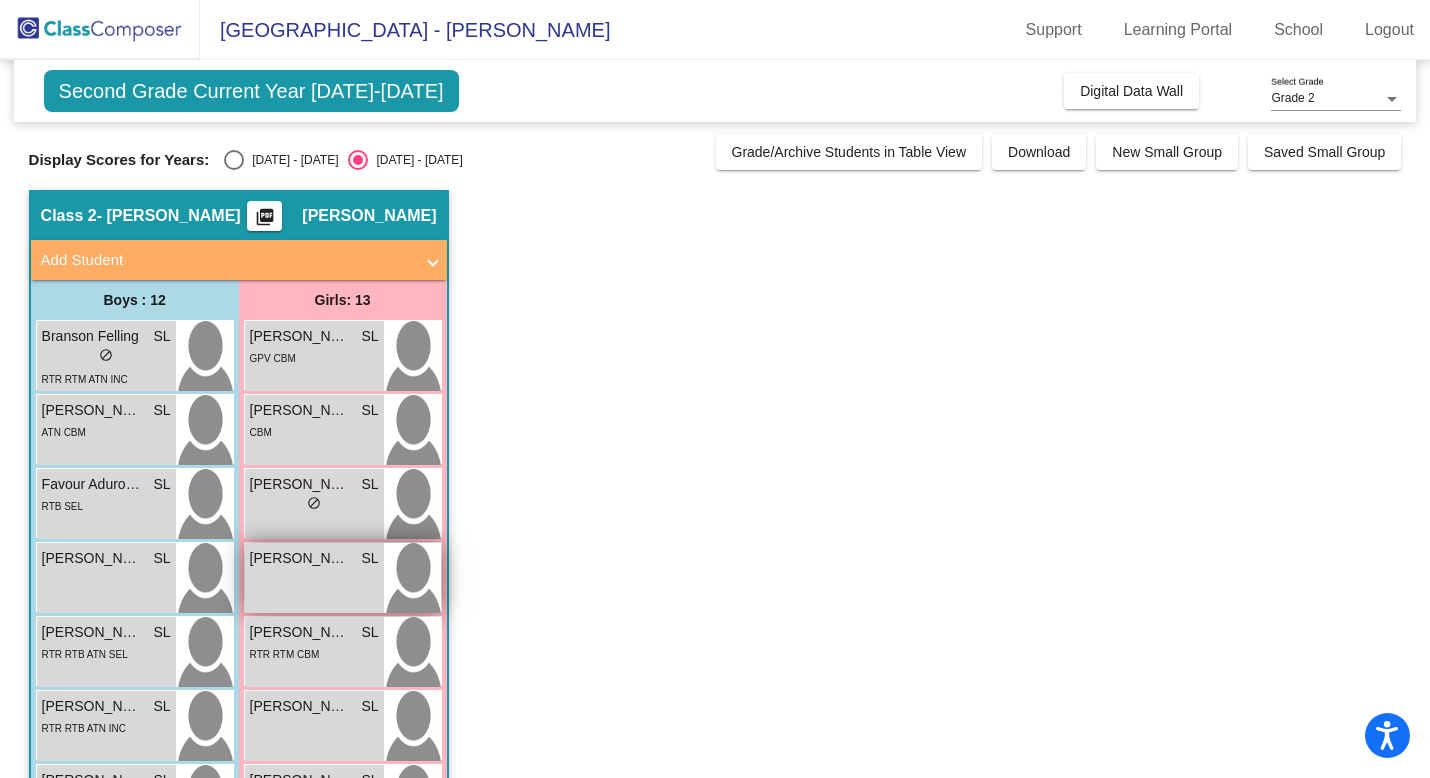 click on "Christabel Osuolale SL lock do_not_disturb_alt" at bounding box center [314, 578] 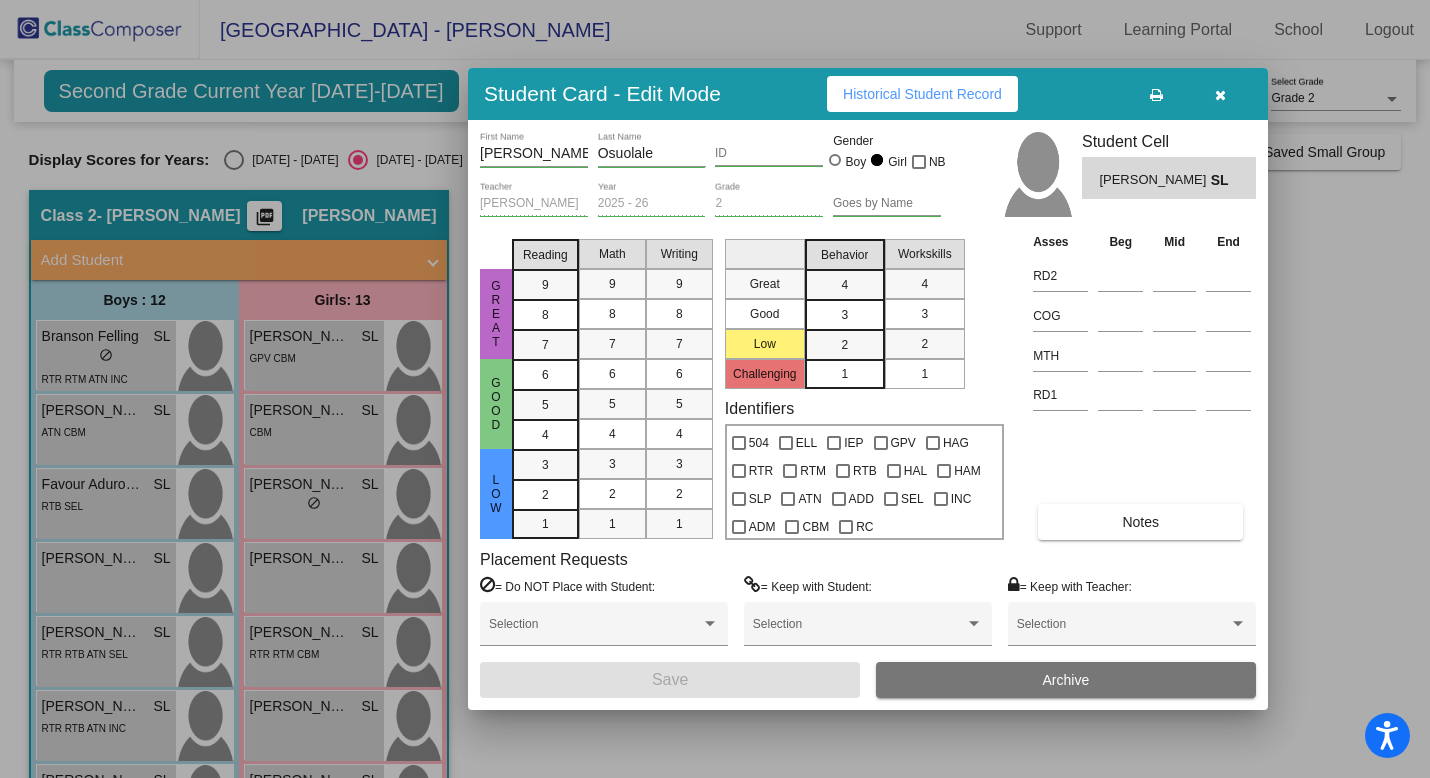 click on "Notes" at bounding box center [1140, 522] 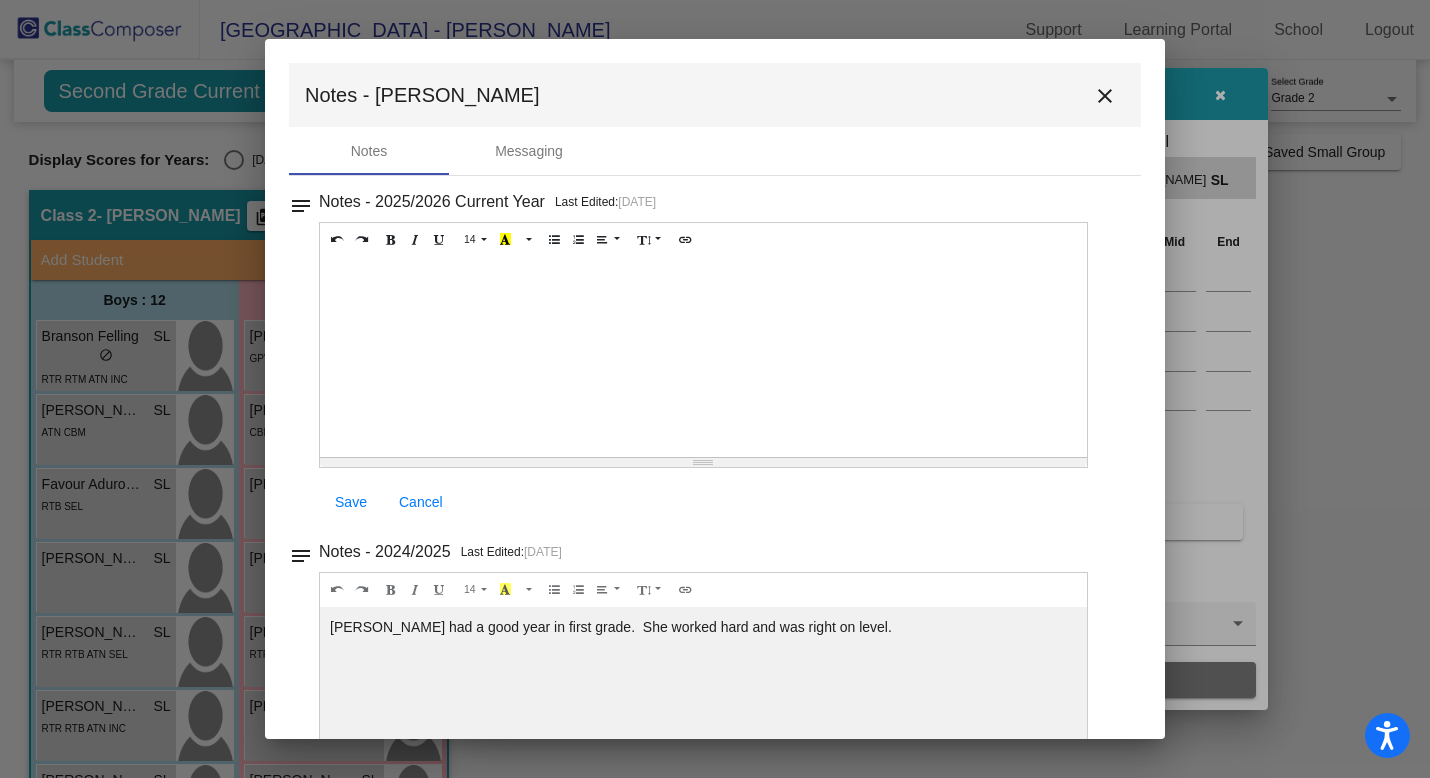 click on "close" at bounding box center (1105, 96) 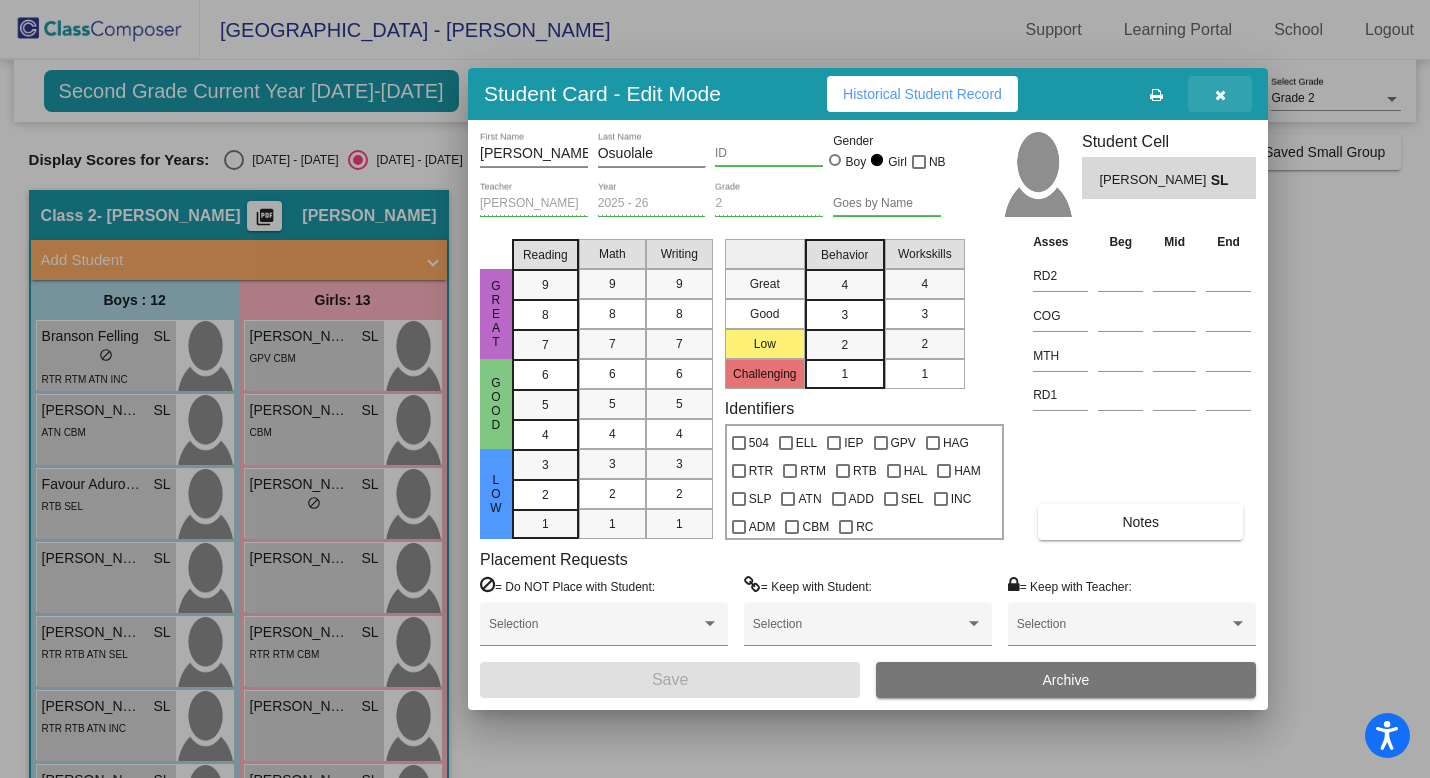 click at bounding box center [1220, 95] 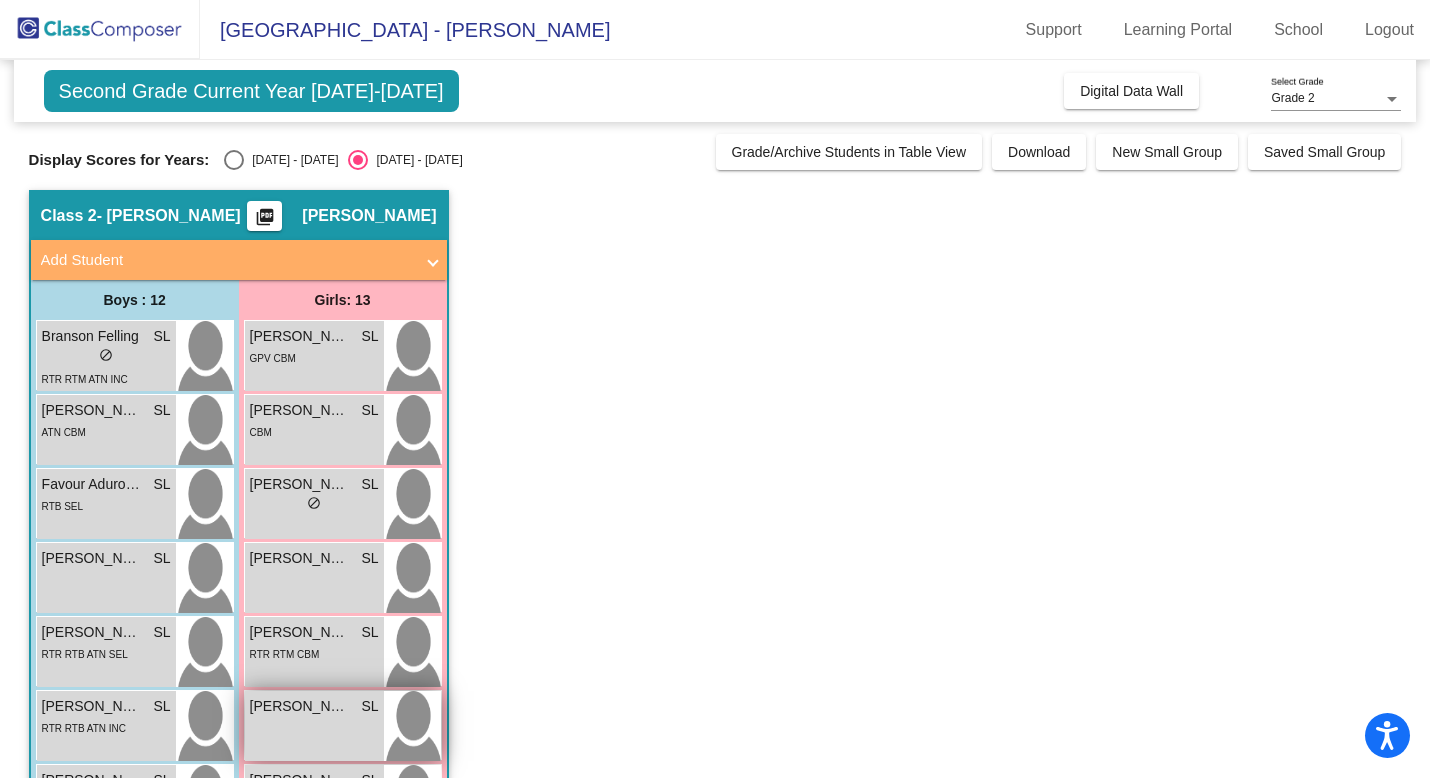 click on "Ellis Edwards SL lock do_not_disturb_alt" at bounding box center (314, 726) 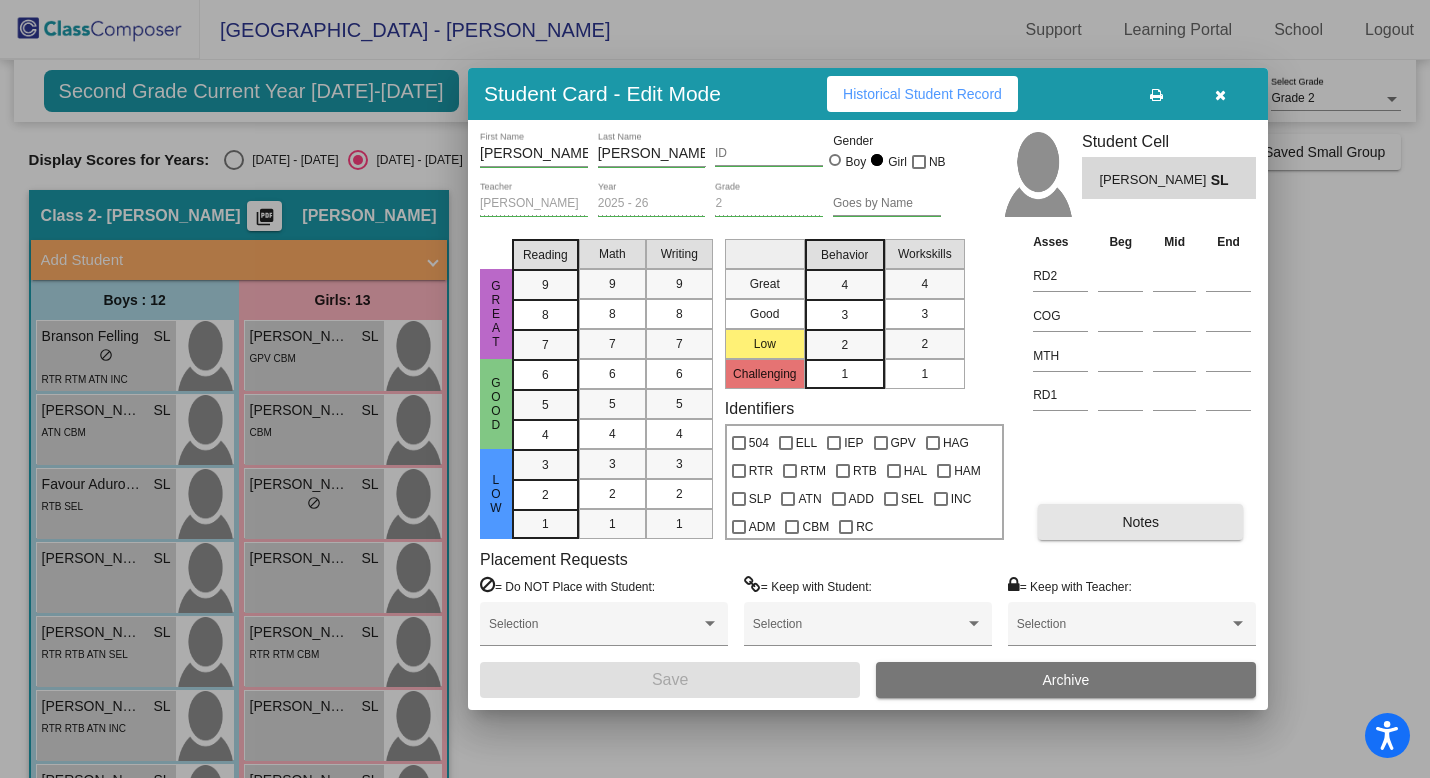click on "Notes" at bounding box center [1140, 522] 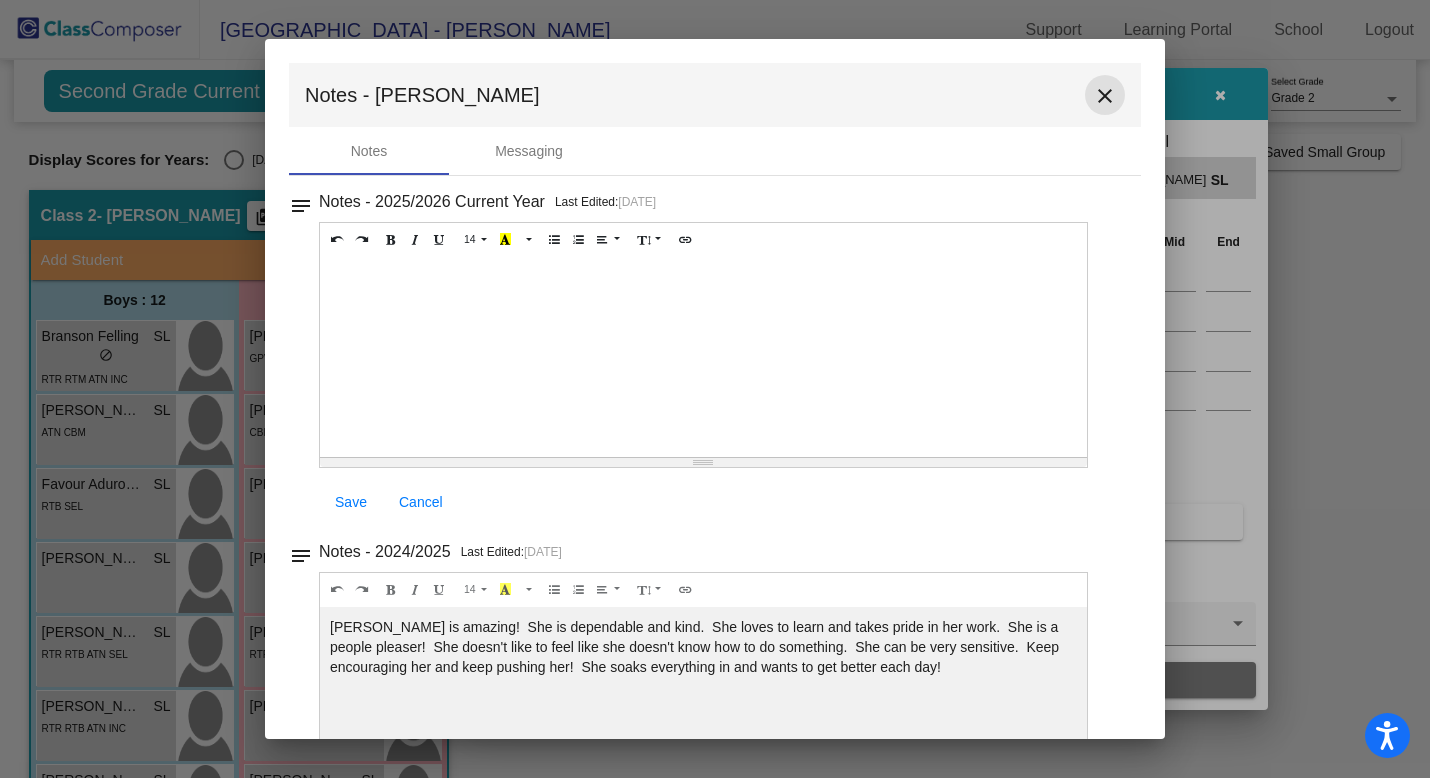 click on "close" at bounding box center [1105, 96] 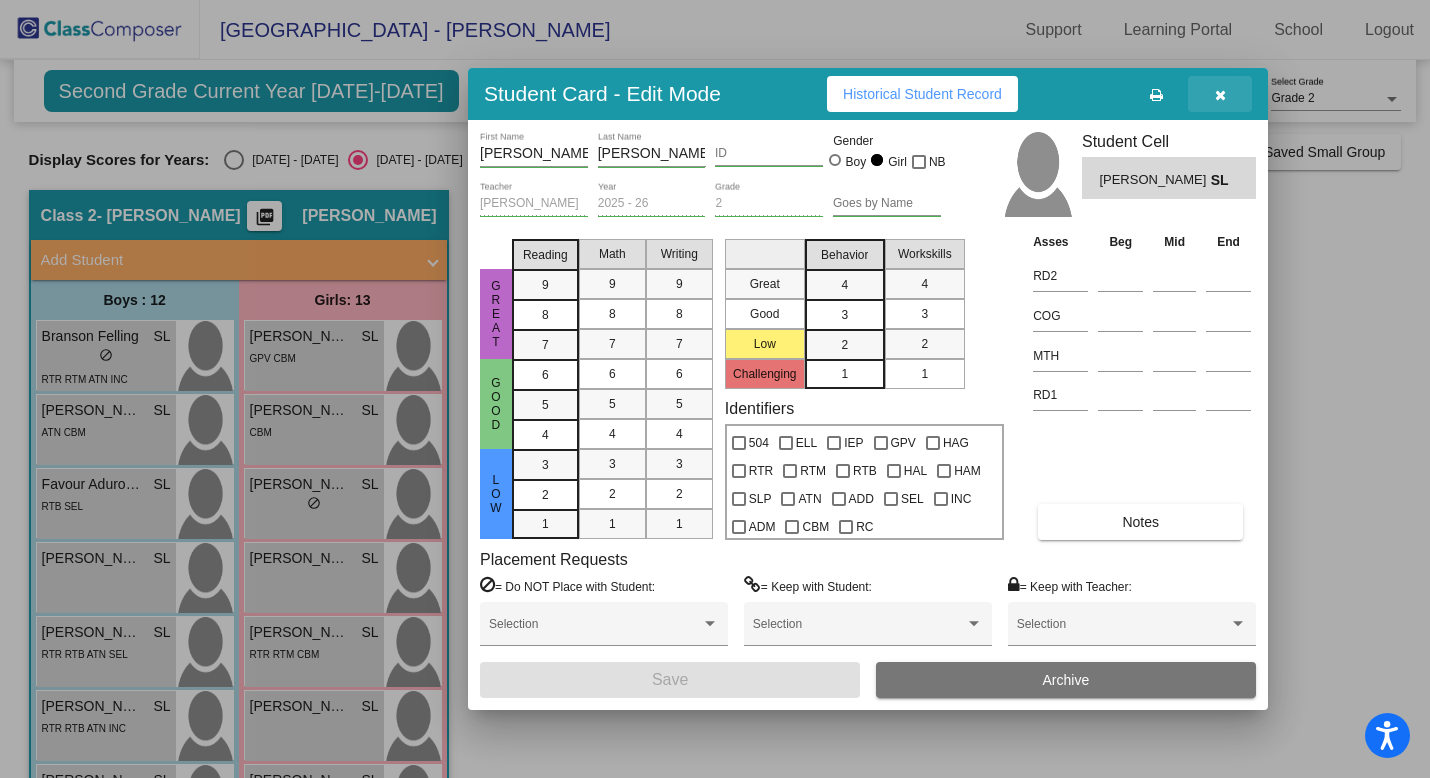 click at bounding box center [1220, 95] 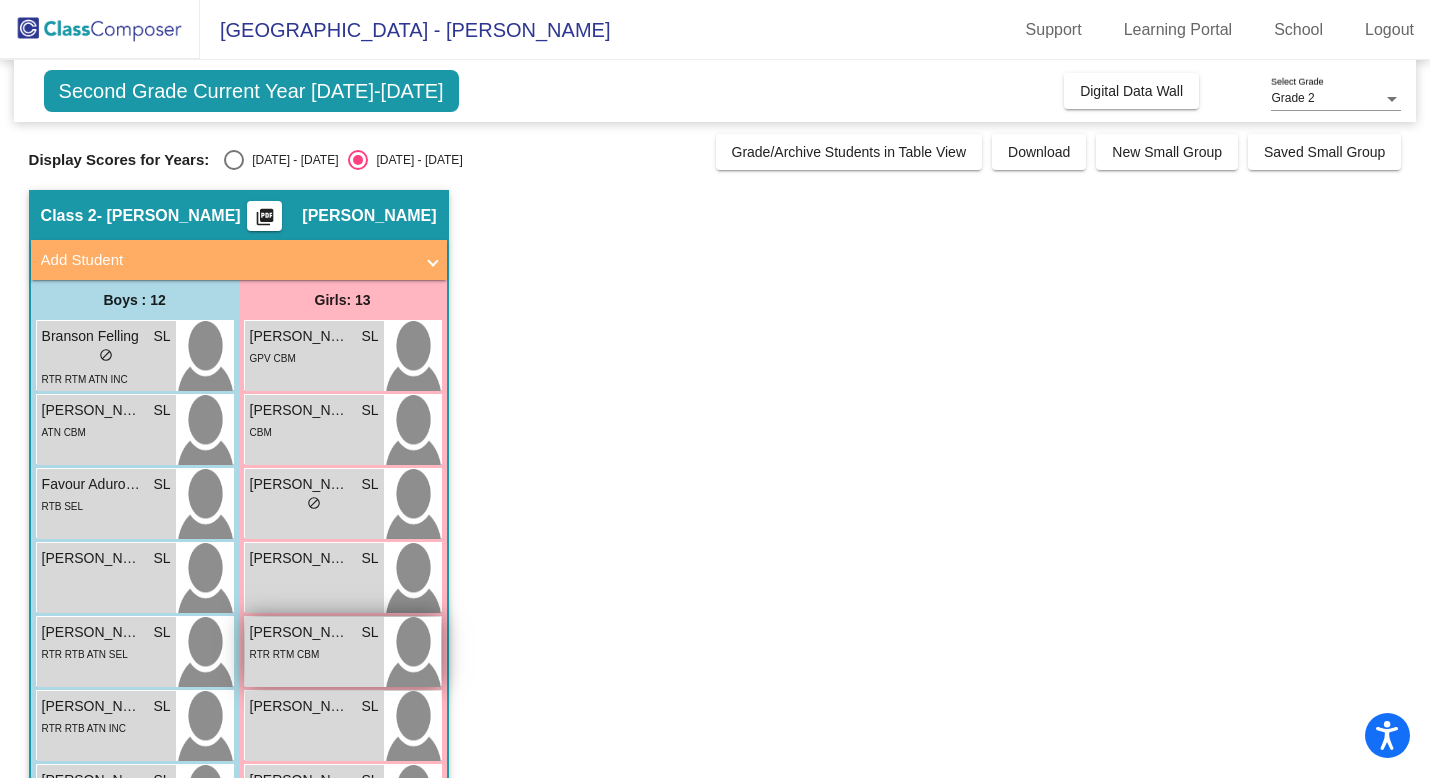 click at bounding box center [412, 652] 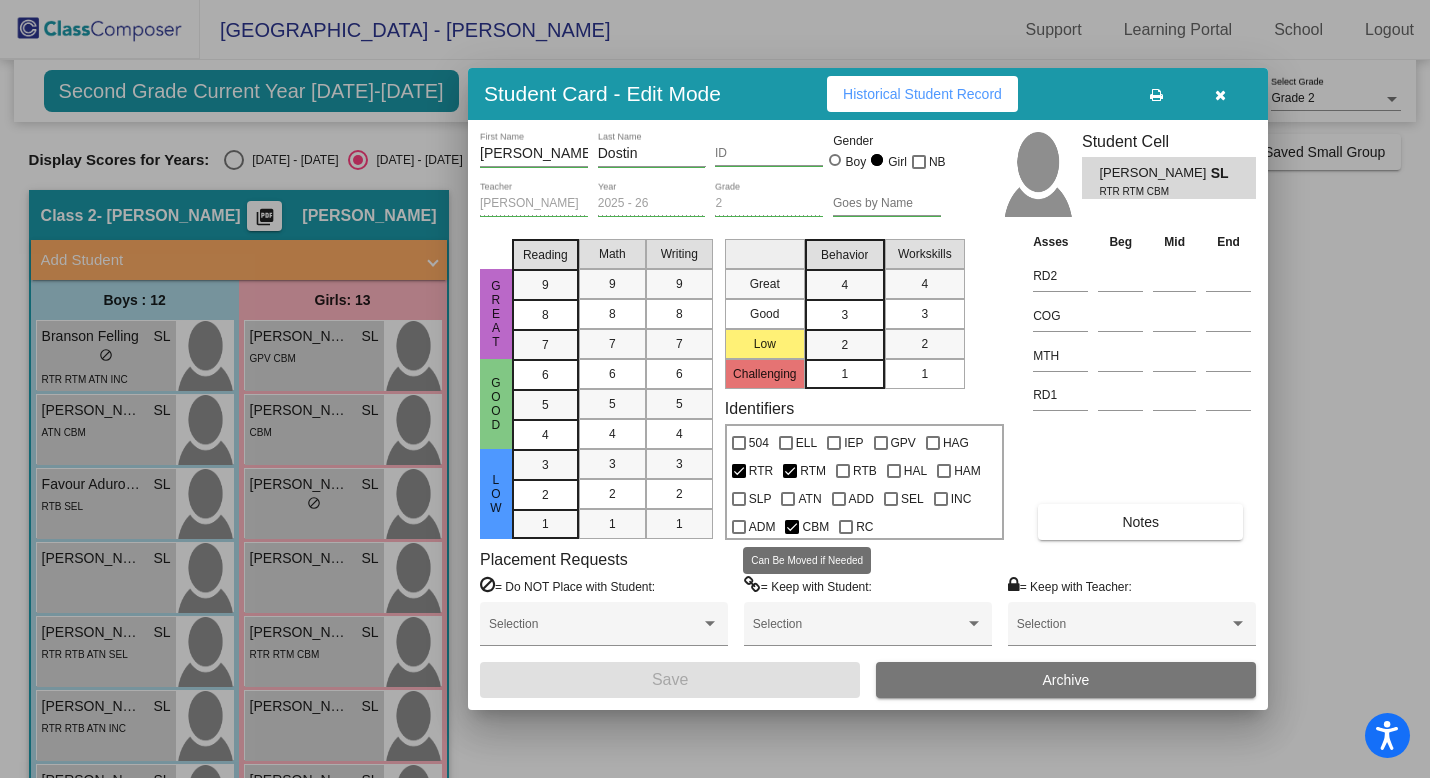 scroll, scrollTop: 0, scrollLeft: 0, axis: both 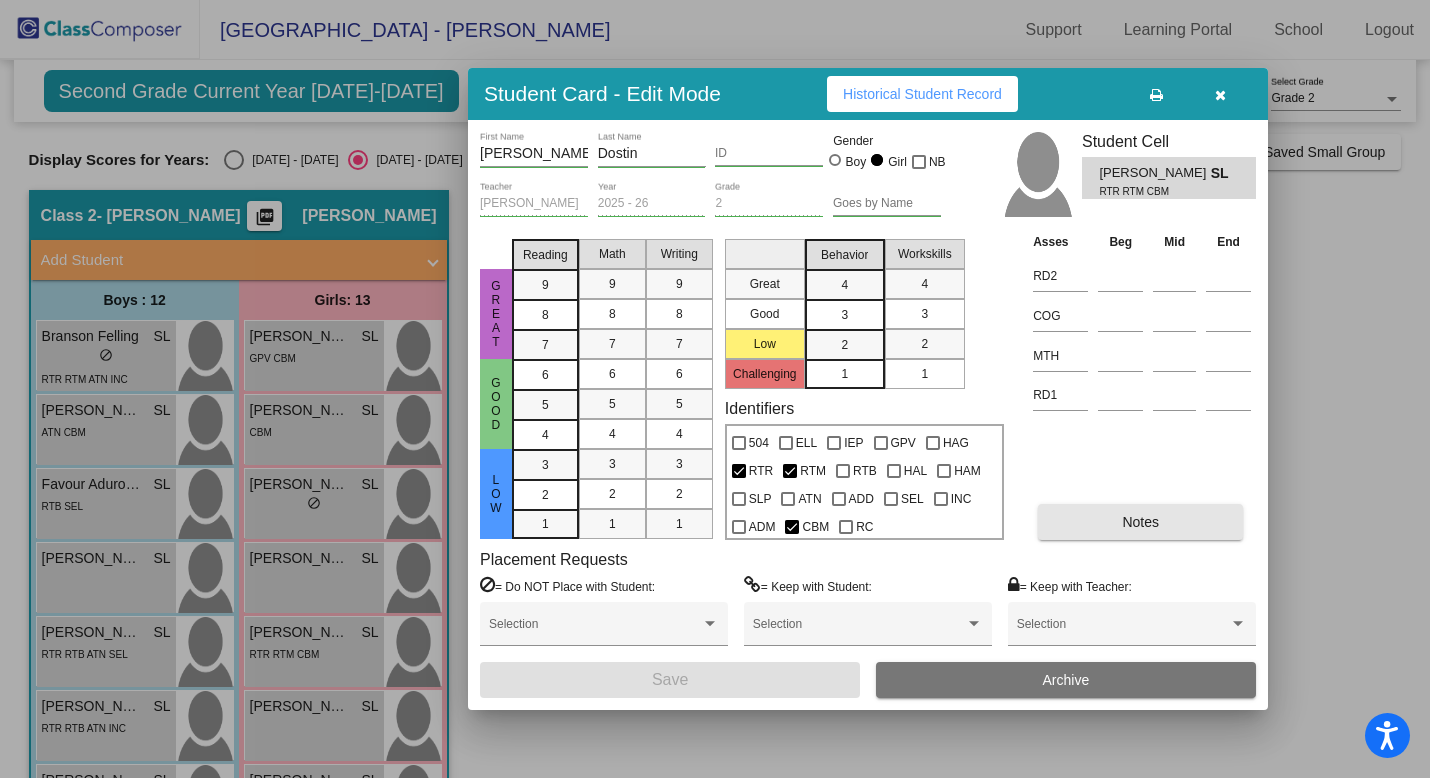 click on "Notes" at bounding box center (1140, 522) 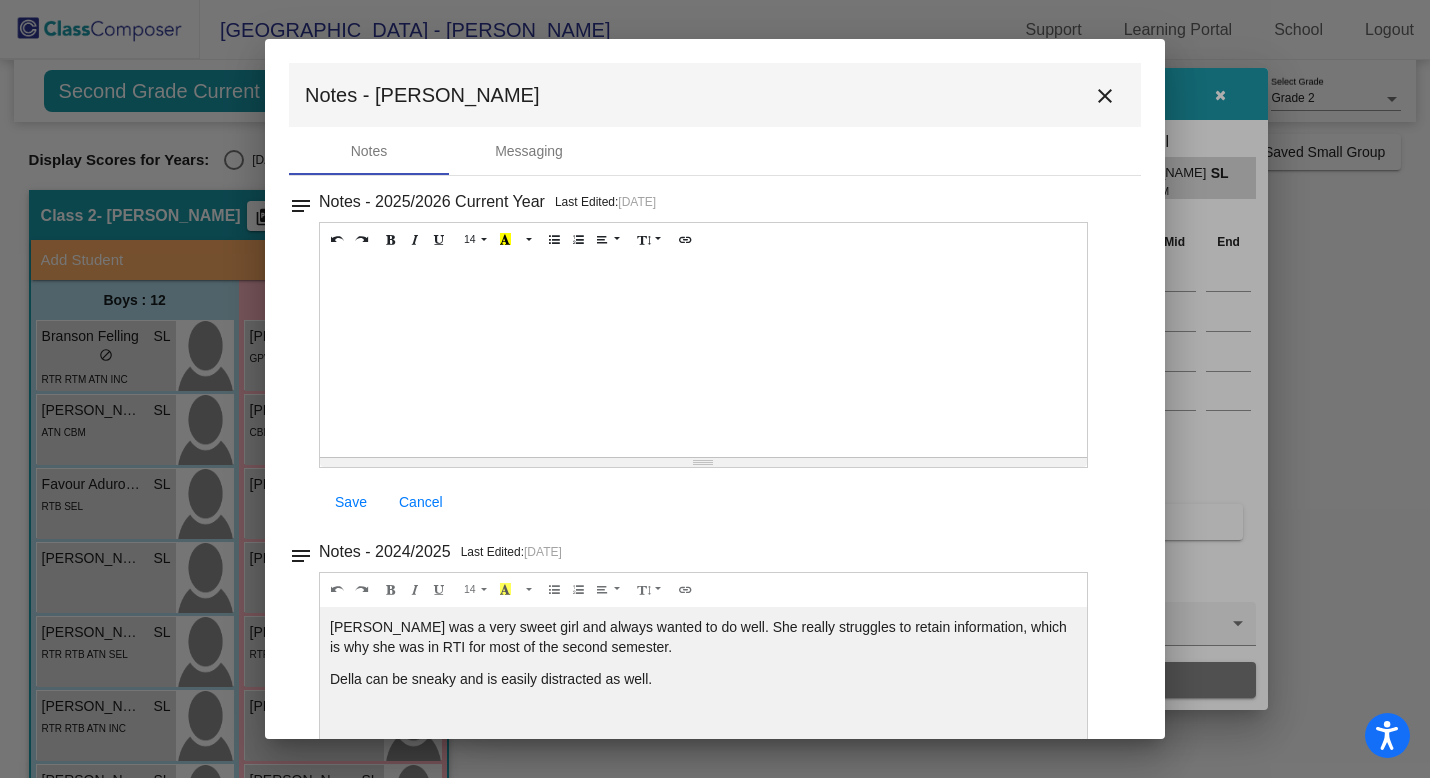 scroll, scrollTop: 3, scrollLeft: 0, axis: vertical 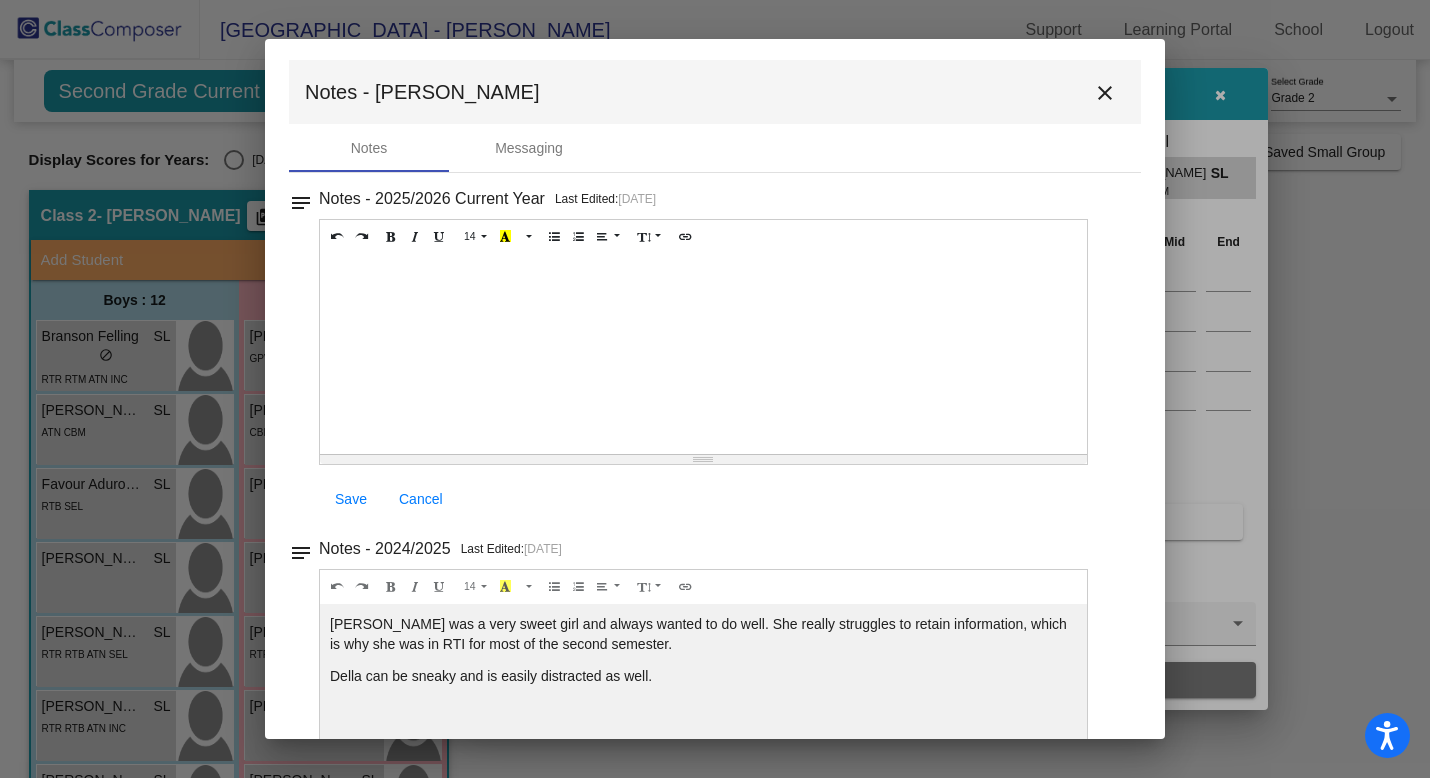 click on "close" at bounding box center (1105, 93) 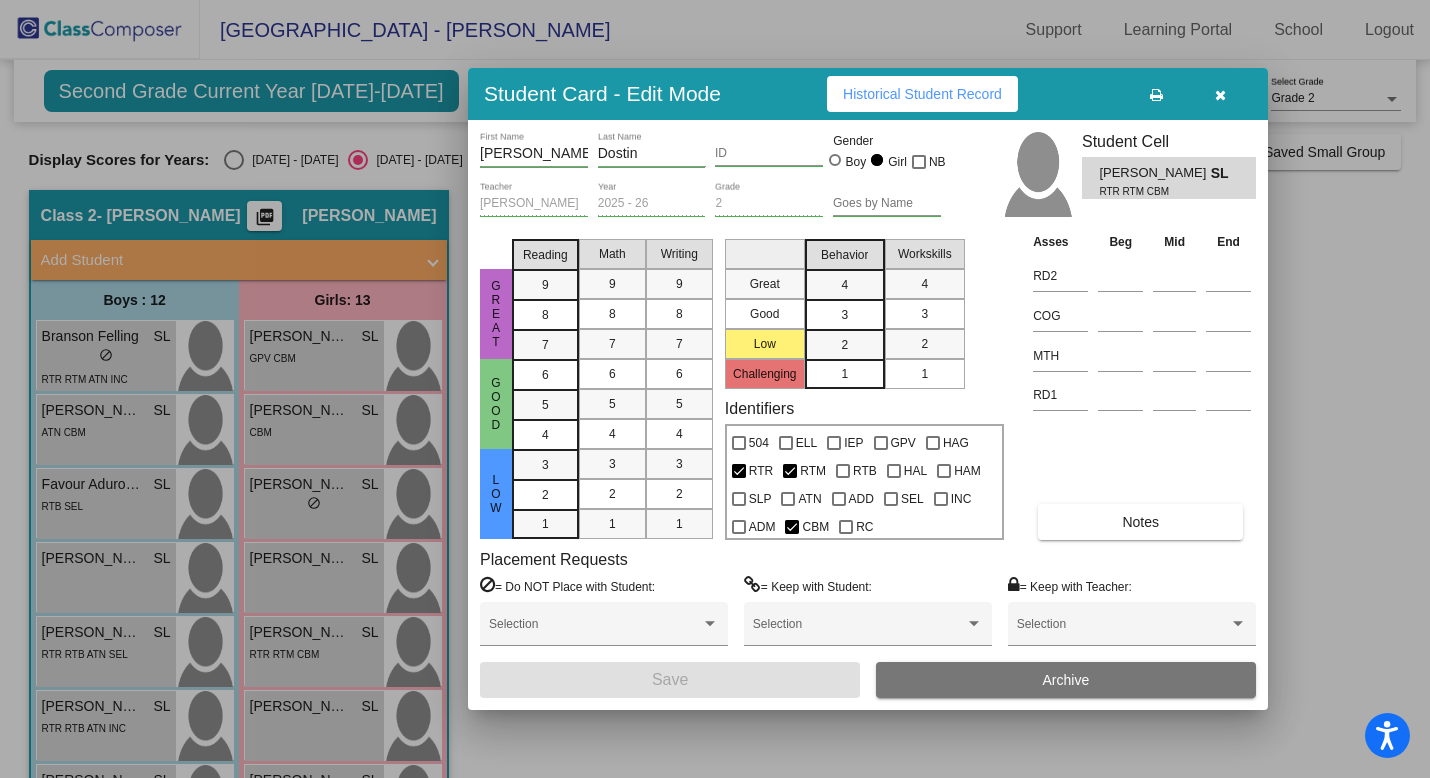 click at bounding box center [1220, 94] 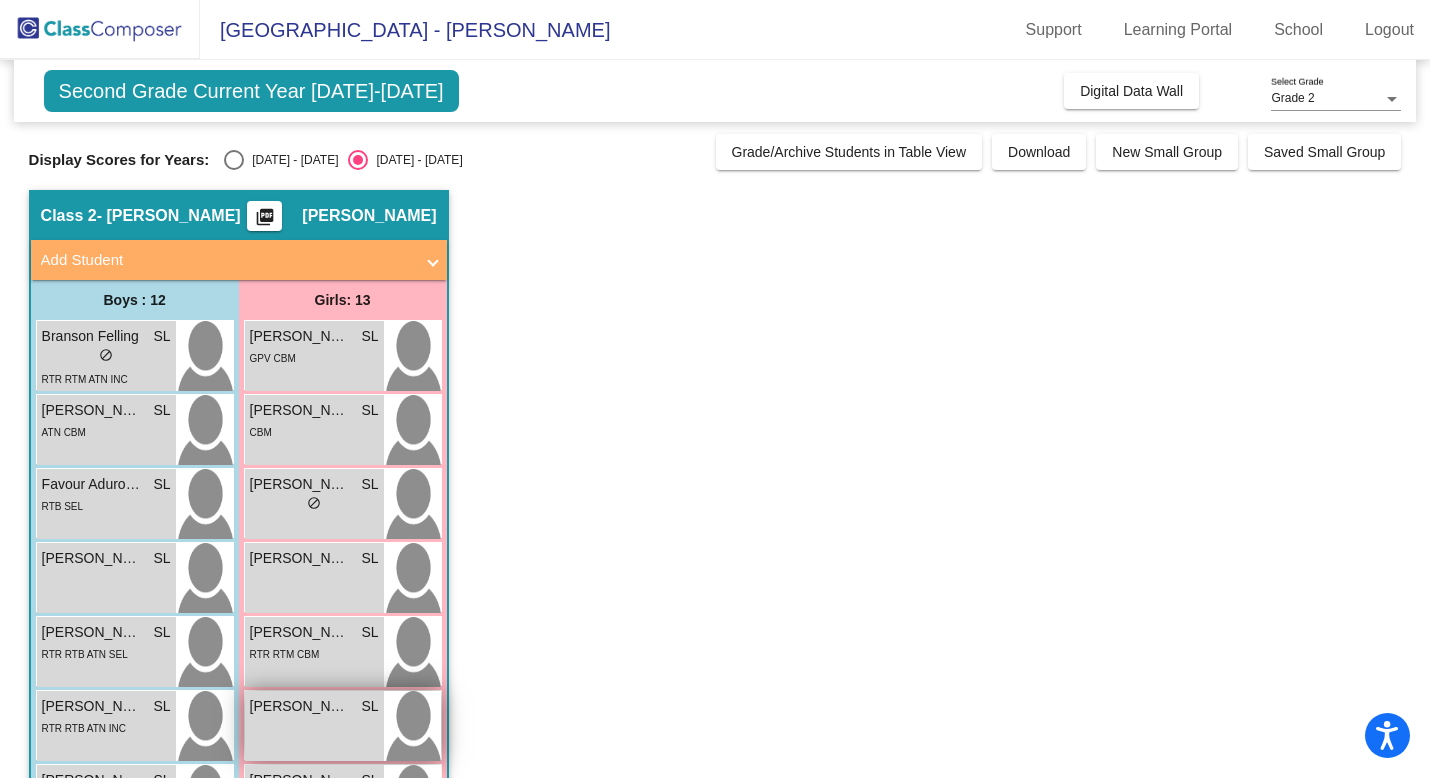 click at bounding box center (412, 726) 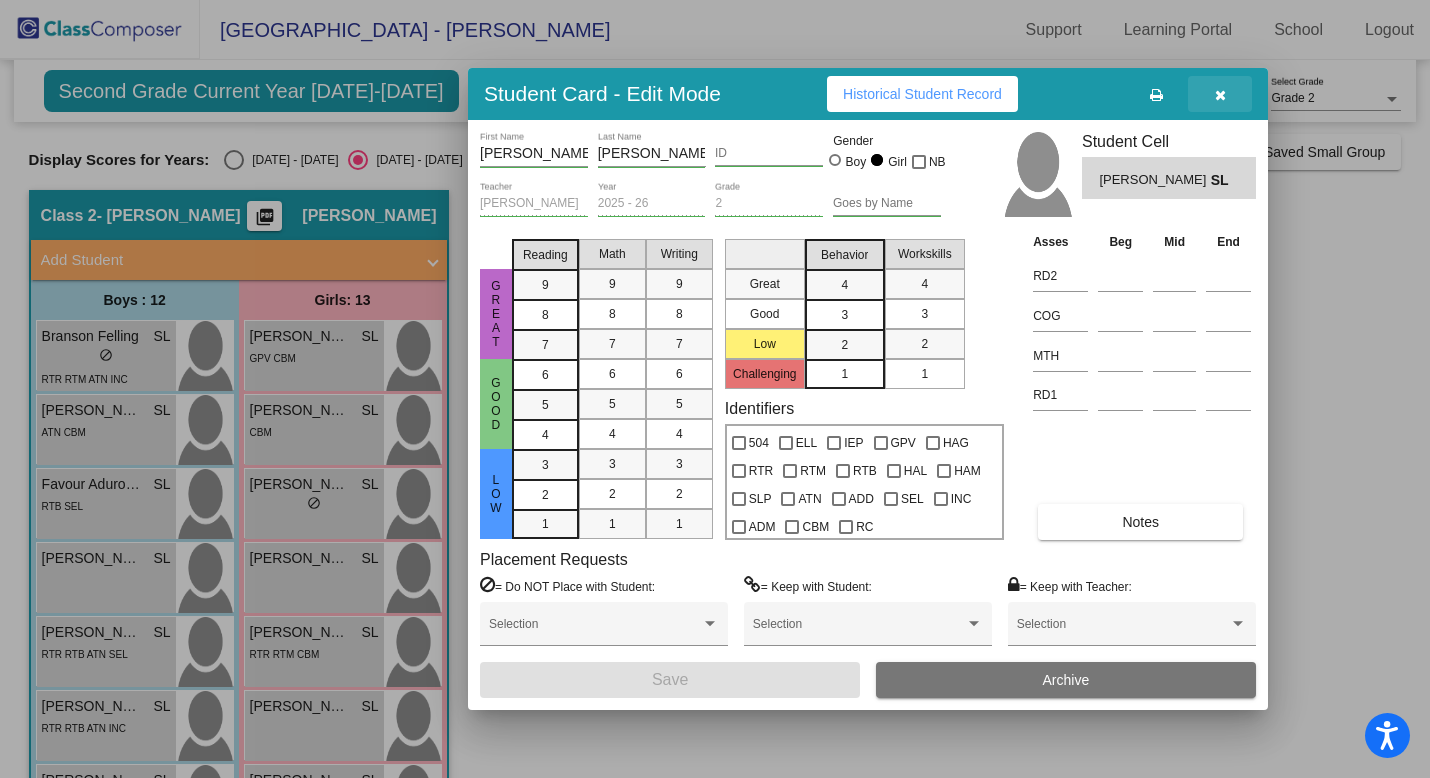 click at bounding box center [1220, 95] 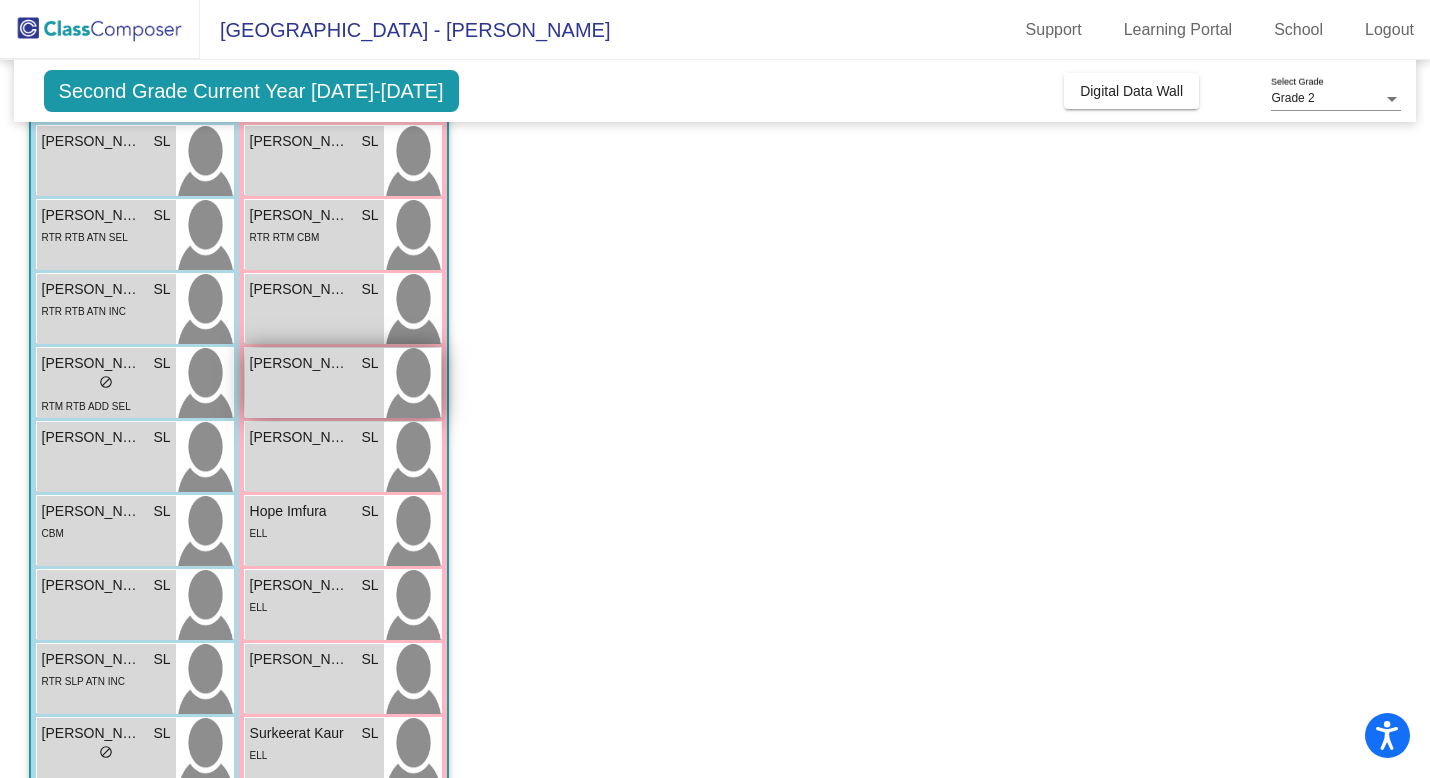 scroll, scrollTop: 432, scrollLeft: 0, axis: vertical 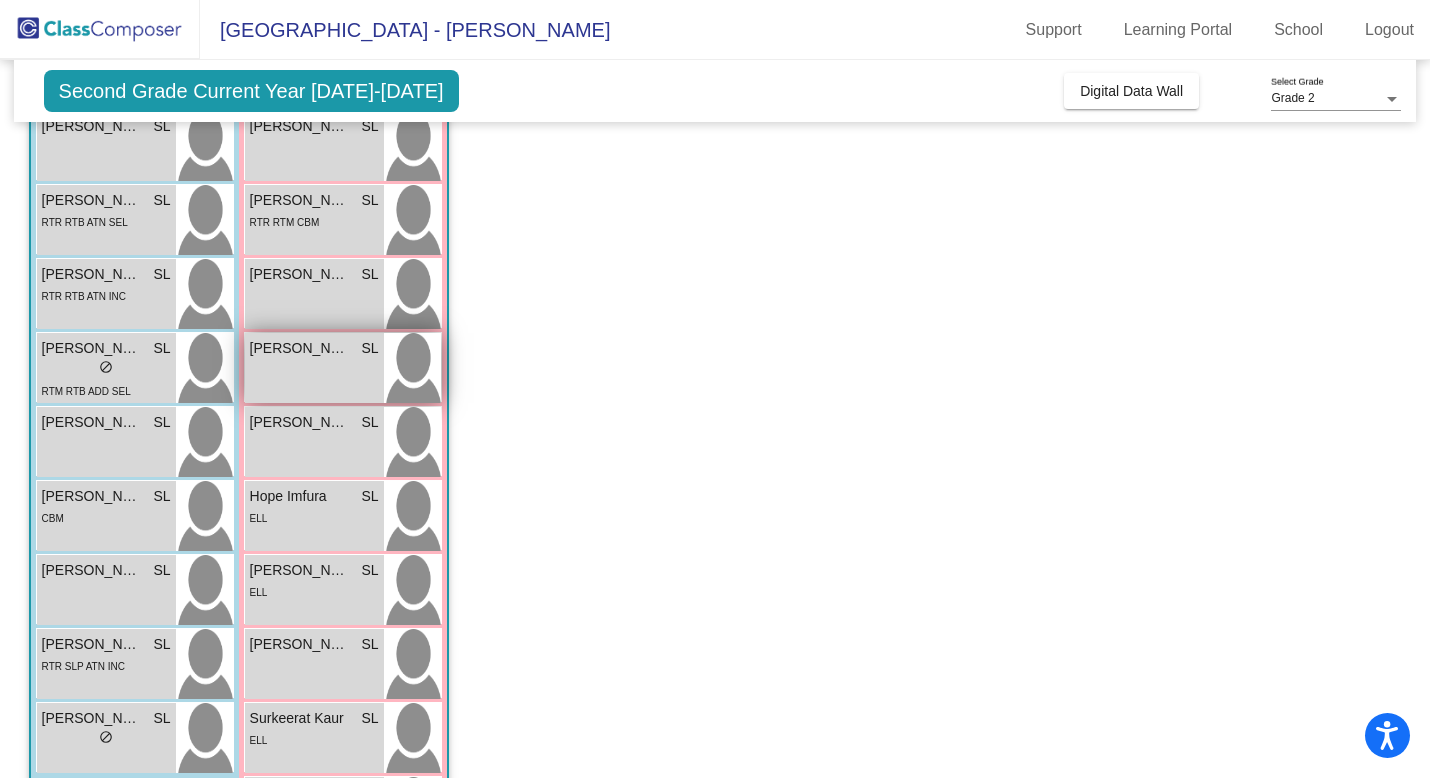 click at bounding box center (412, 368) 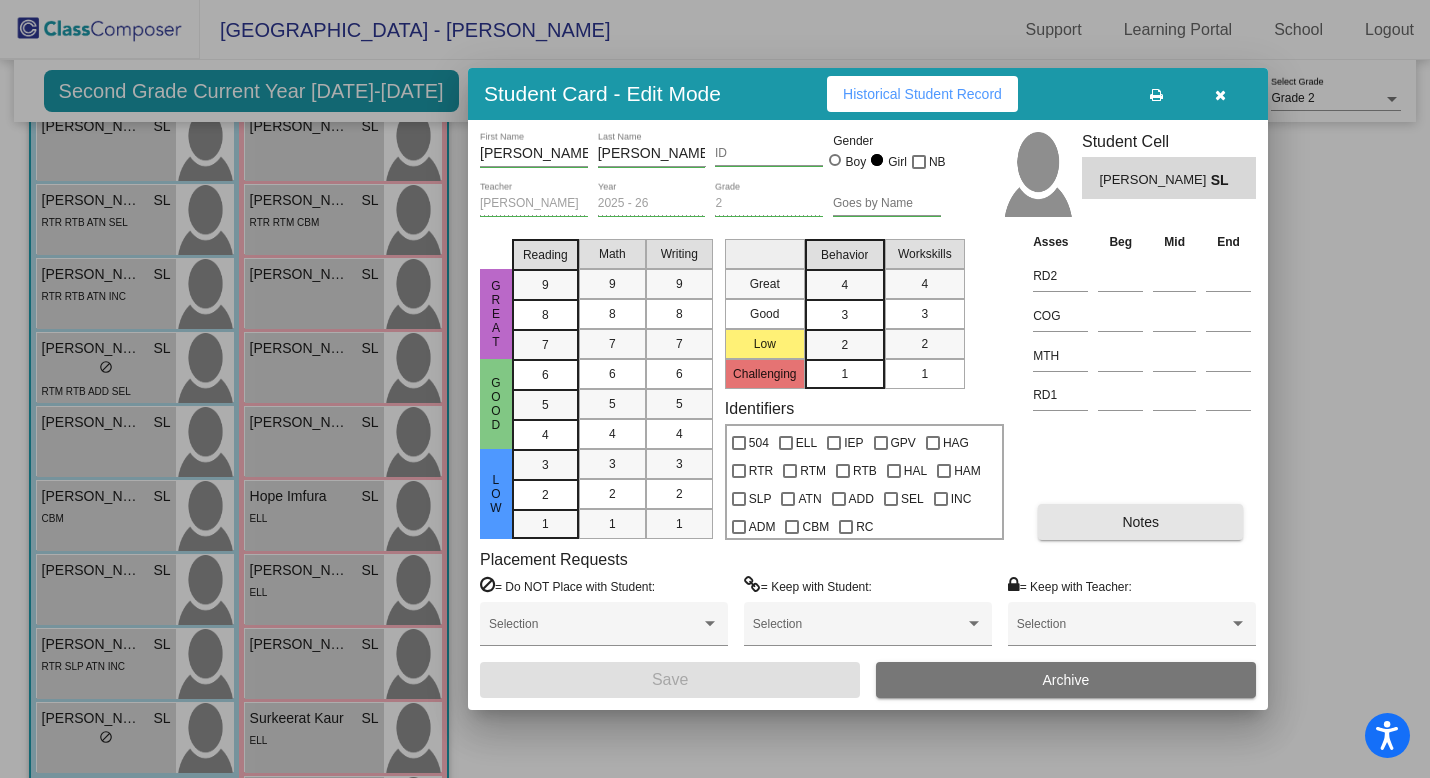 click on "Notes" at bounding box center [1140, 522] 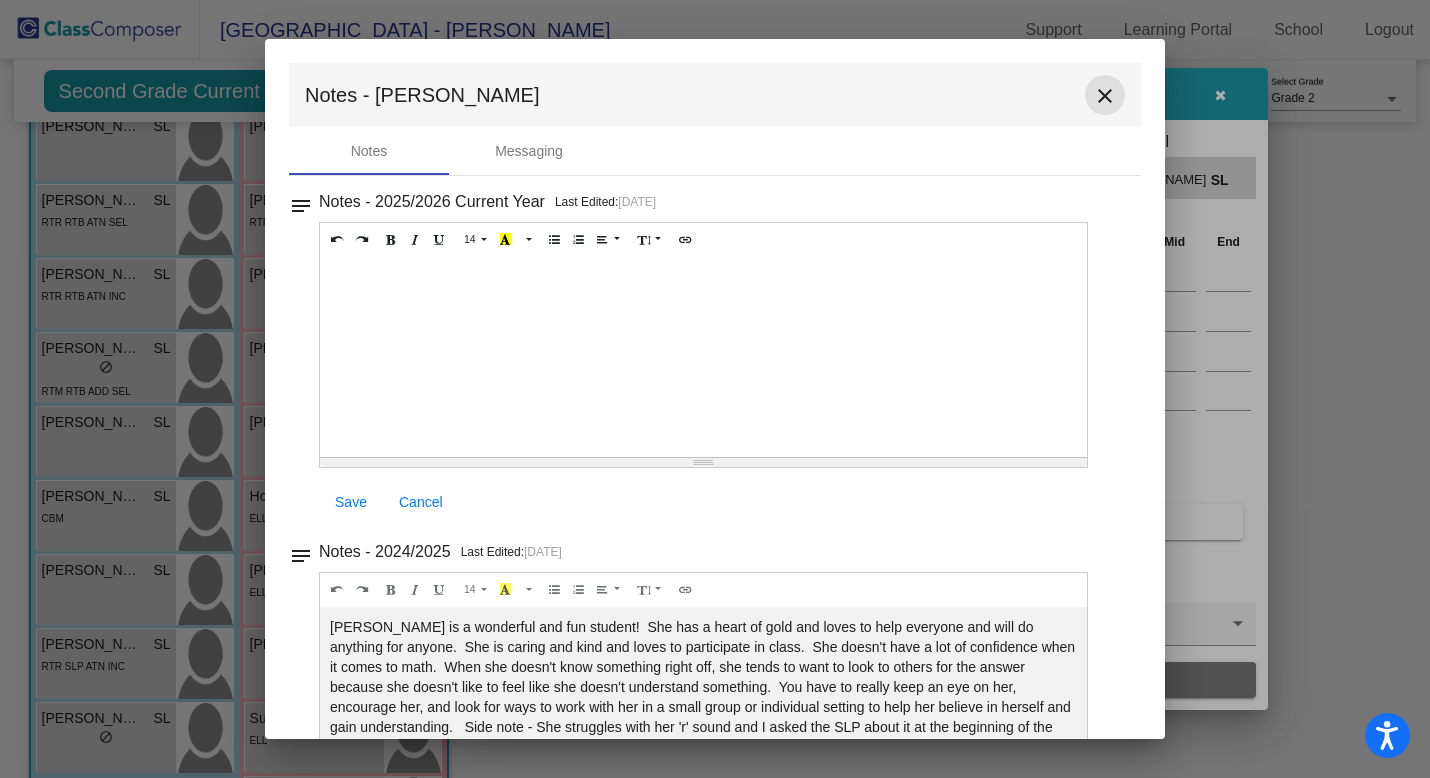 click on "close" at bounding box center [1105, 96] 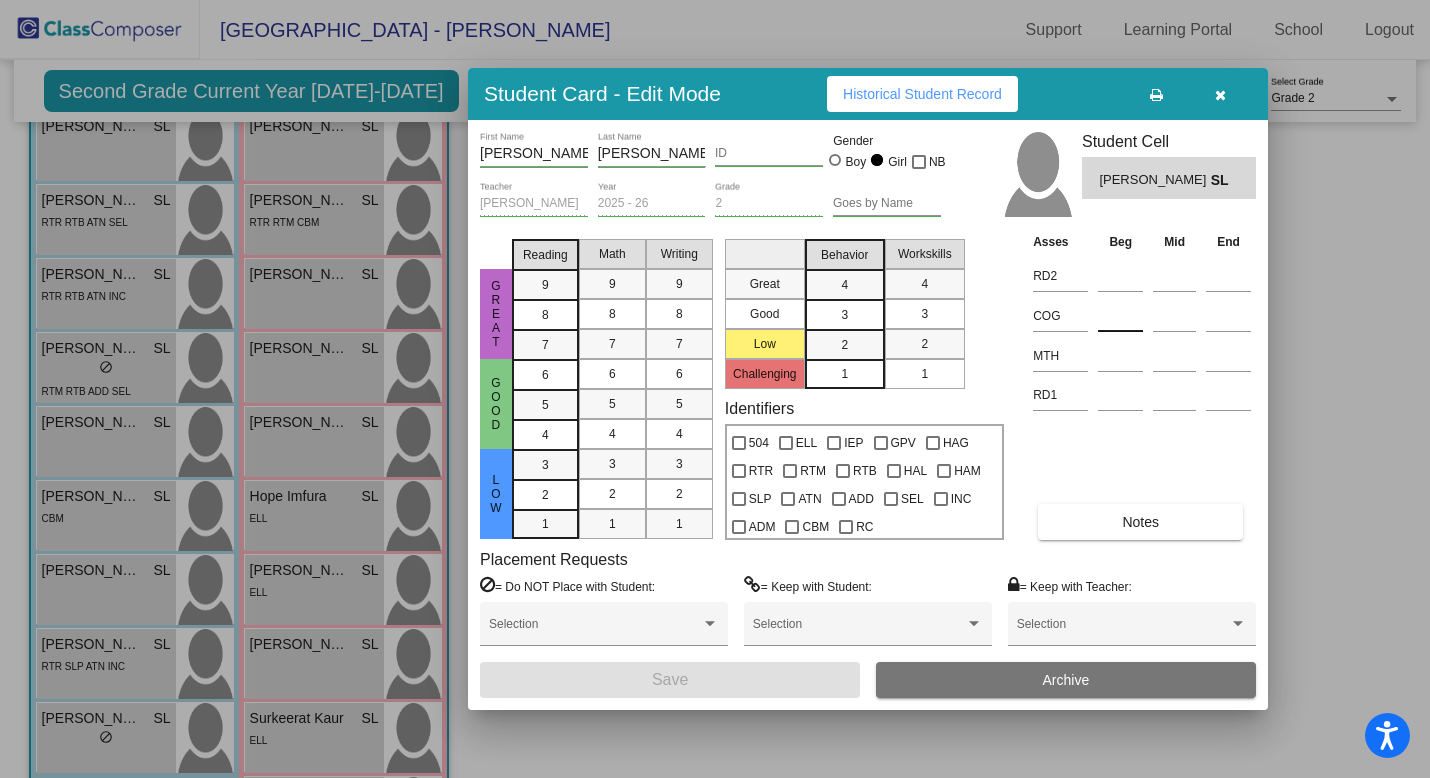 scroll, scrollTop: 0, scrollLeft: 0, axis: both 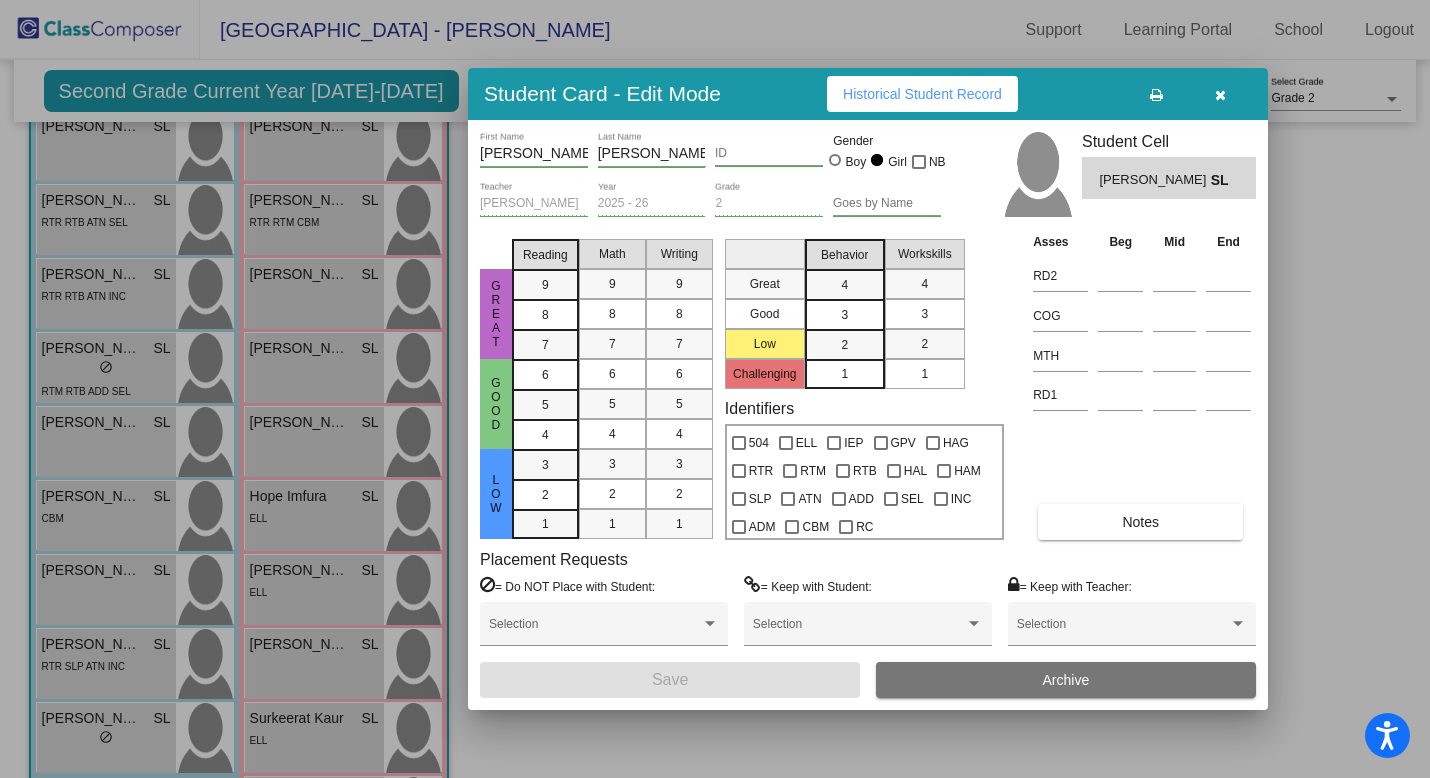 click on "Notes" at bounding box center (1140, 522) 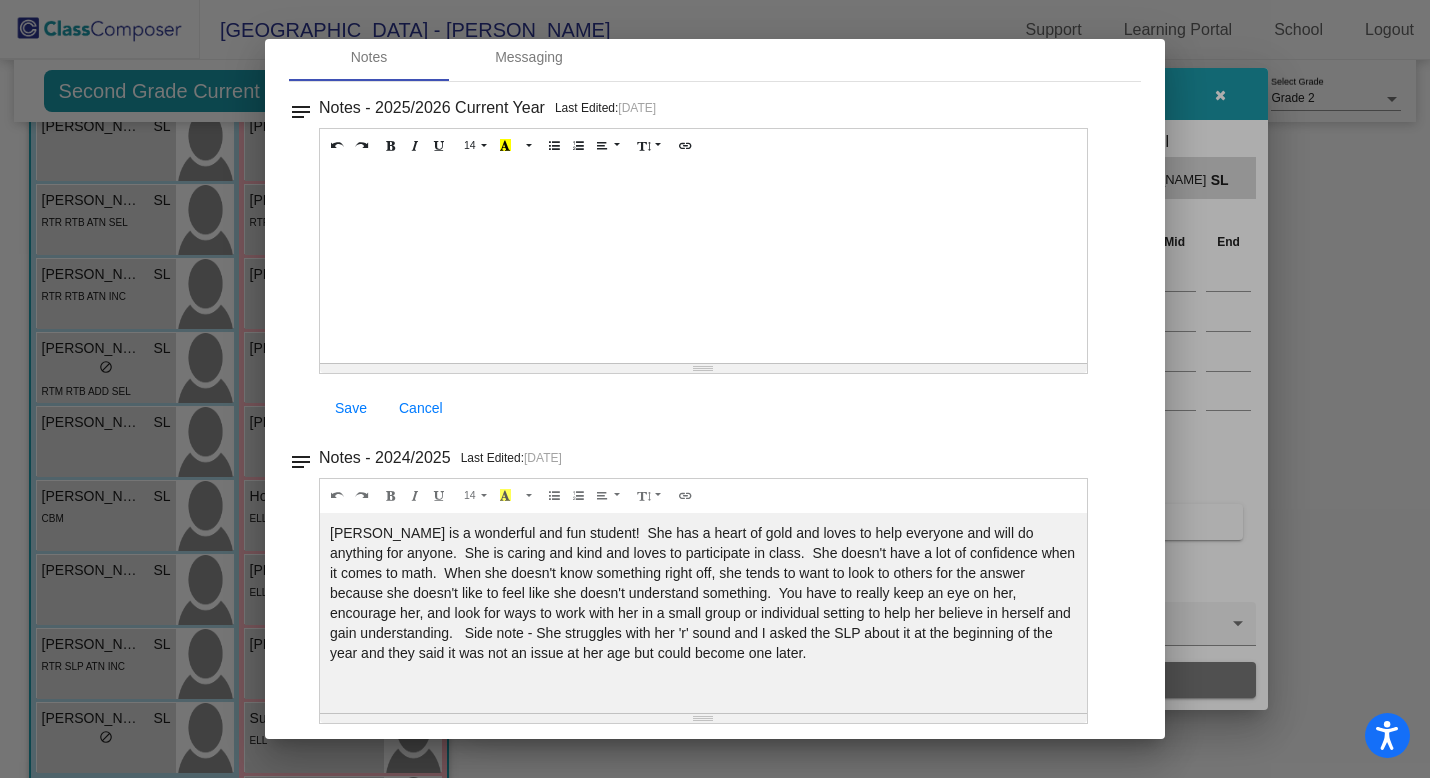 scroll, scrollTop: 104, scrollLeft: 0, axis: vertical 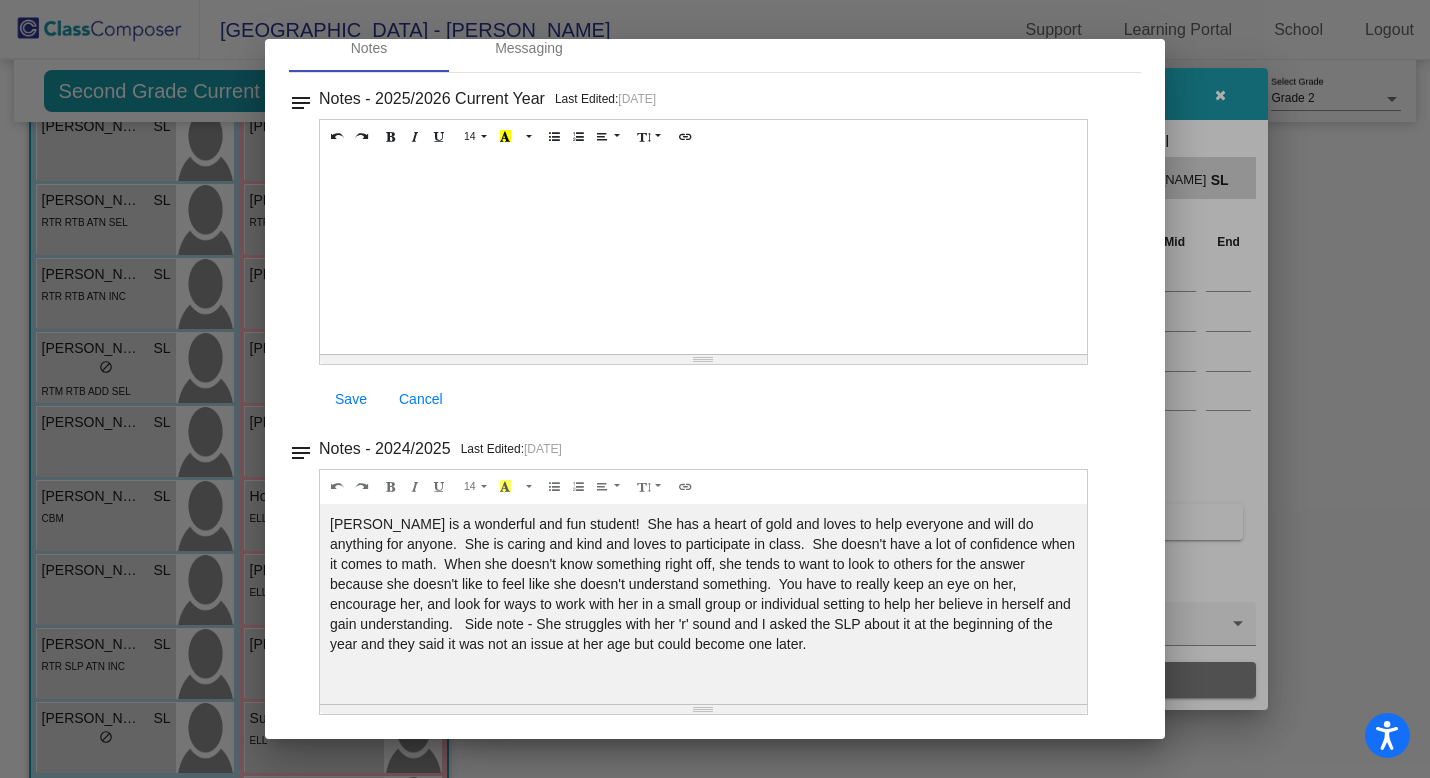 drag, startPoint x: 1096, startPoint y: 91, endPoint x: 1122, endPoint y: 87, distance: 26.305893 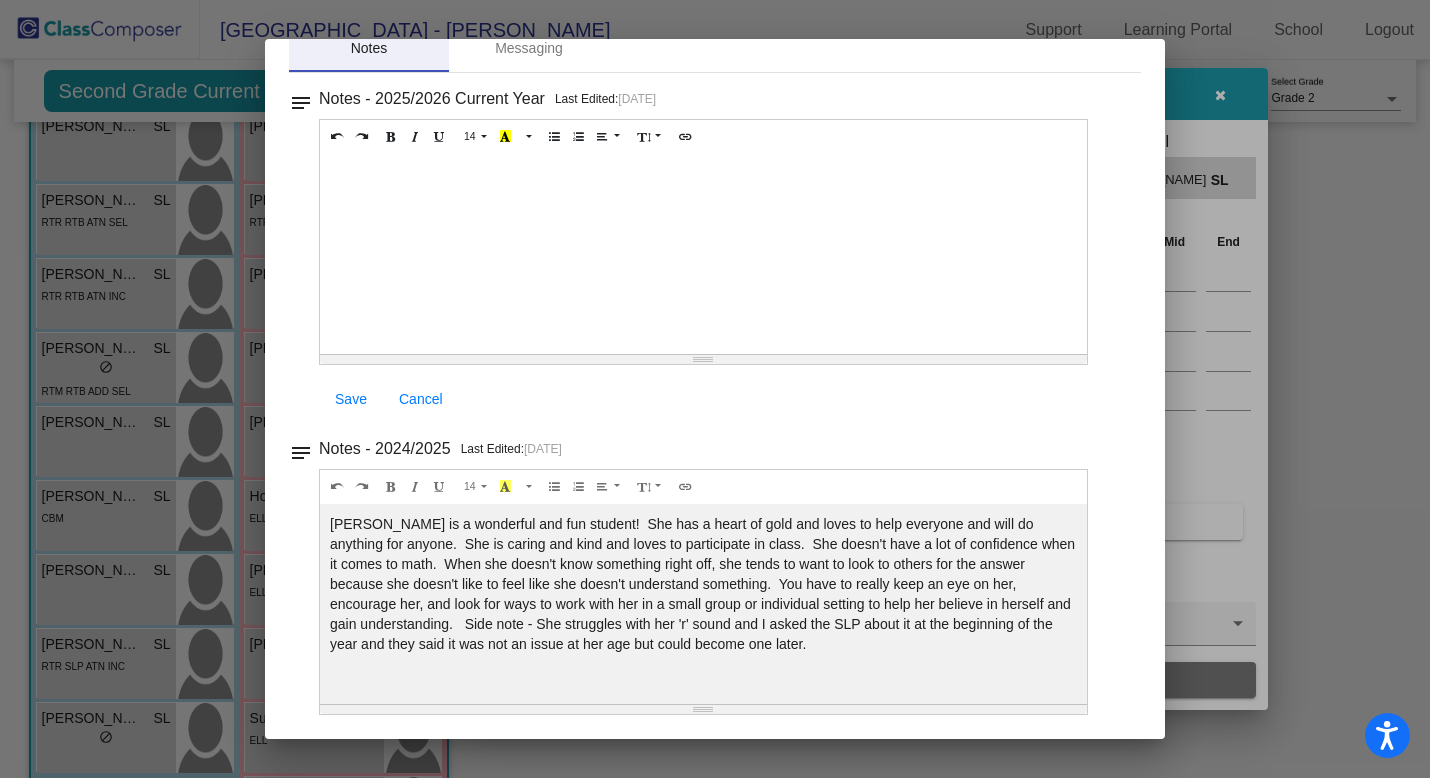 scroll, scrollTop: 88, scrollLeft: 0, axis: vertical 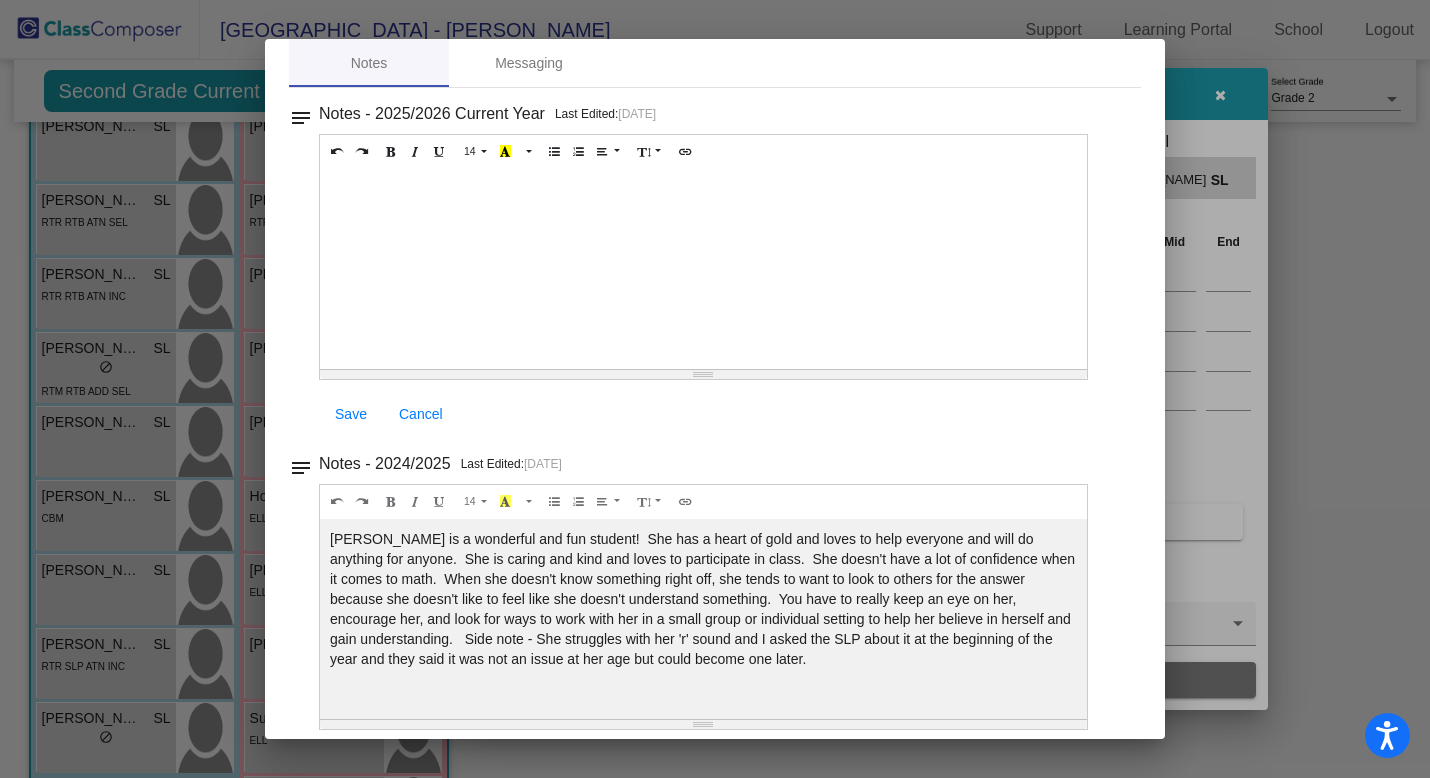 click at bounding box center (715, 389) 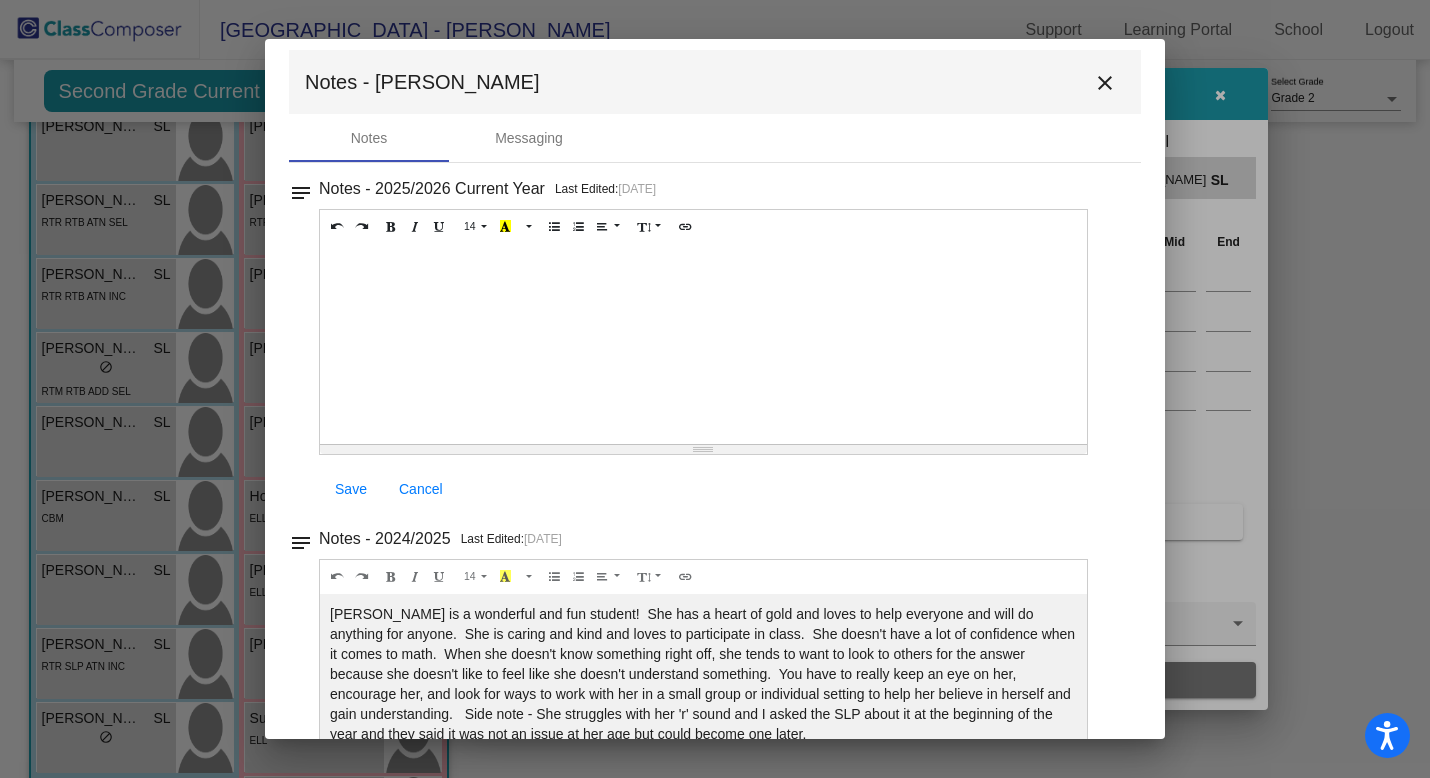 scroll, scrollTop: 0, scrollLeft: 0, axis: both 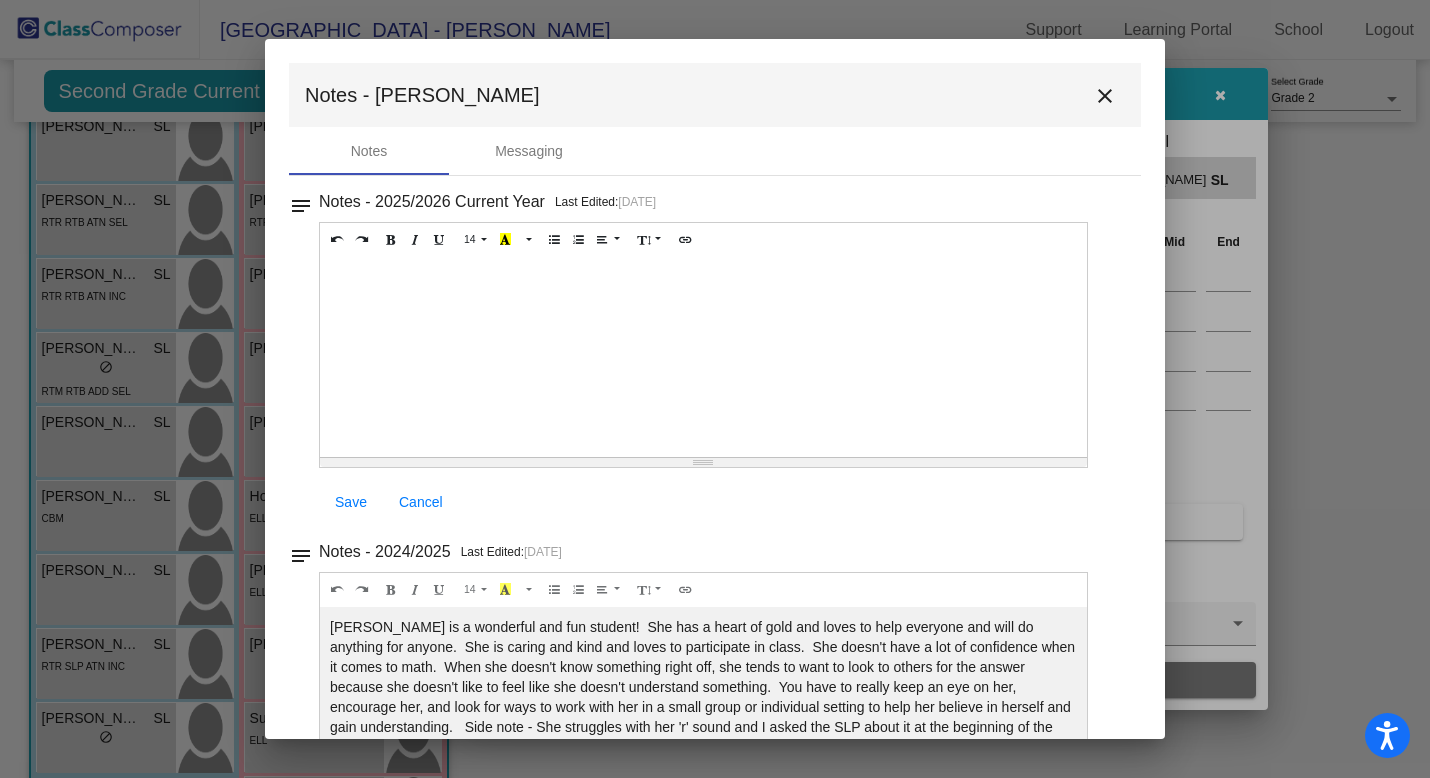 click on "close" at bounding box center [1105, 96] 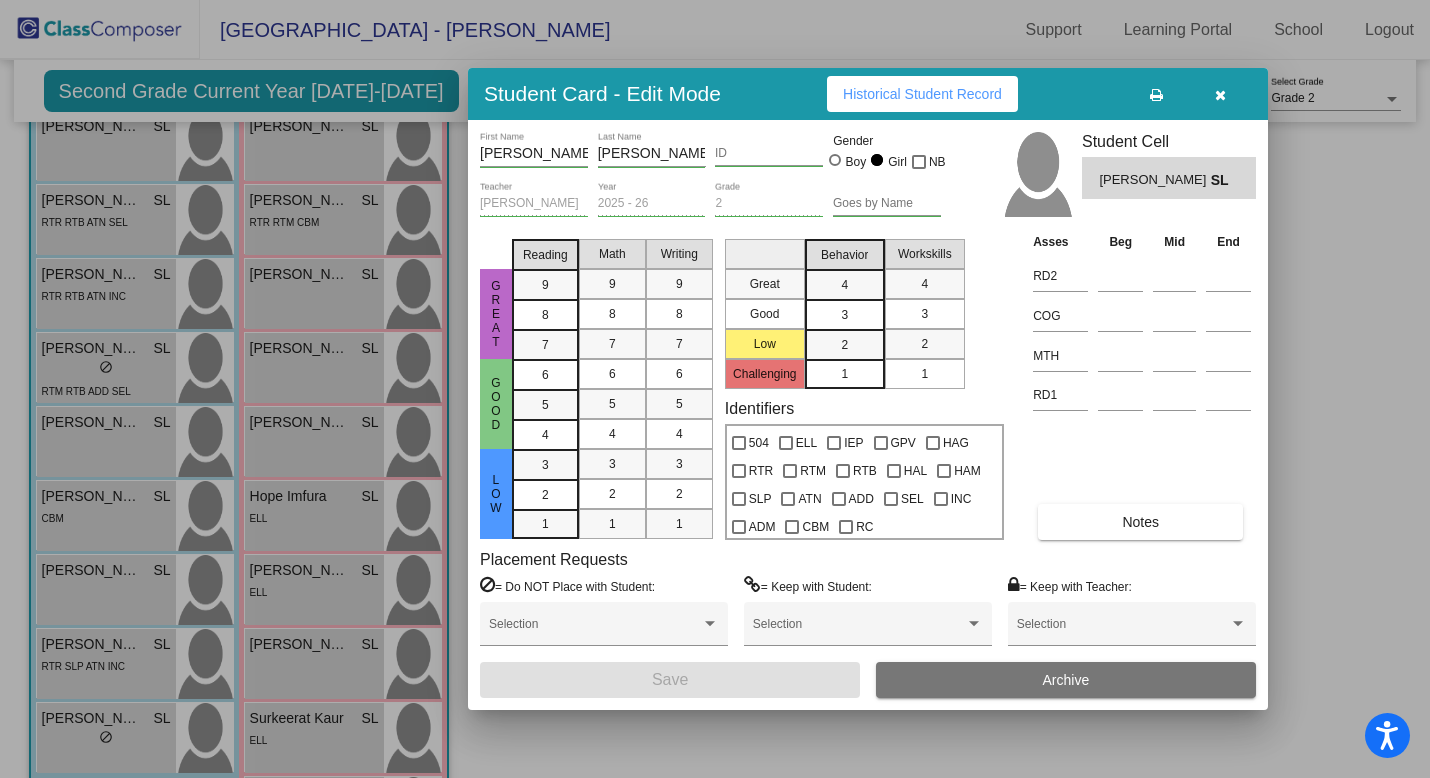 click at bounding box center (1220, 95) 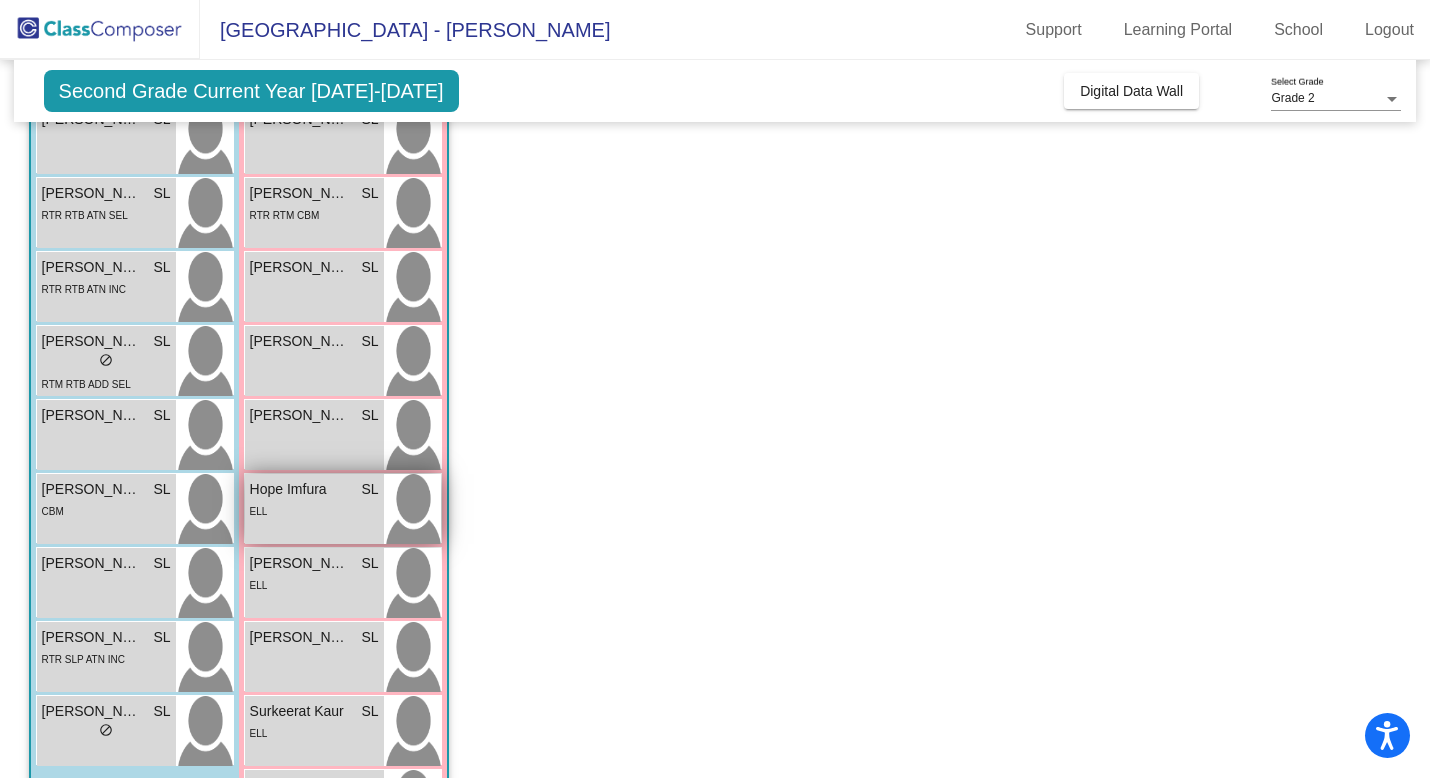 click on "Hope Imfura SL lock do_not_disturb_alt ELL" at bounding box center [314, 509] 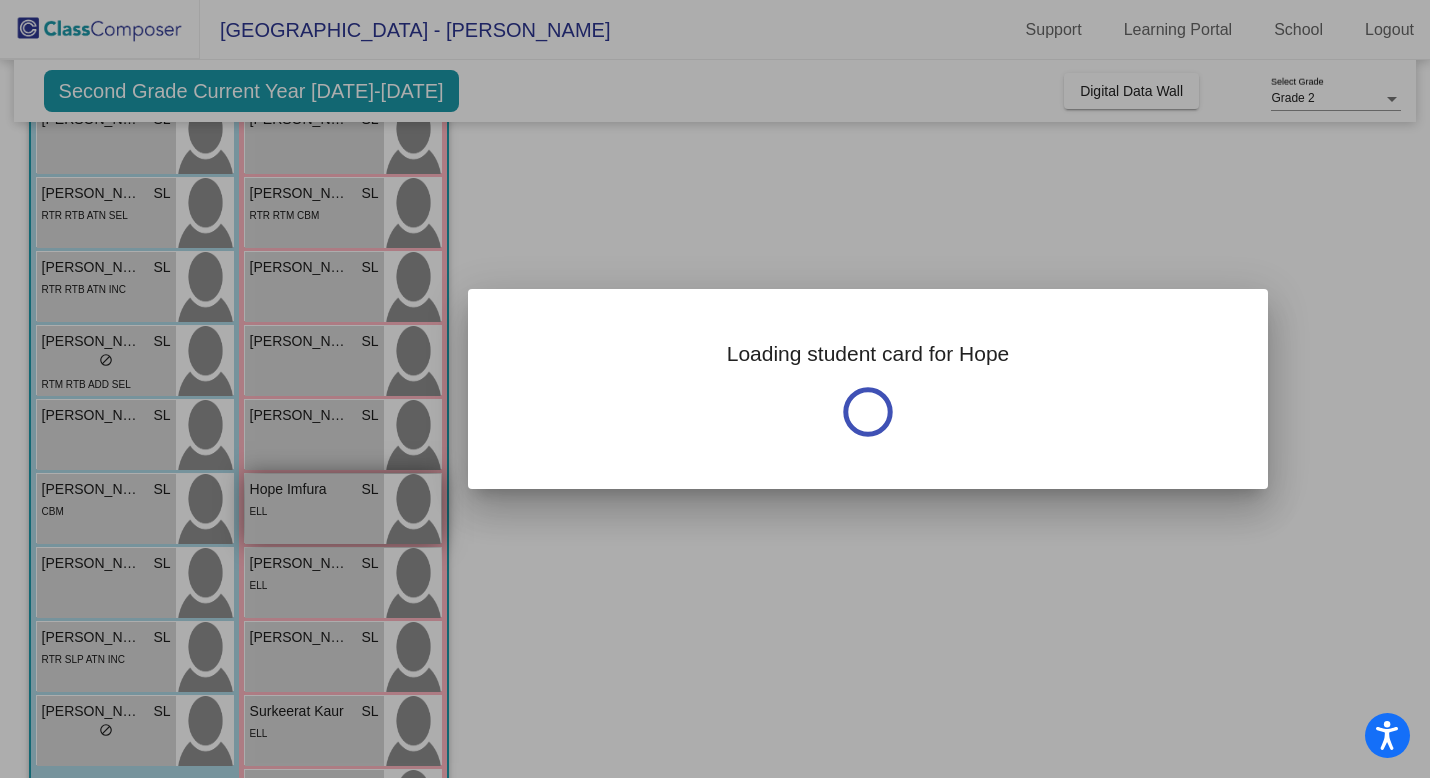 scroll, scrollTop: 442, scrollLeft: 0, axis: vertical 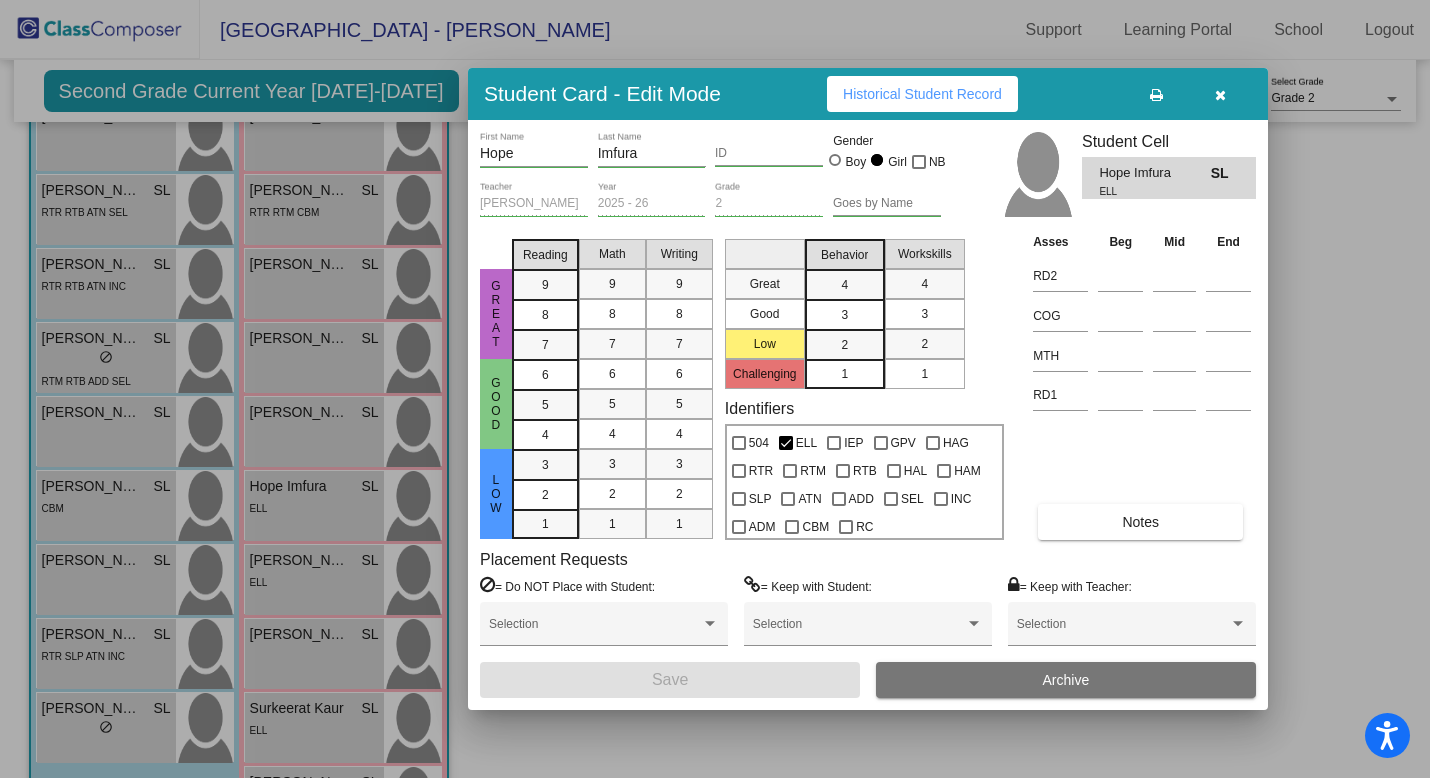 click on "Notes" at bounding box center (1140, 522) 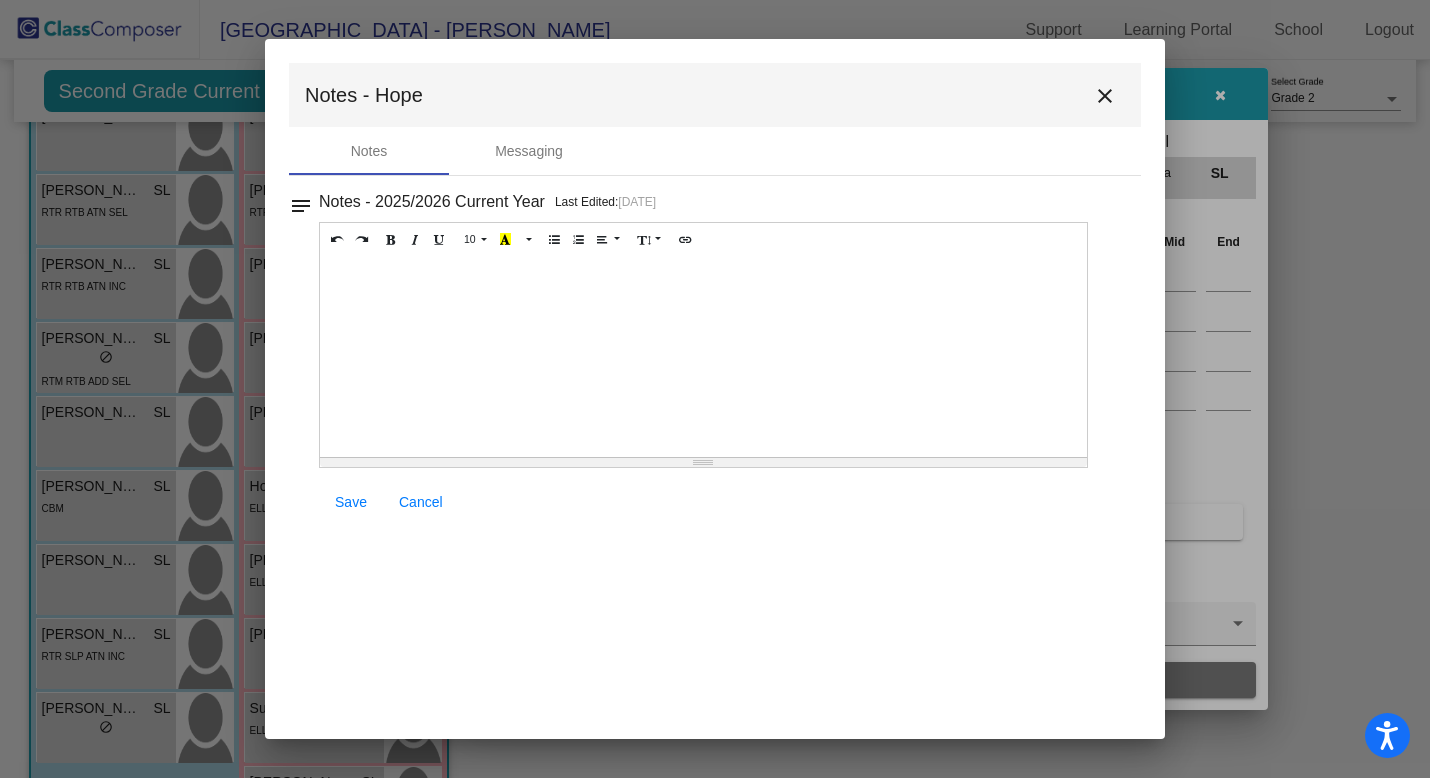 click on "close" at bounding box center (1105, 95) 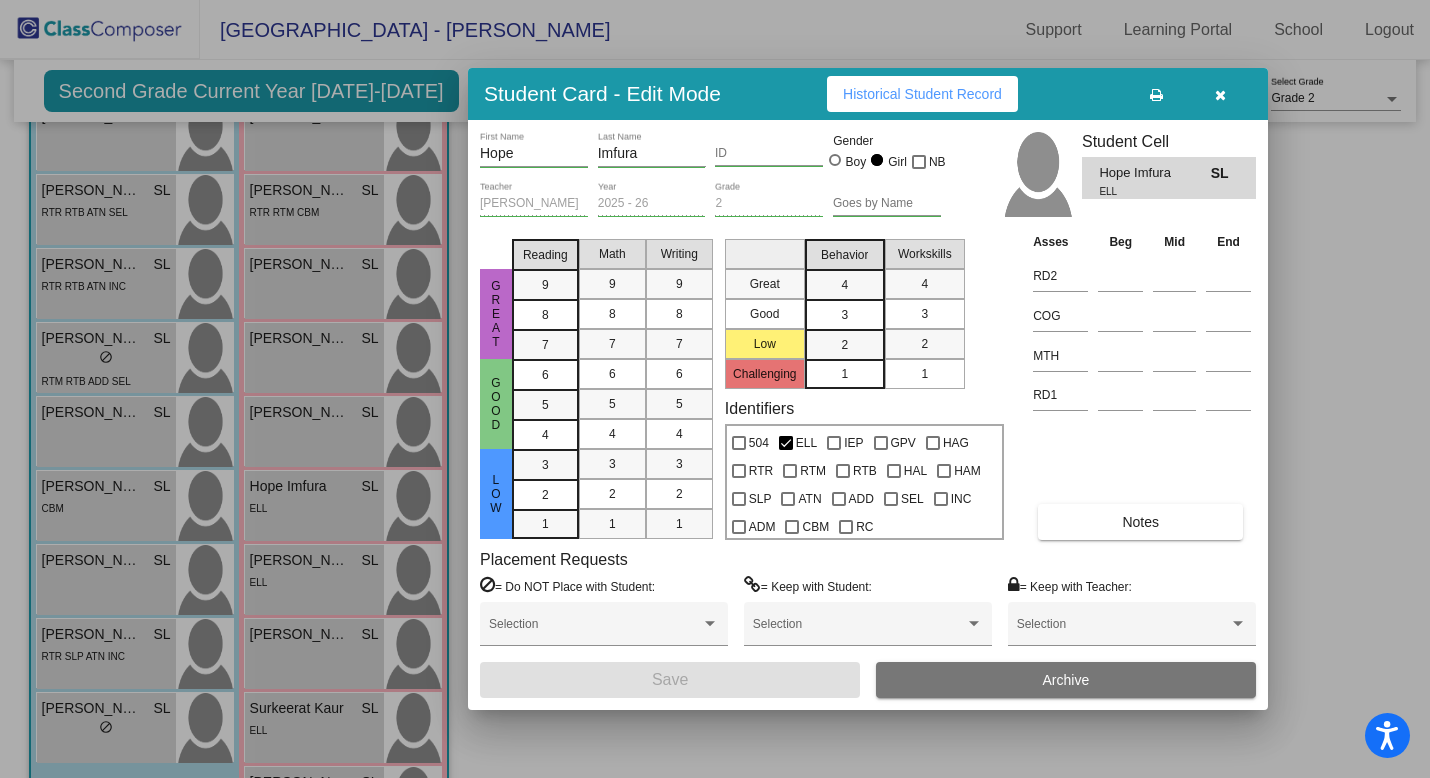 scroll, scrollTop: 0, scrollLeft: 0, axis: both 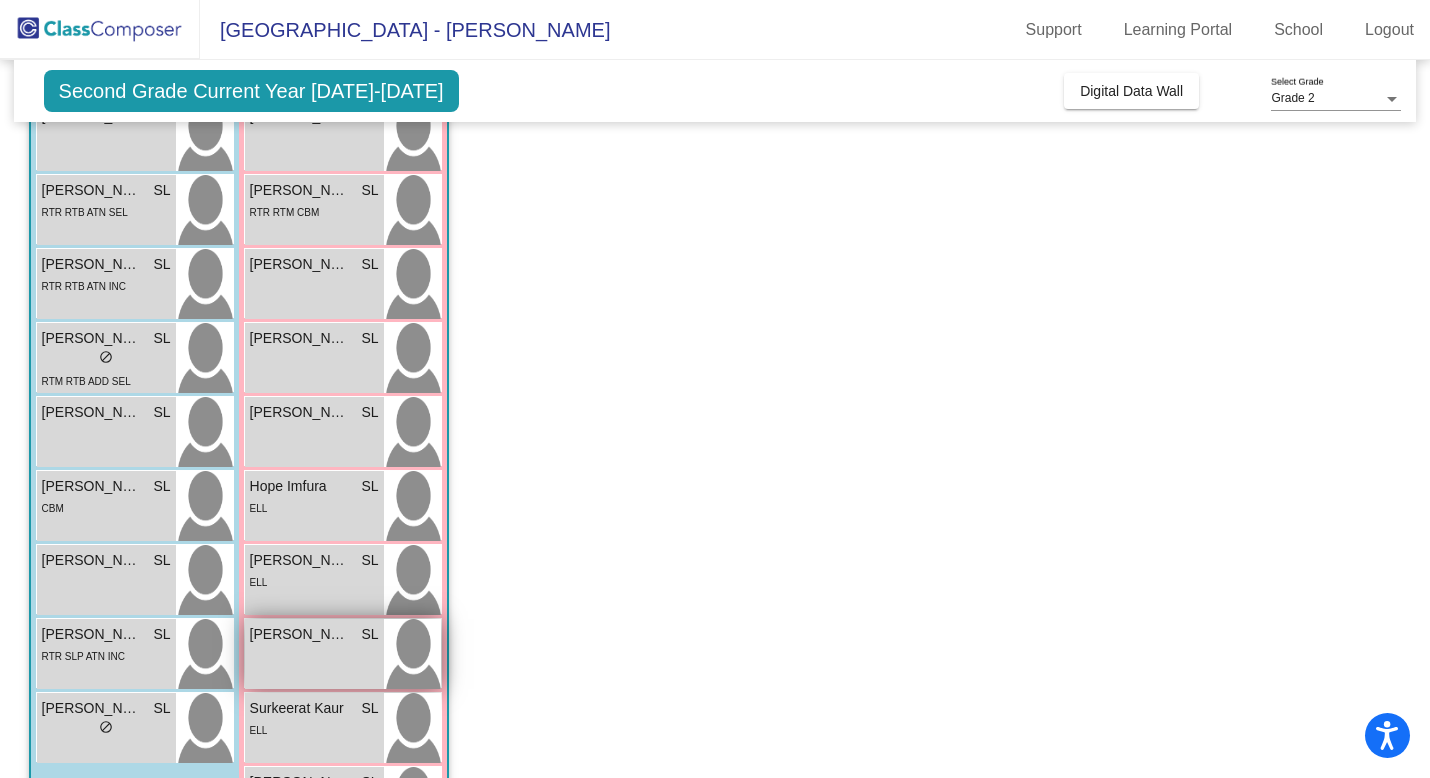 click on "Mithaella Ngindu SL lock do_not_disturb_alt" at bounding box center (314, 654) 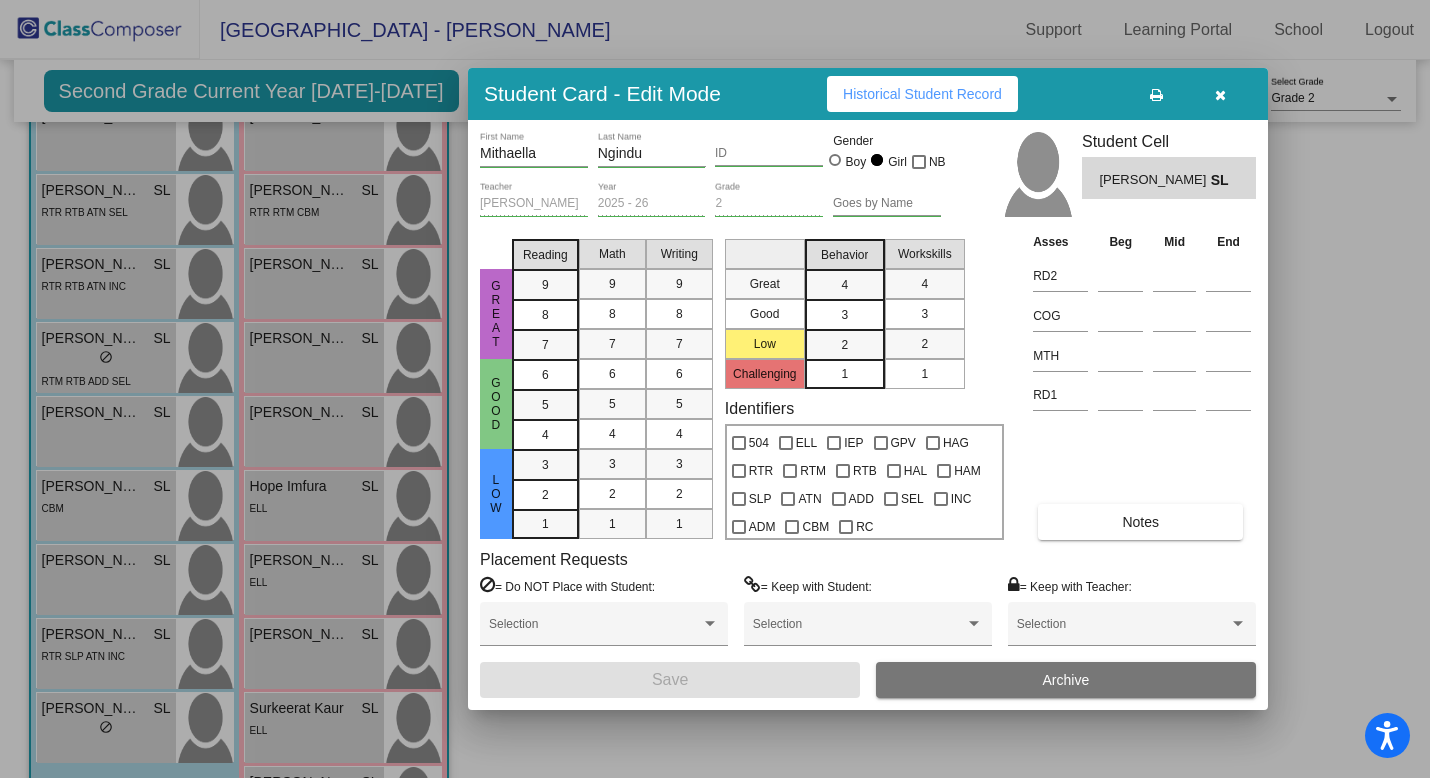 click on "Notes" at bounding box center [1140, 522] 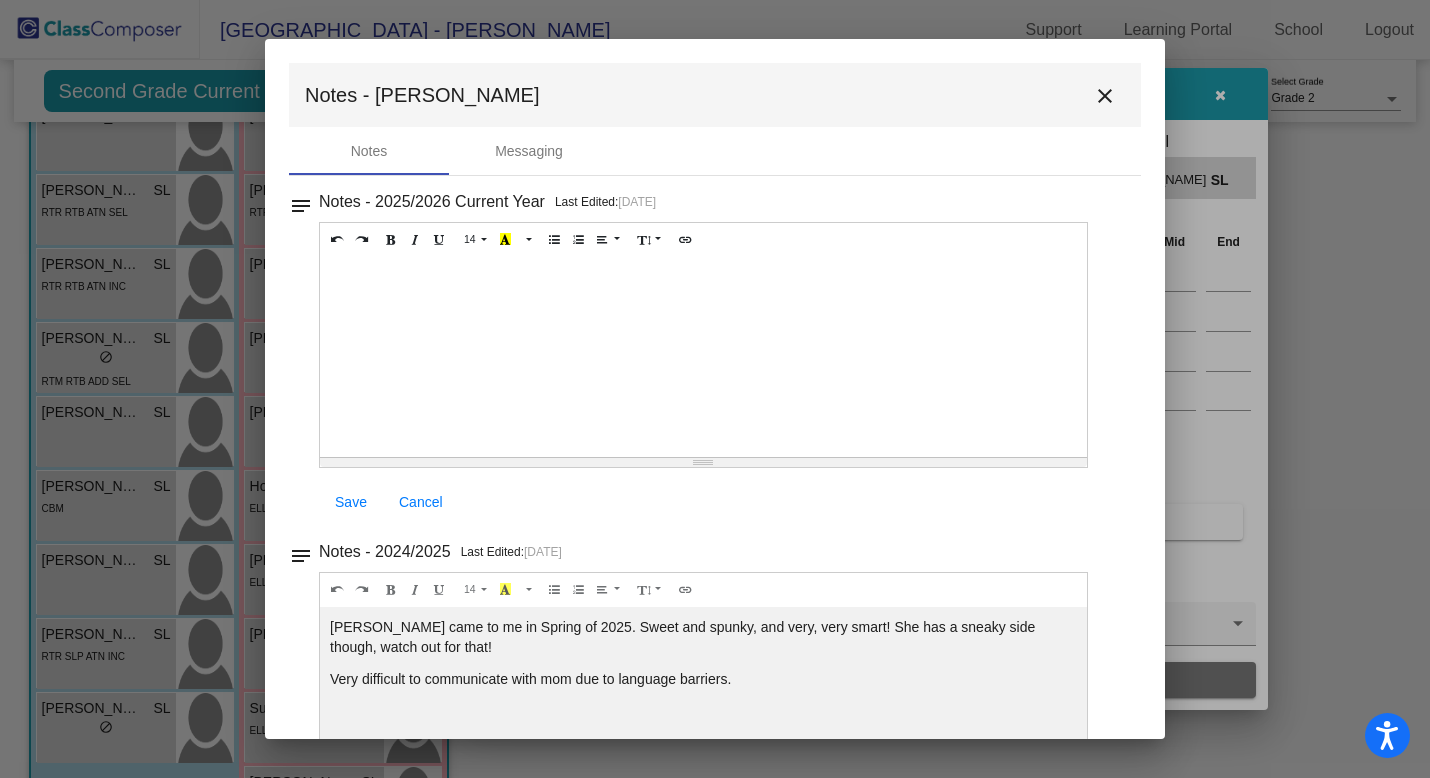 scroll, scrollTop: 4, scrollLeft: 0, axis: vertical 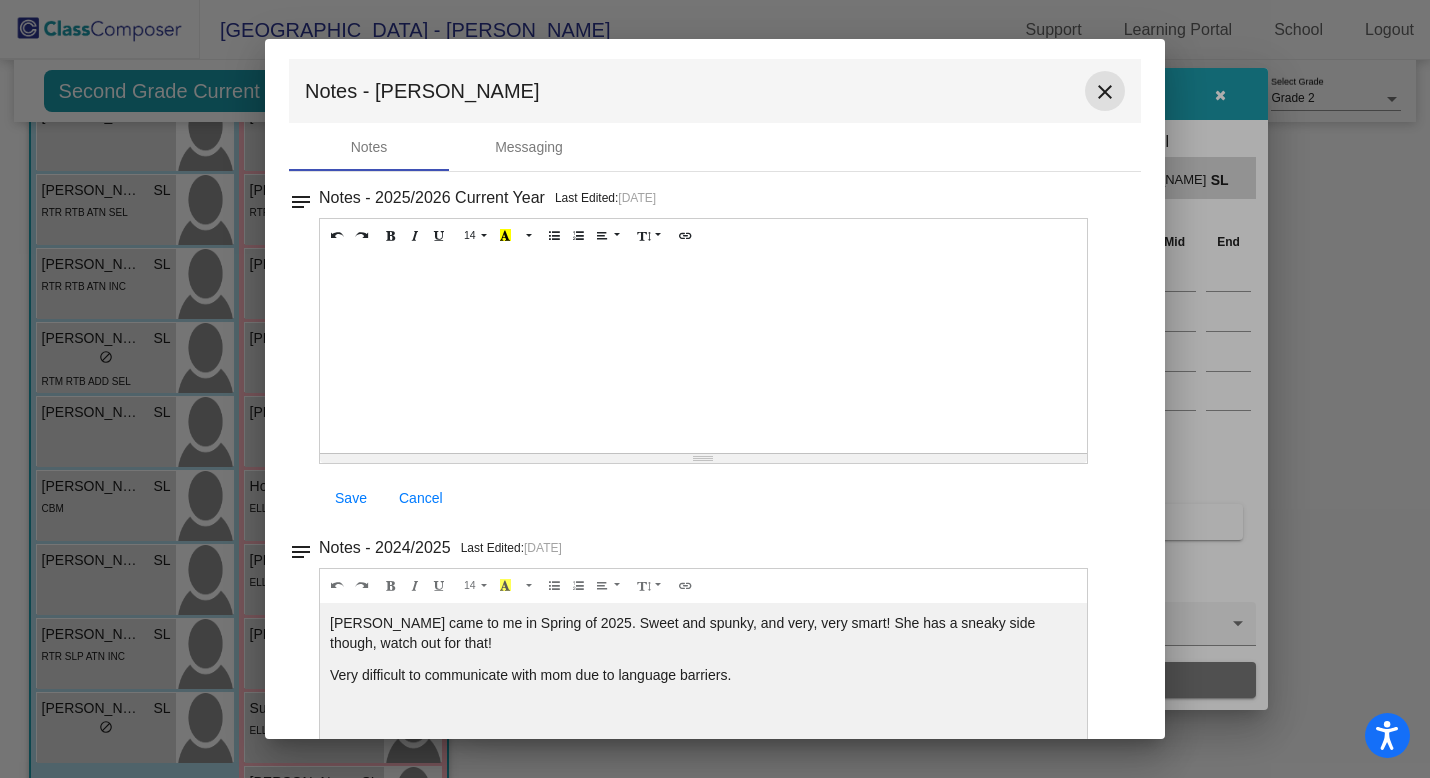 click on "close" at bounding box center (1105, 92) 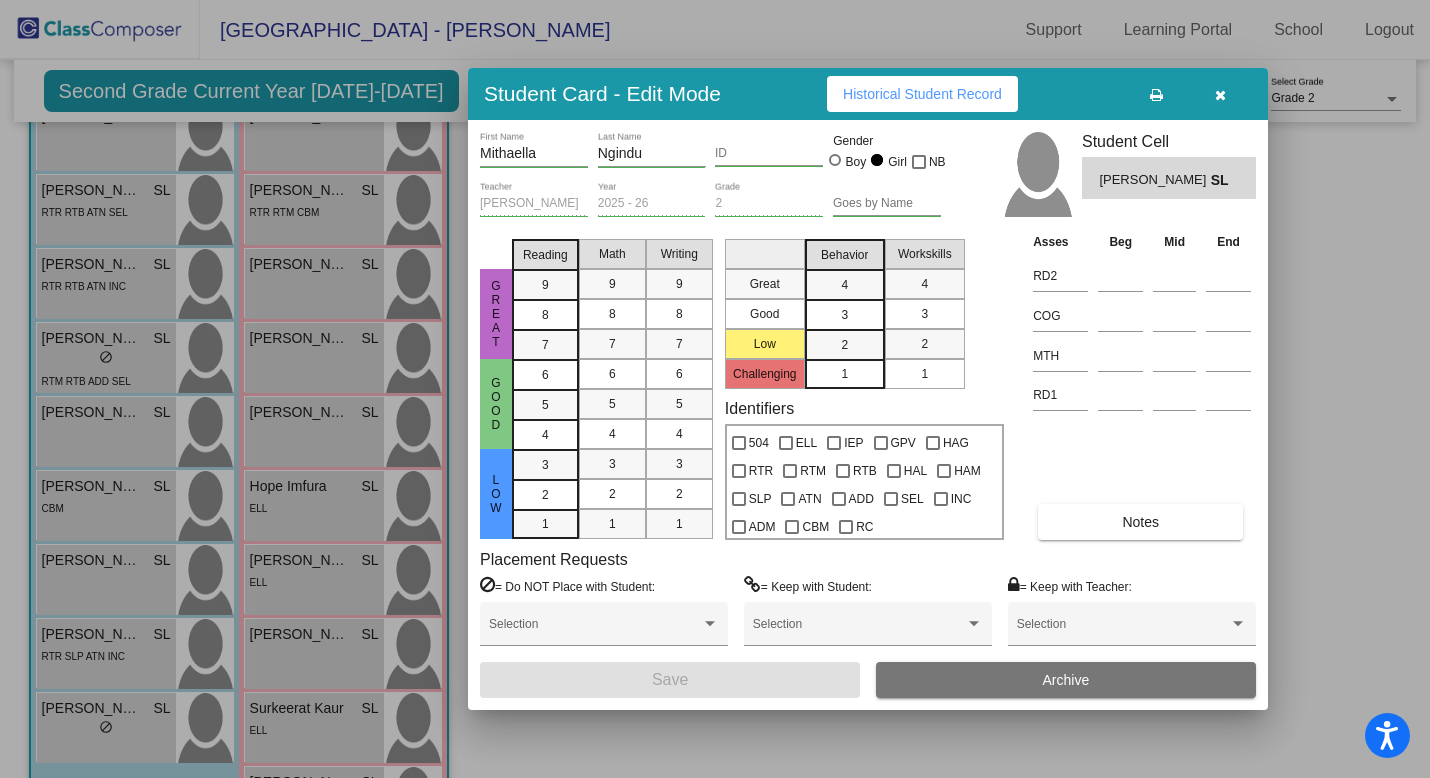 click at bounding box center (1220, 94) 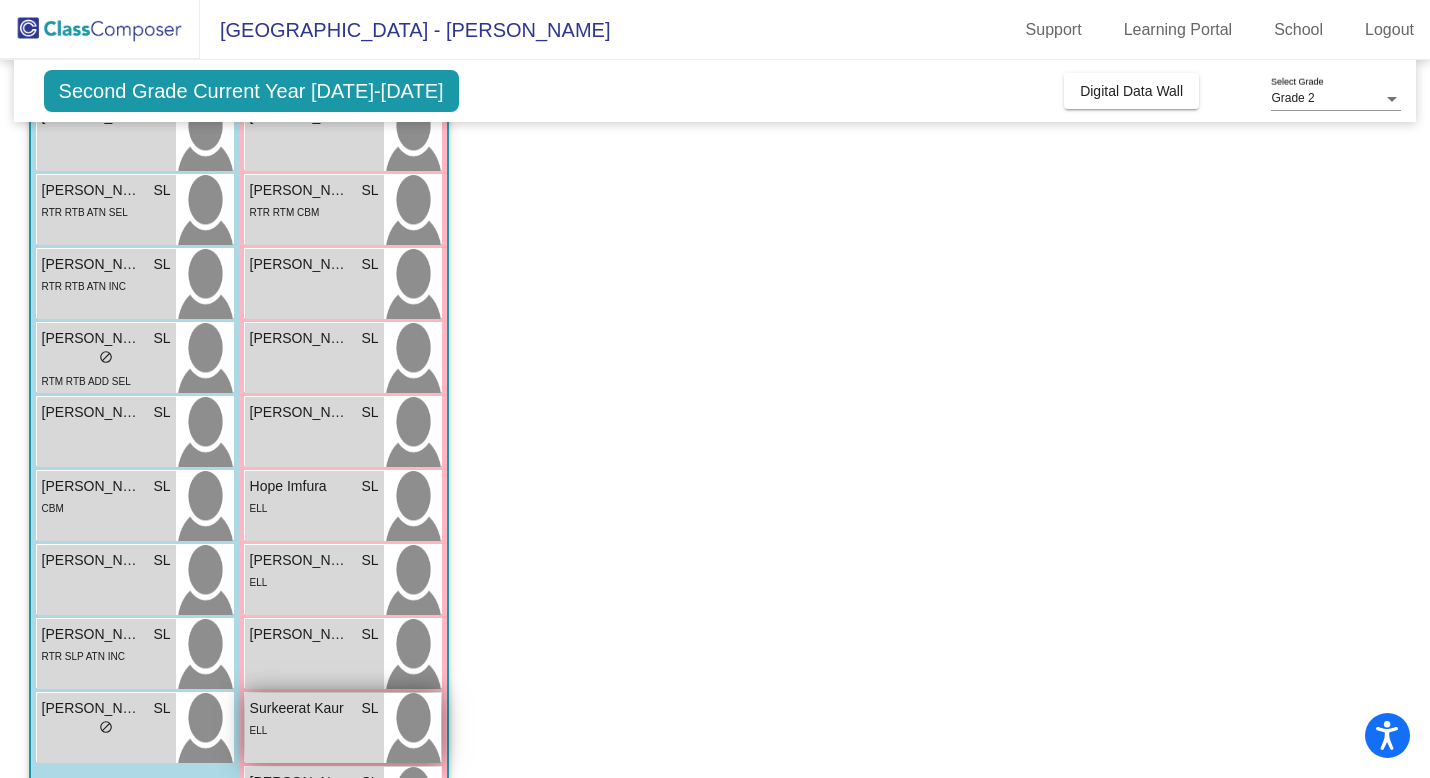 click at bounding box center [412, 728] 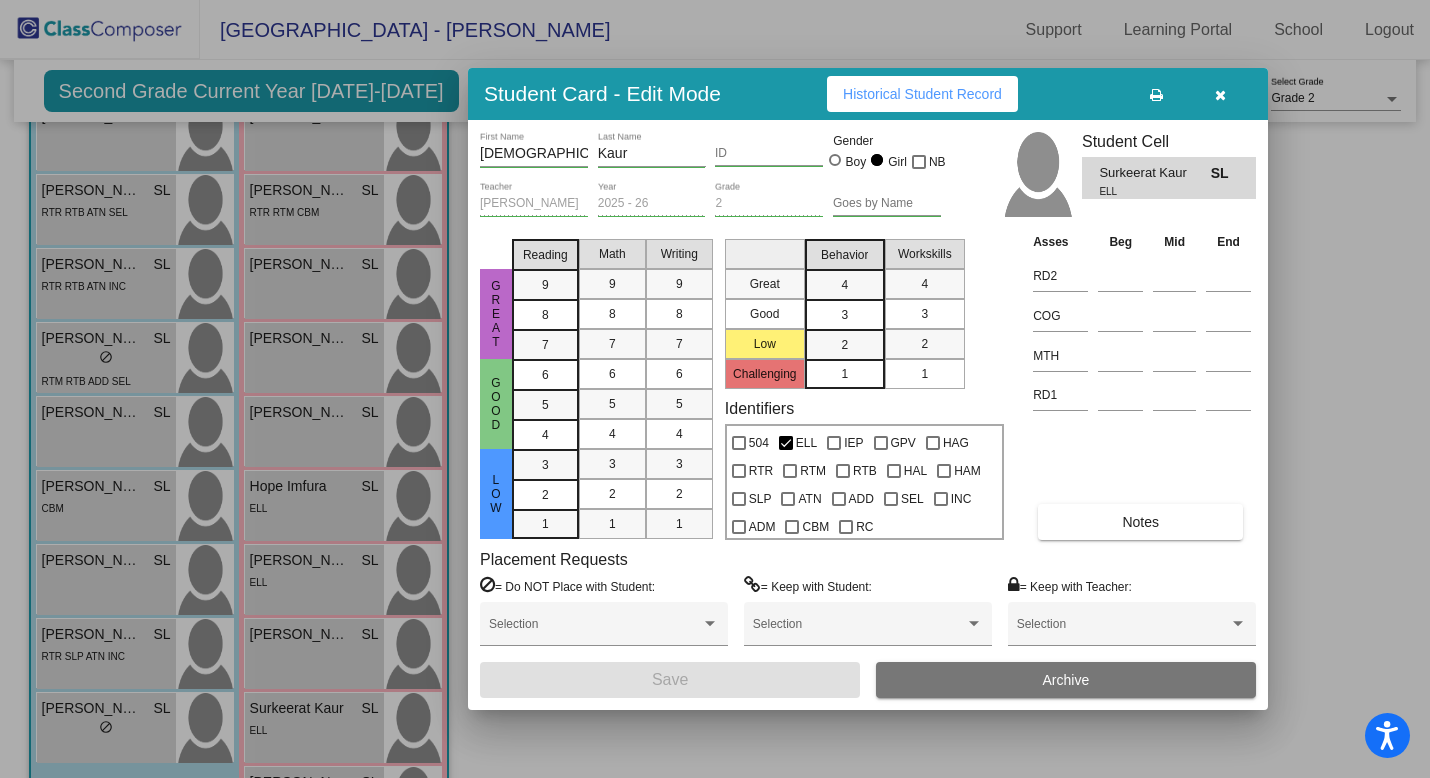 click on "Notes" at bounding box center (1140, 522) 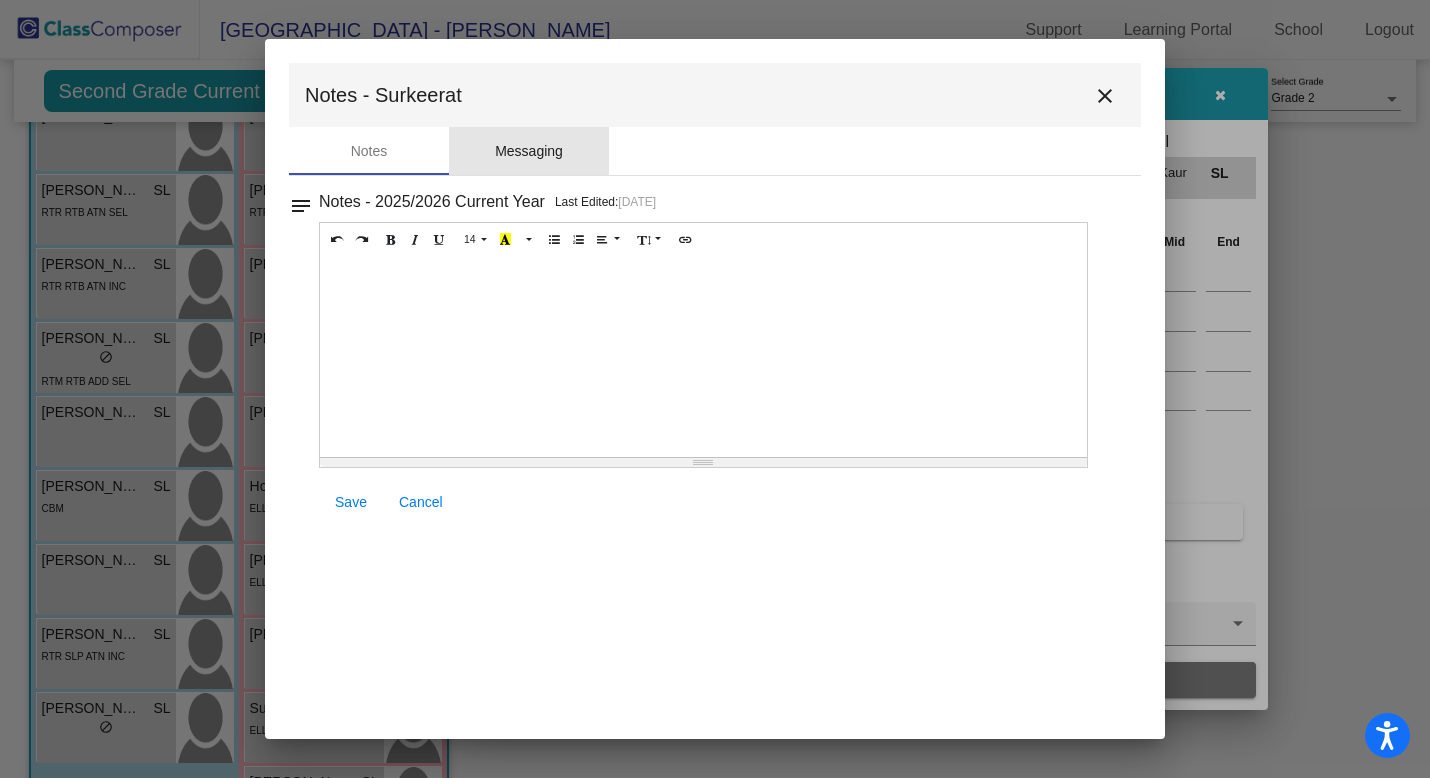 click on "Messaging" at bounding box center (529, 151) 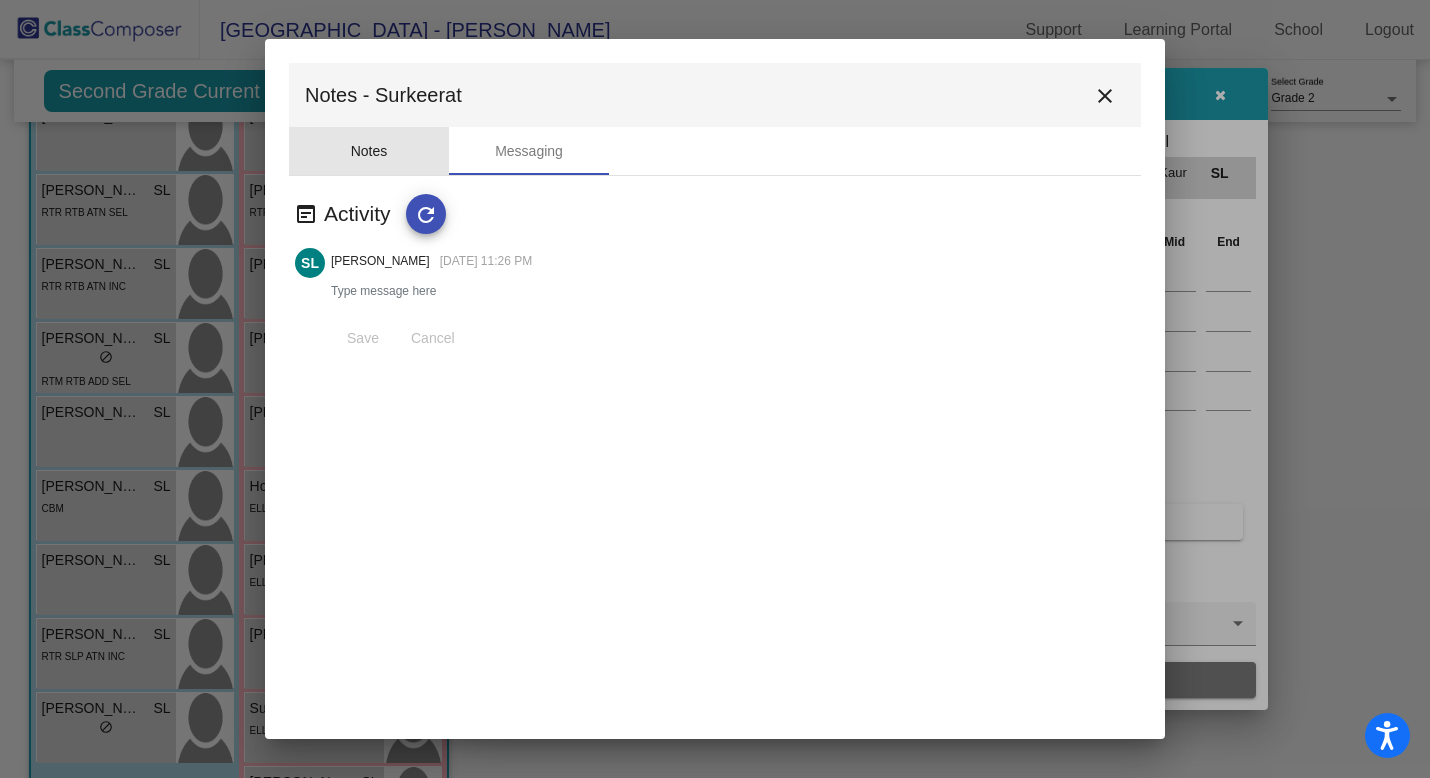 drag, startPoint x: 371, startPoint y: 150, endPoint x: 384, endPoint y: 151, distance: 13.038404 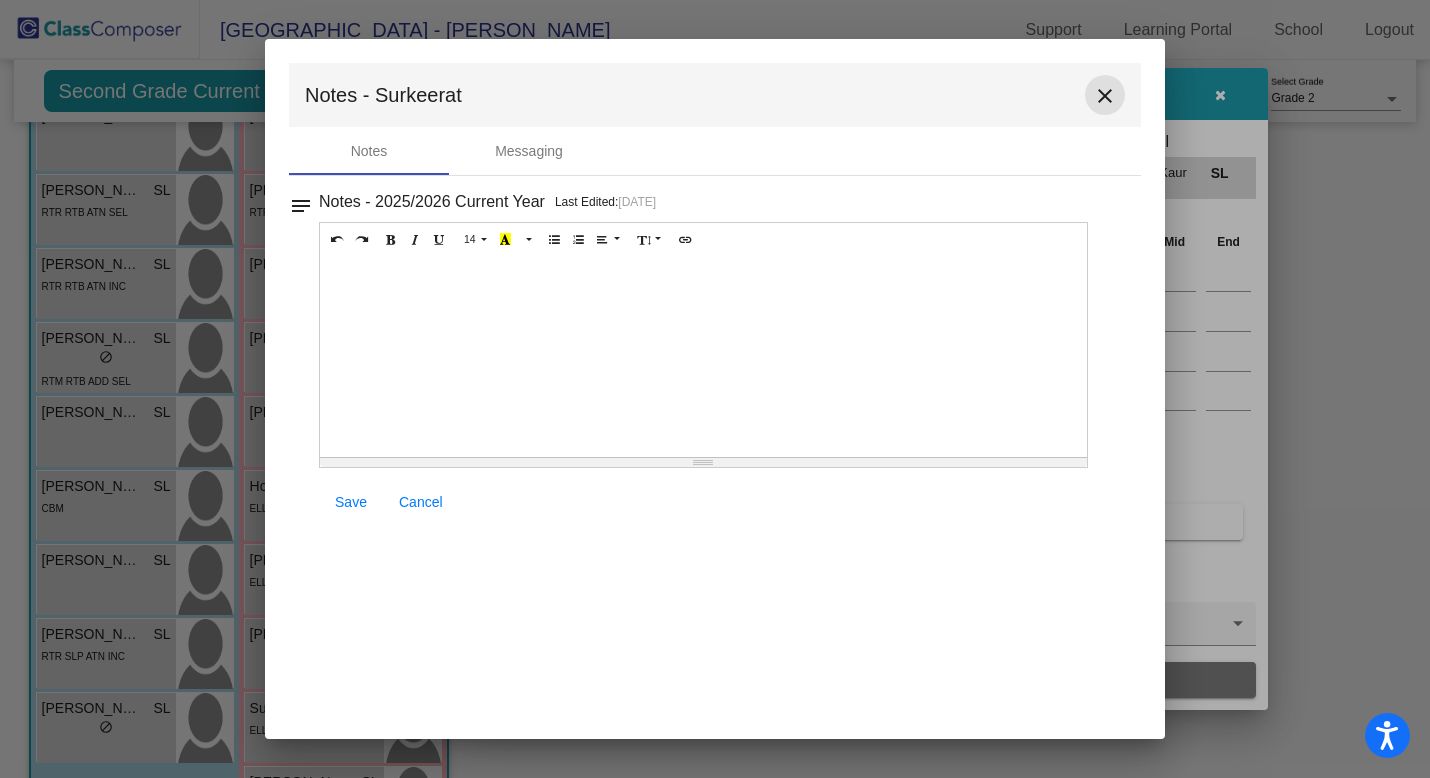 click on "close" at bounding box center [1105, 96] 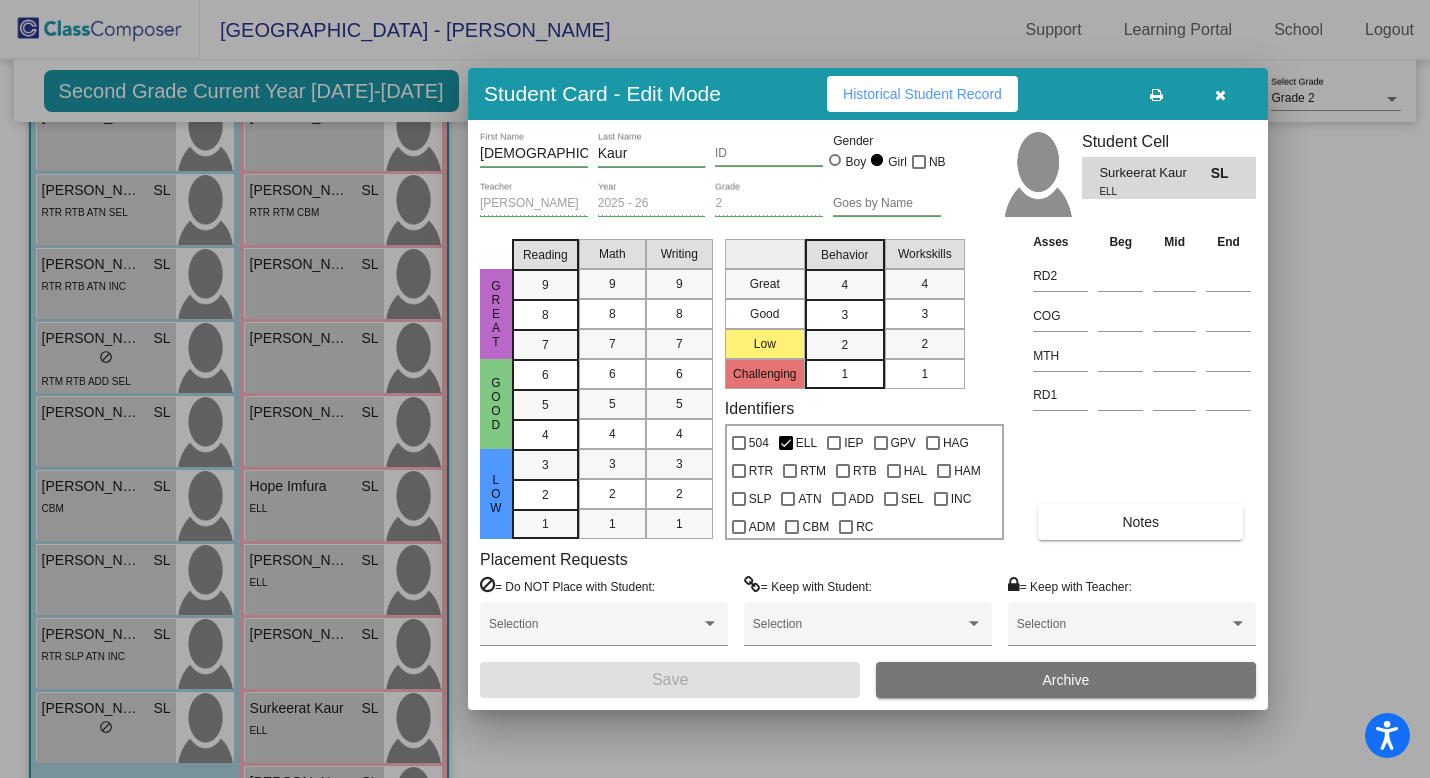 scroll, scrollTop: 0, scrollLeft: 0, axis: both 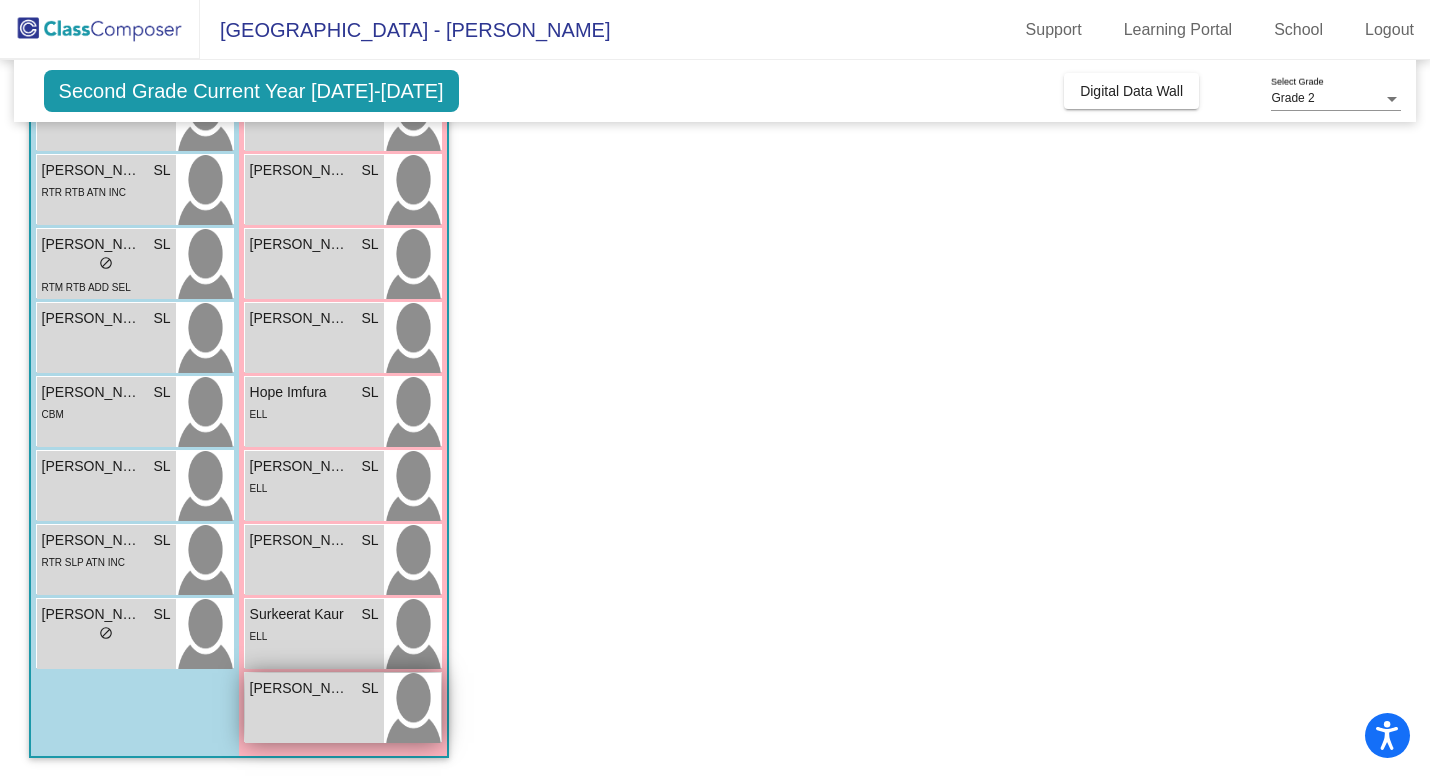 click on "Wilanda David SL lock do_not_disturb_alt" at bounding box center [314, 708] 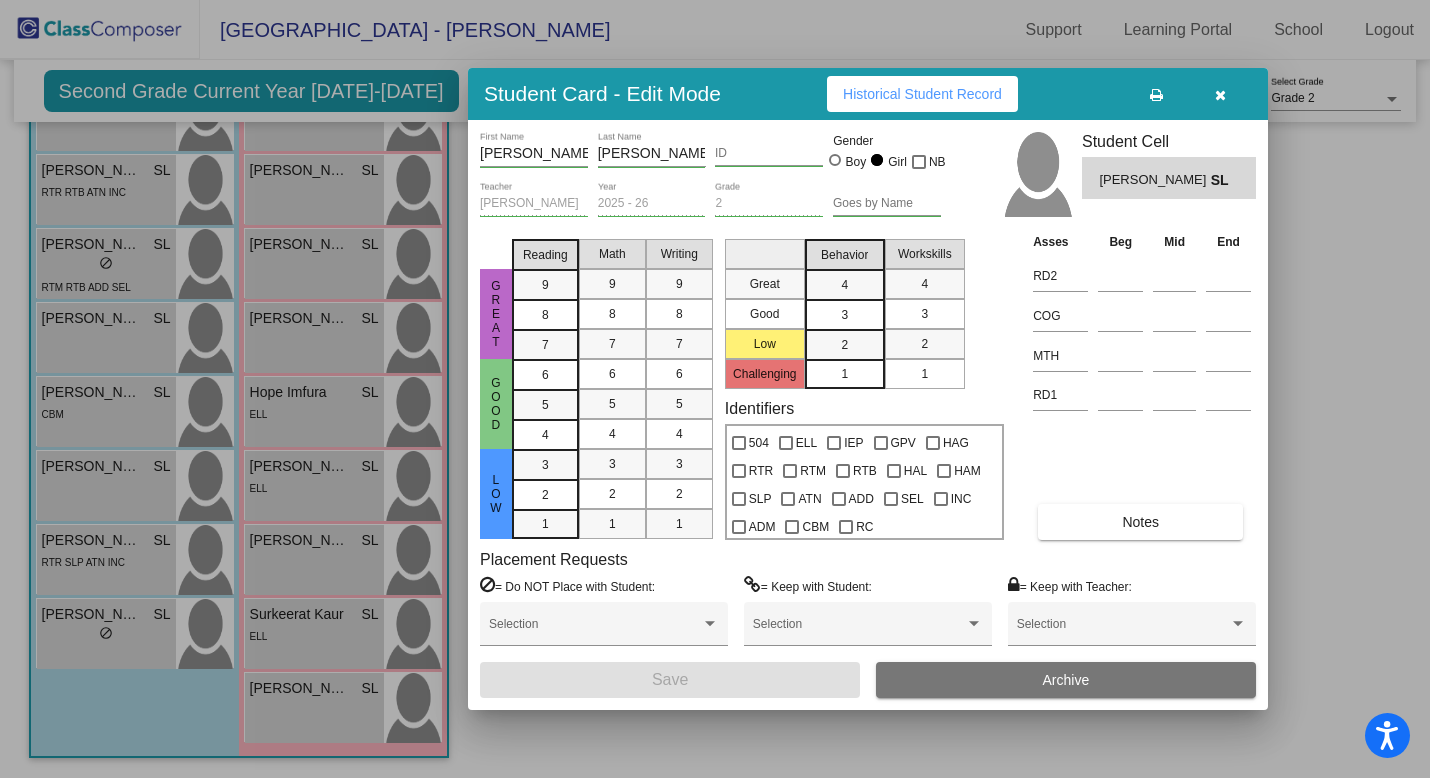 click on "Notes" at bounding box center (1140, 522) 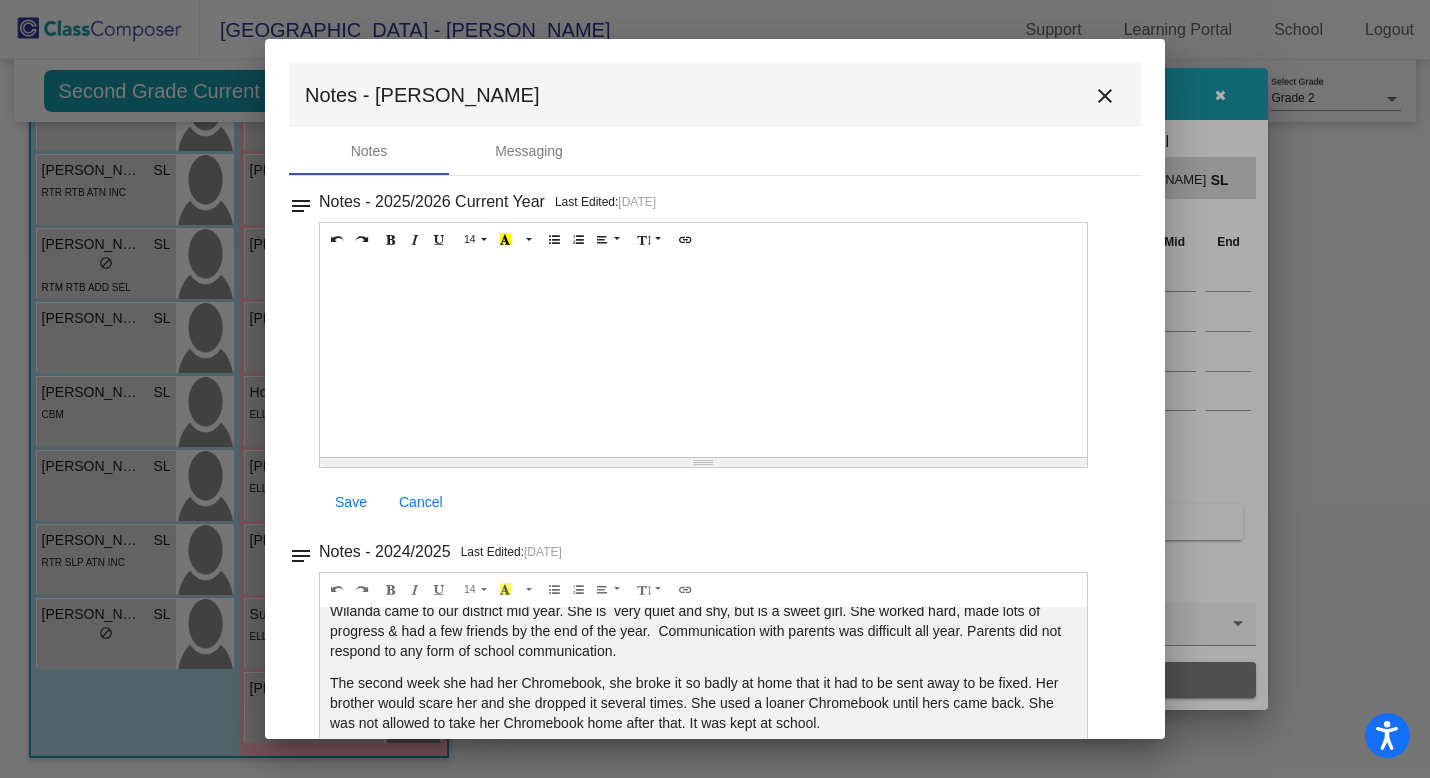 scroll, scrollTop: 16, scrollLeft: 0, axis: vertical 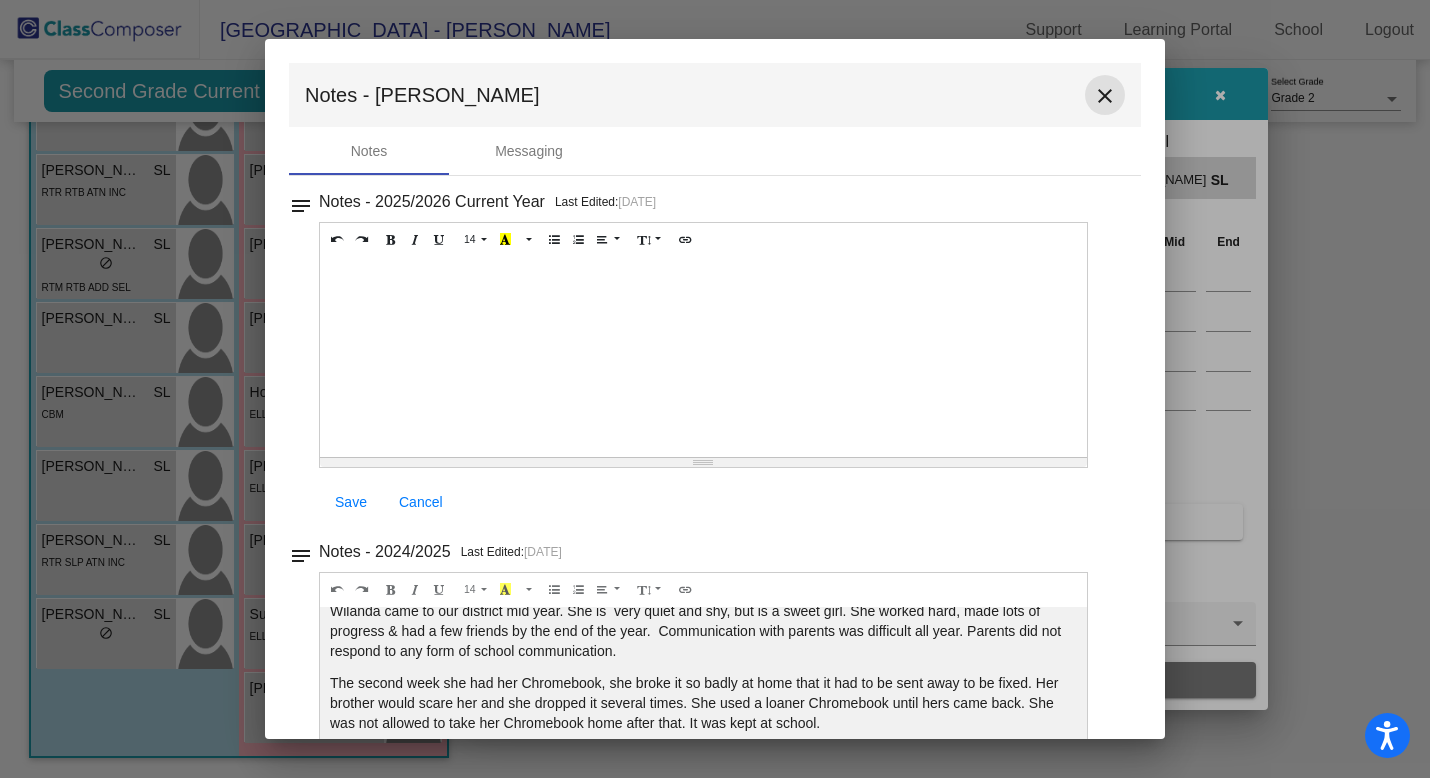 click on "close" at bounding box center [1105, 96] 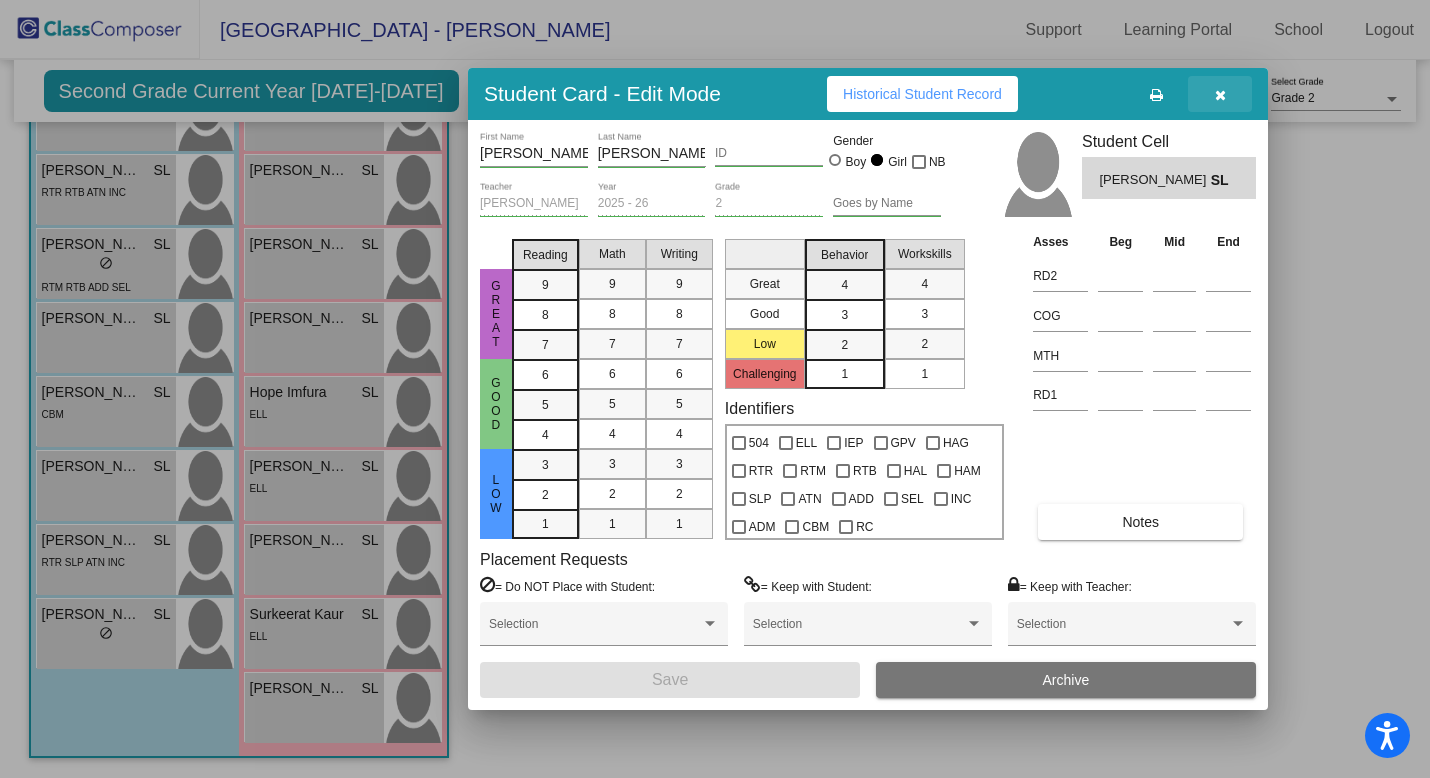 click at bounding box center (1220, 95) 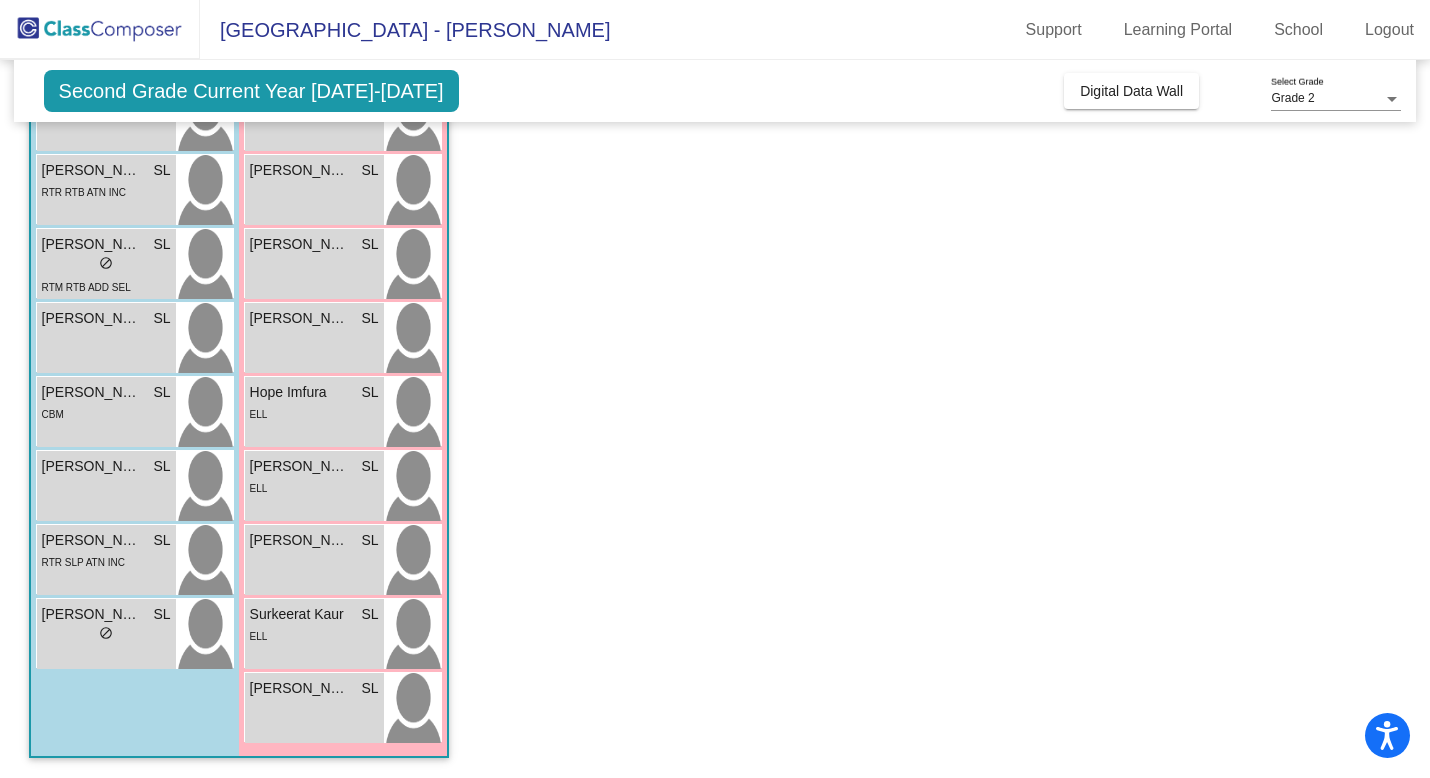 scroll, scrollTop: 0, scrollLeft: 0, axis: both 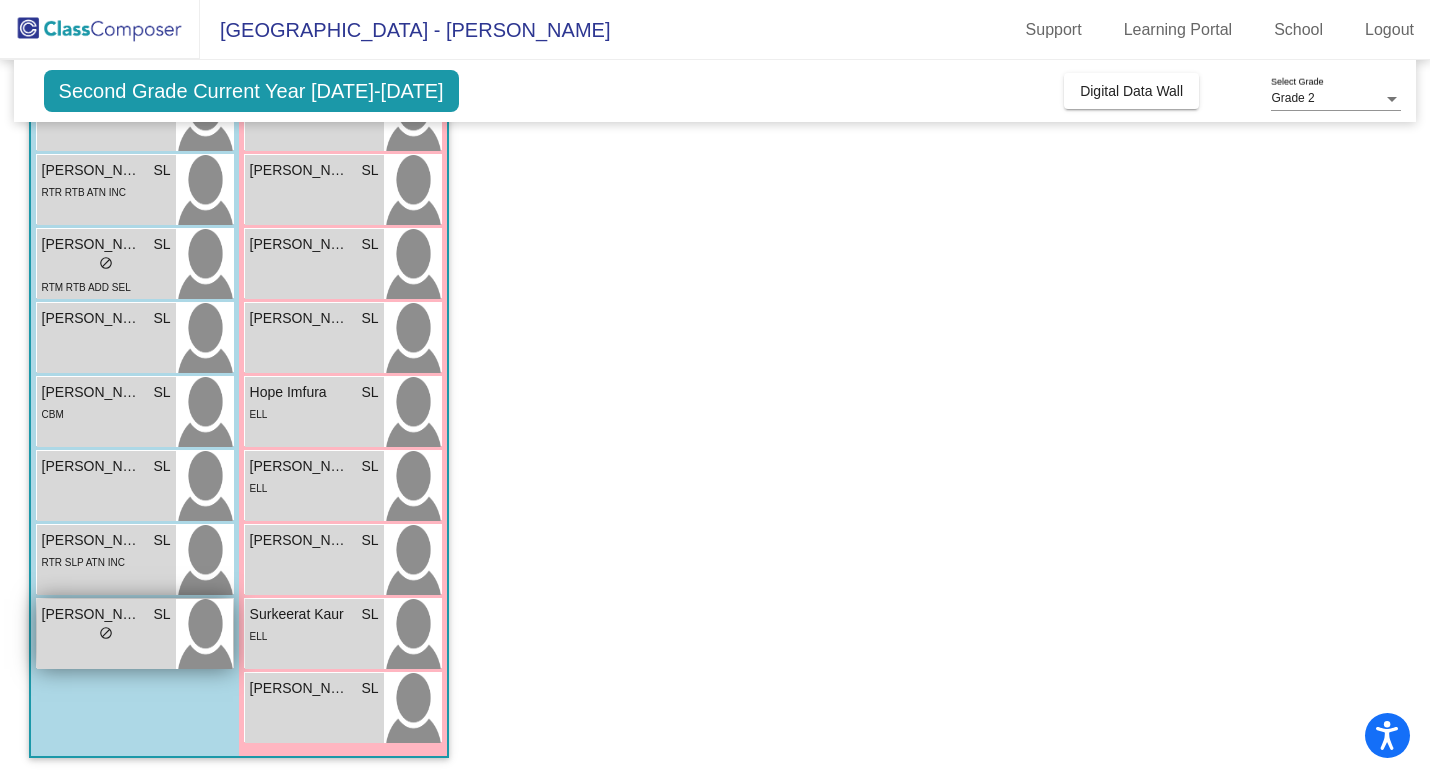 click at bounding box center (204, 634) 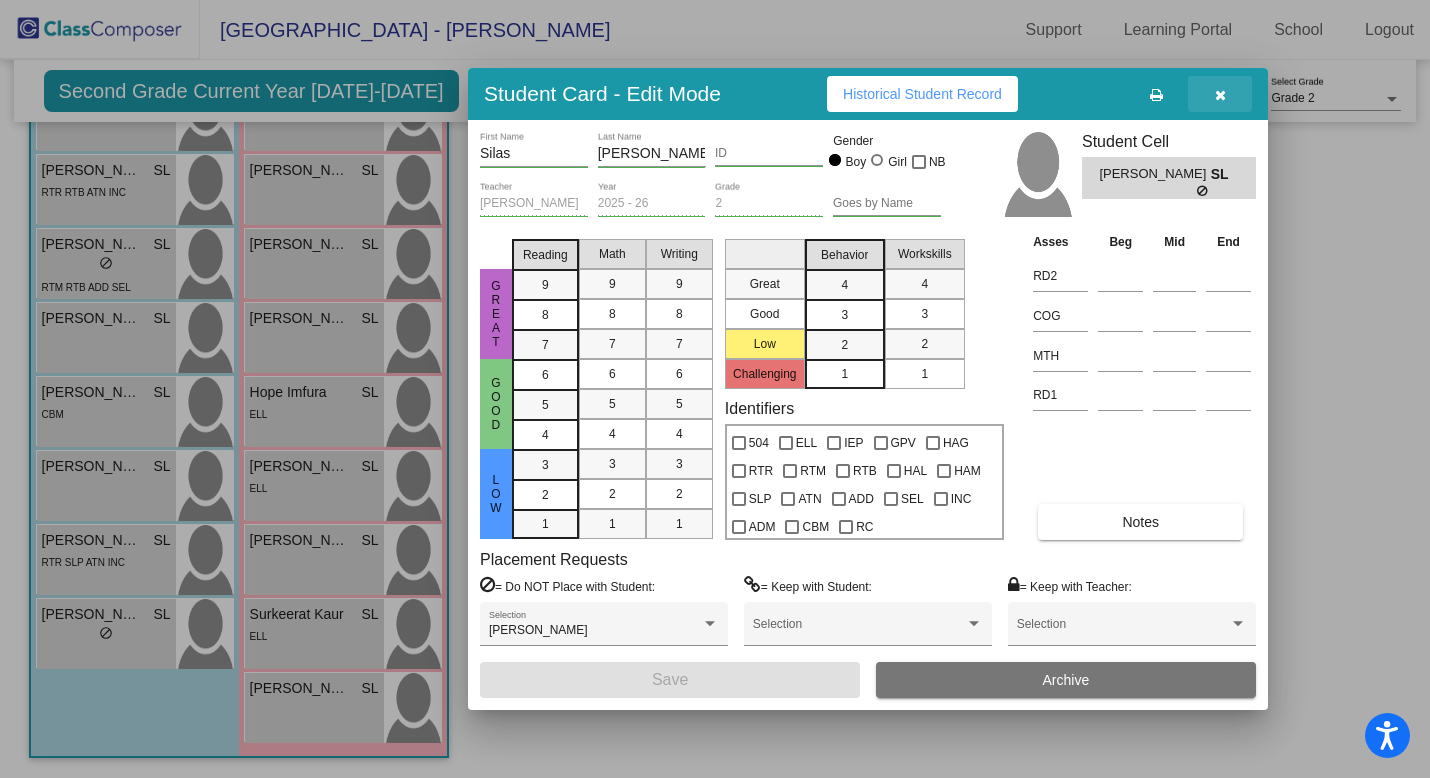 click at bounding box center [1220, 95] 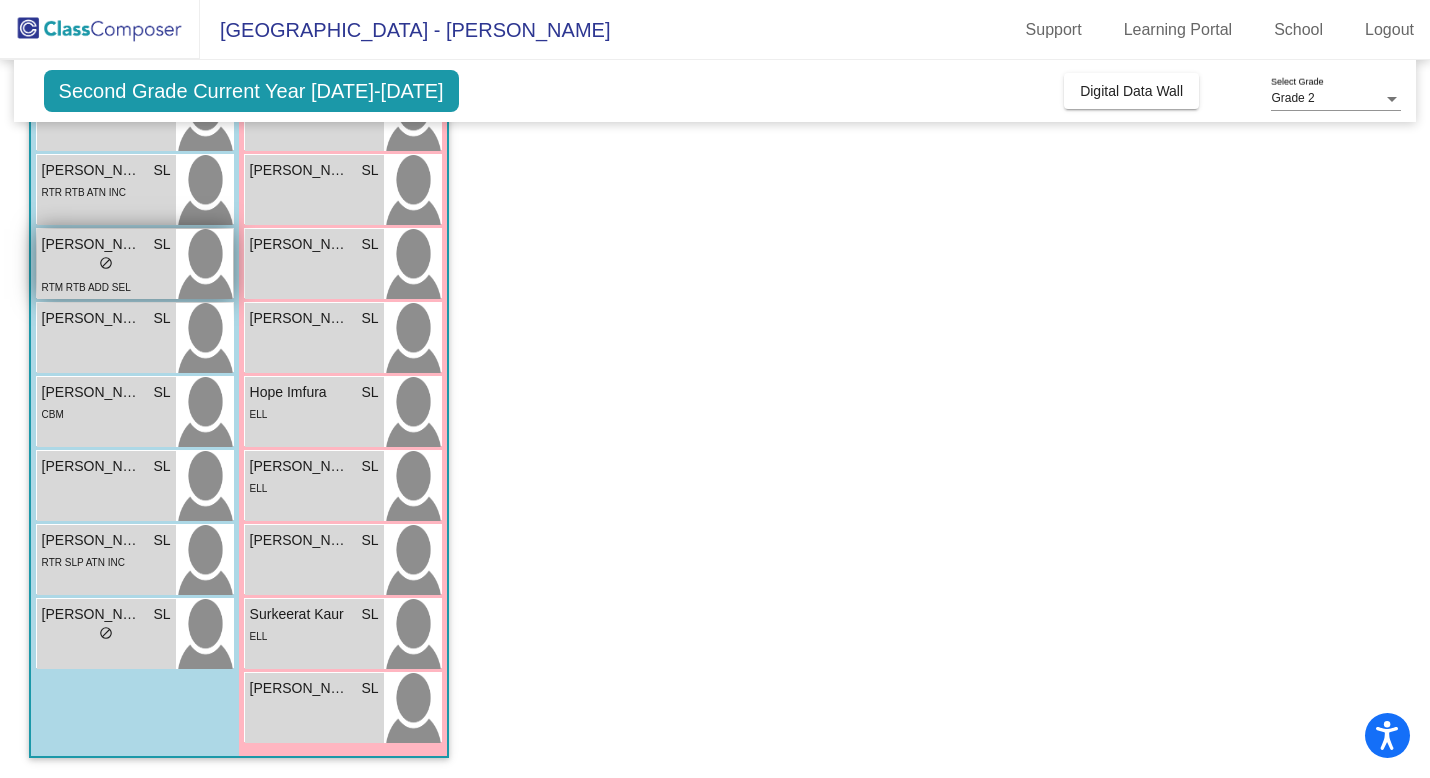 click at bounding box center [204, 264] 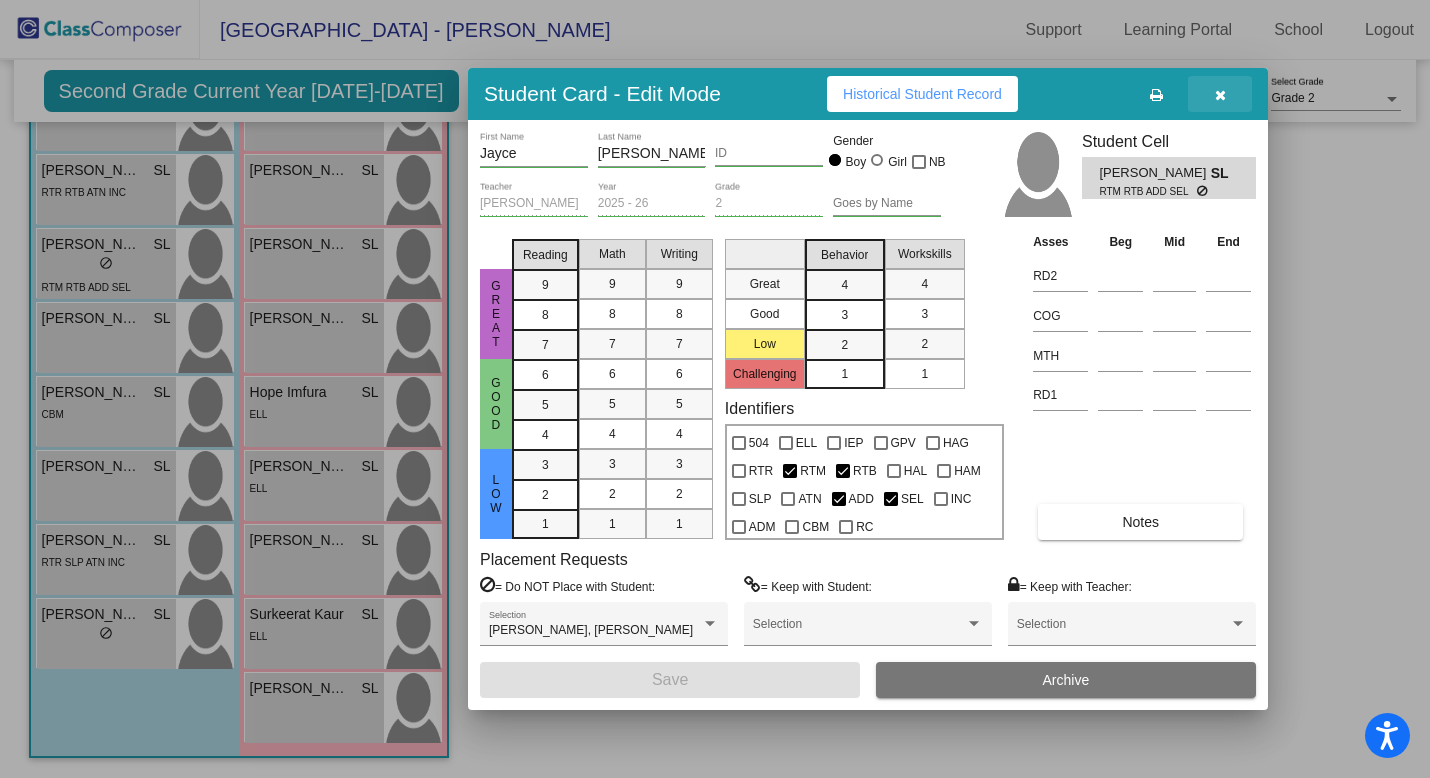 click at bounding box center (1220, 95) 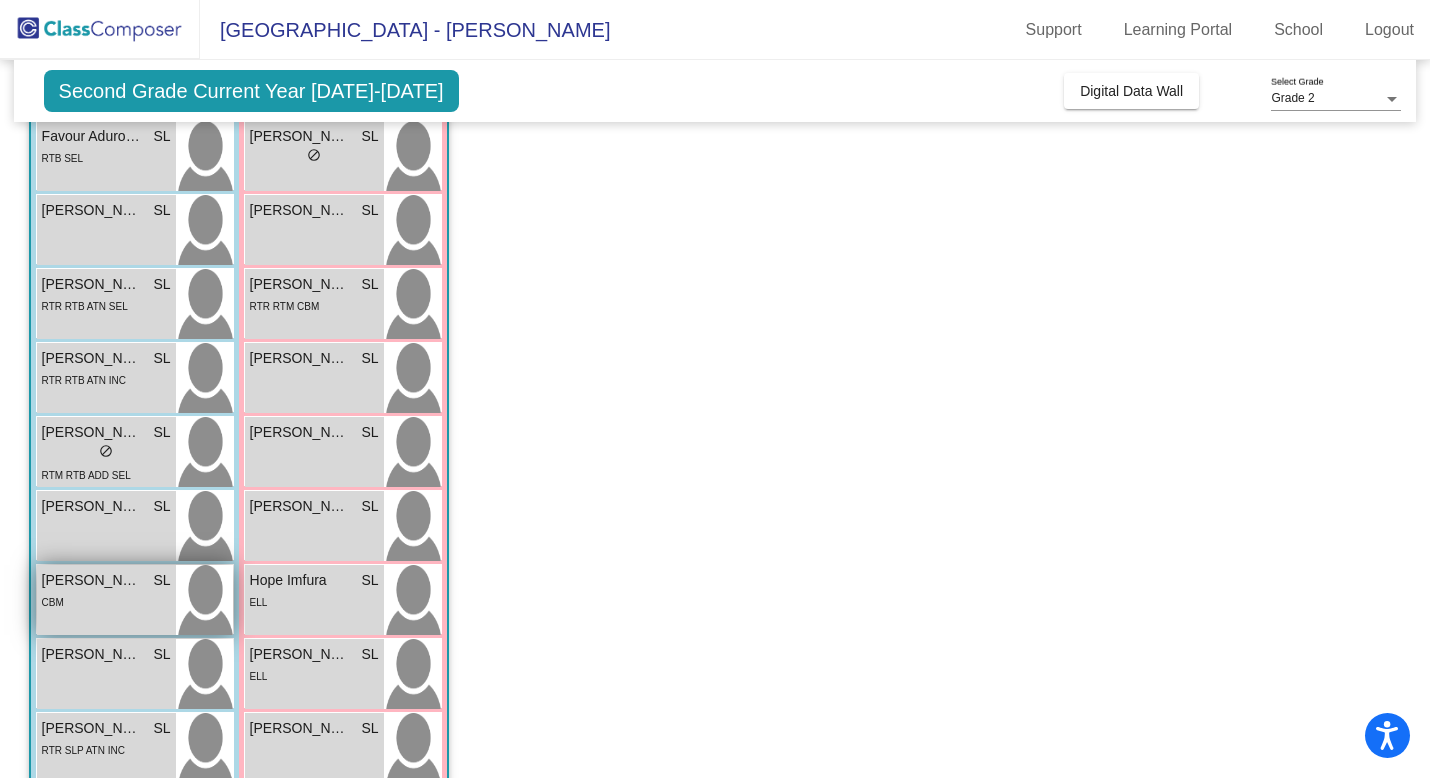 scroll, scrollTop: 239, scrollLeft: 0, axis: vertical 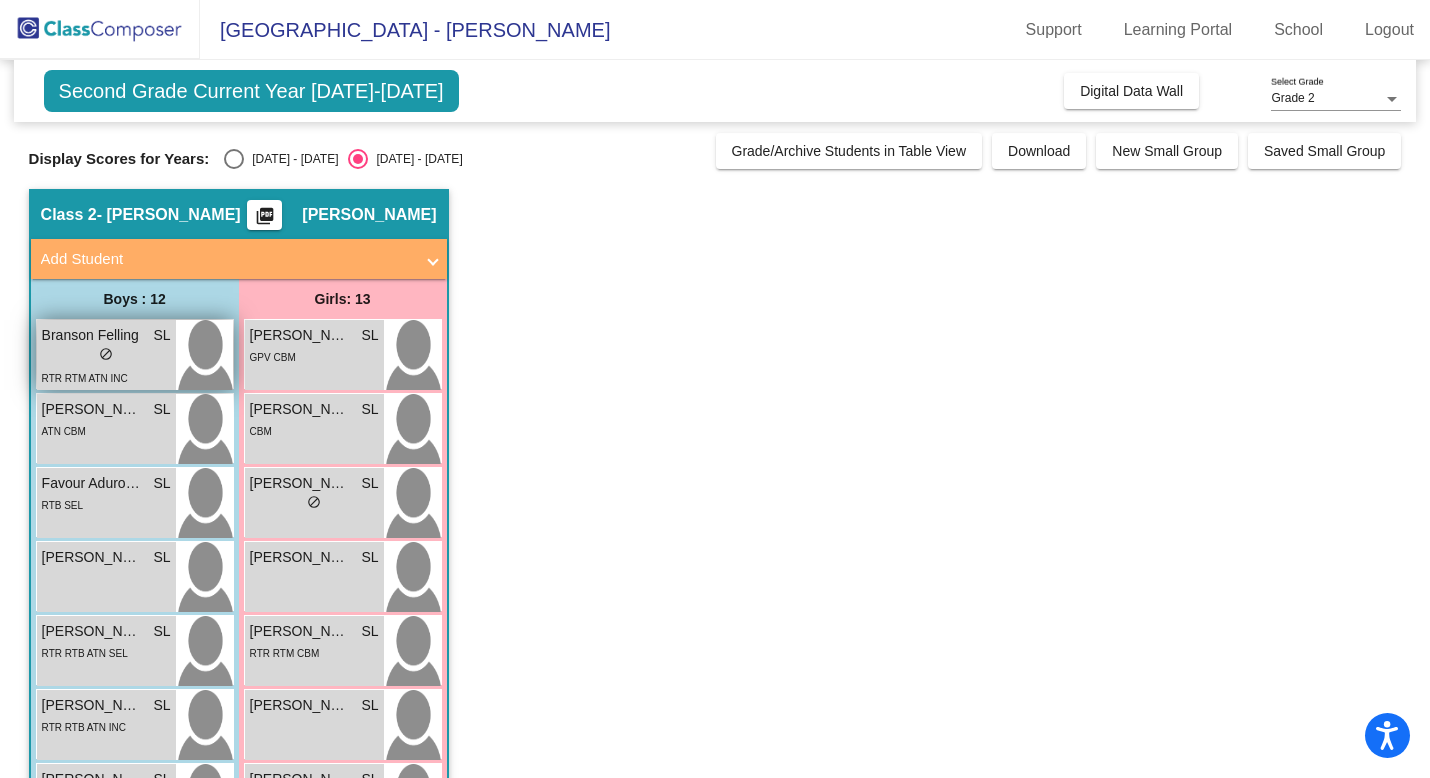 click on "lock do_not_disturb_alt" at bounding box center (106, 356) 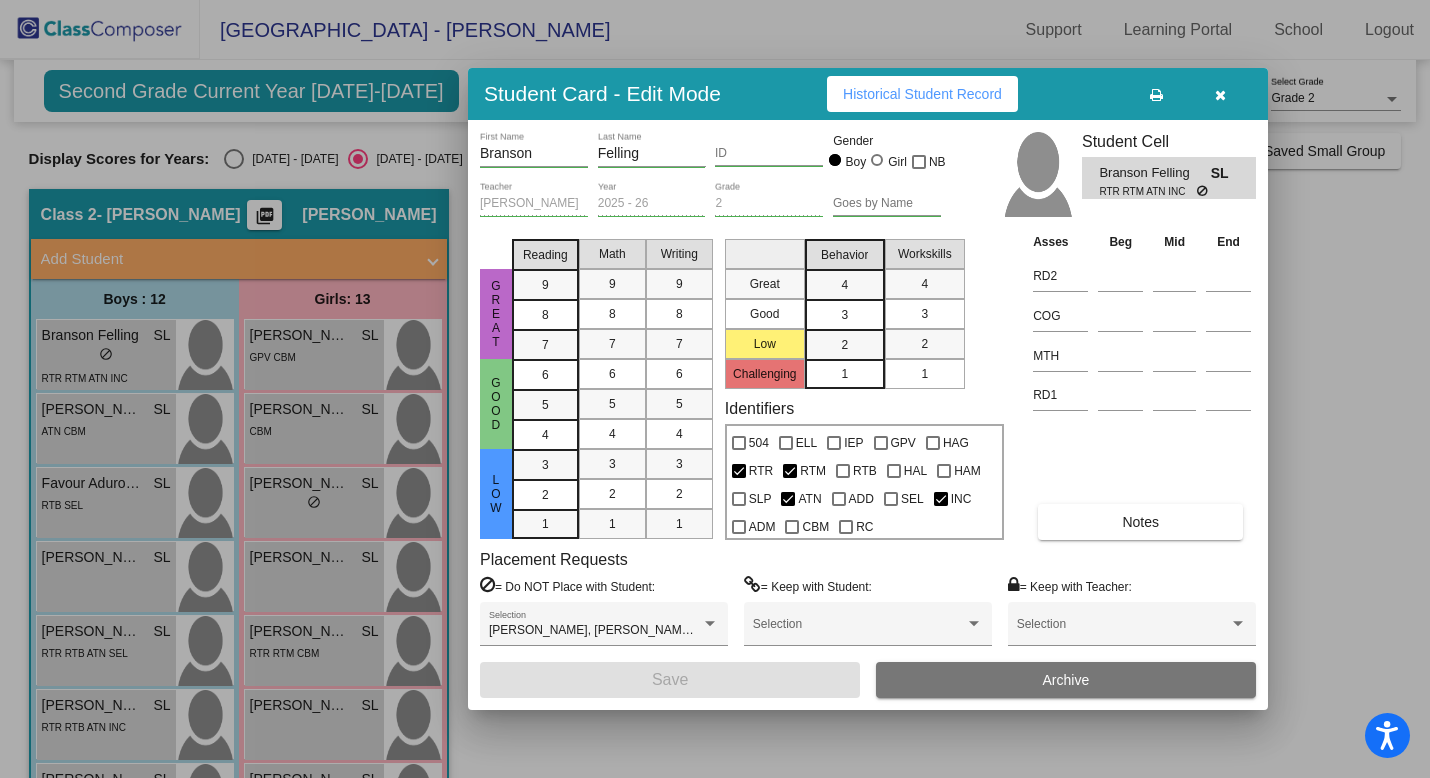 click at bounding box center (1220, 94) 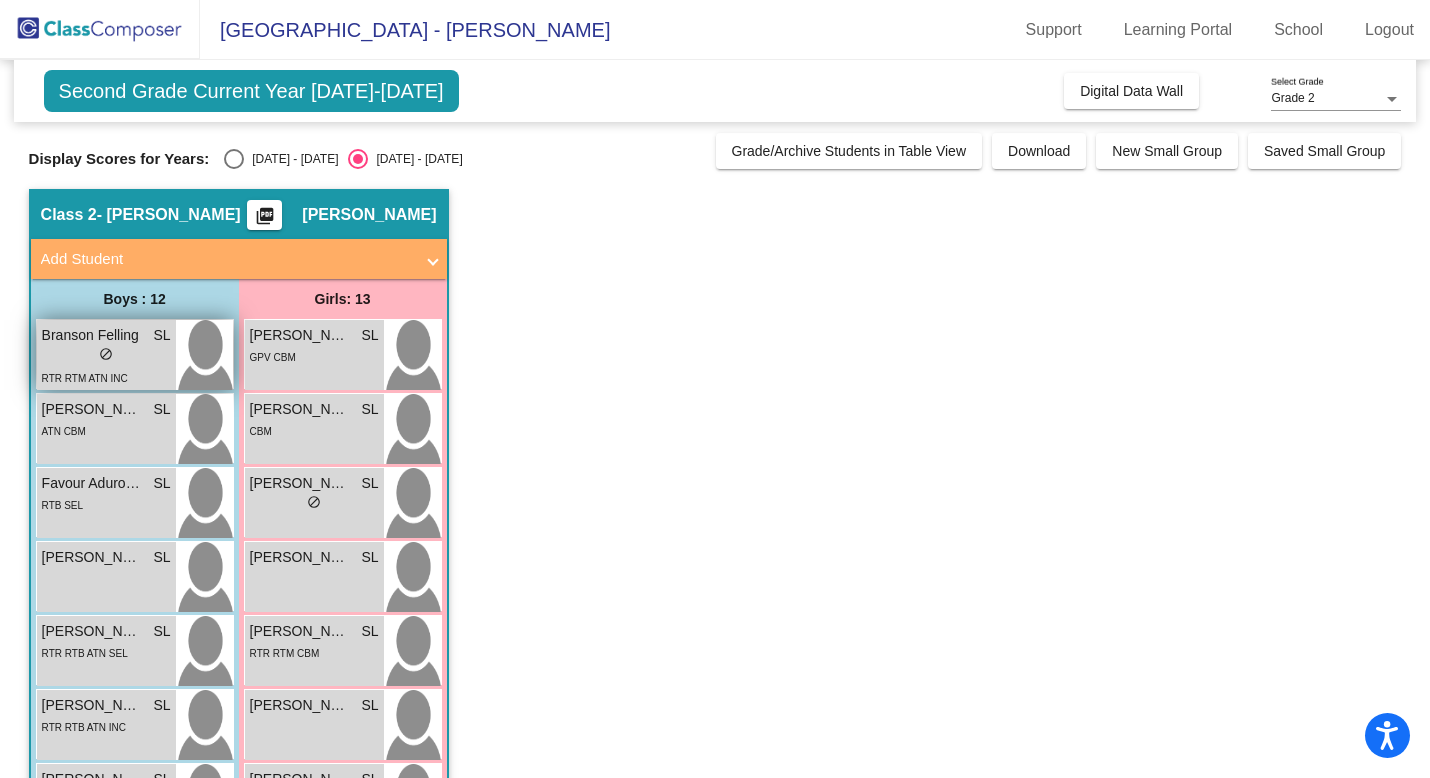 click at bounding box center (204, 355) 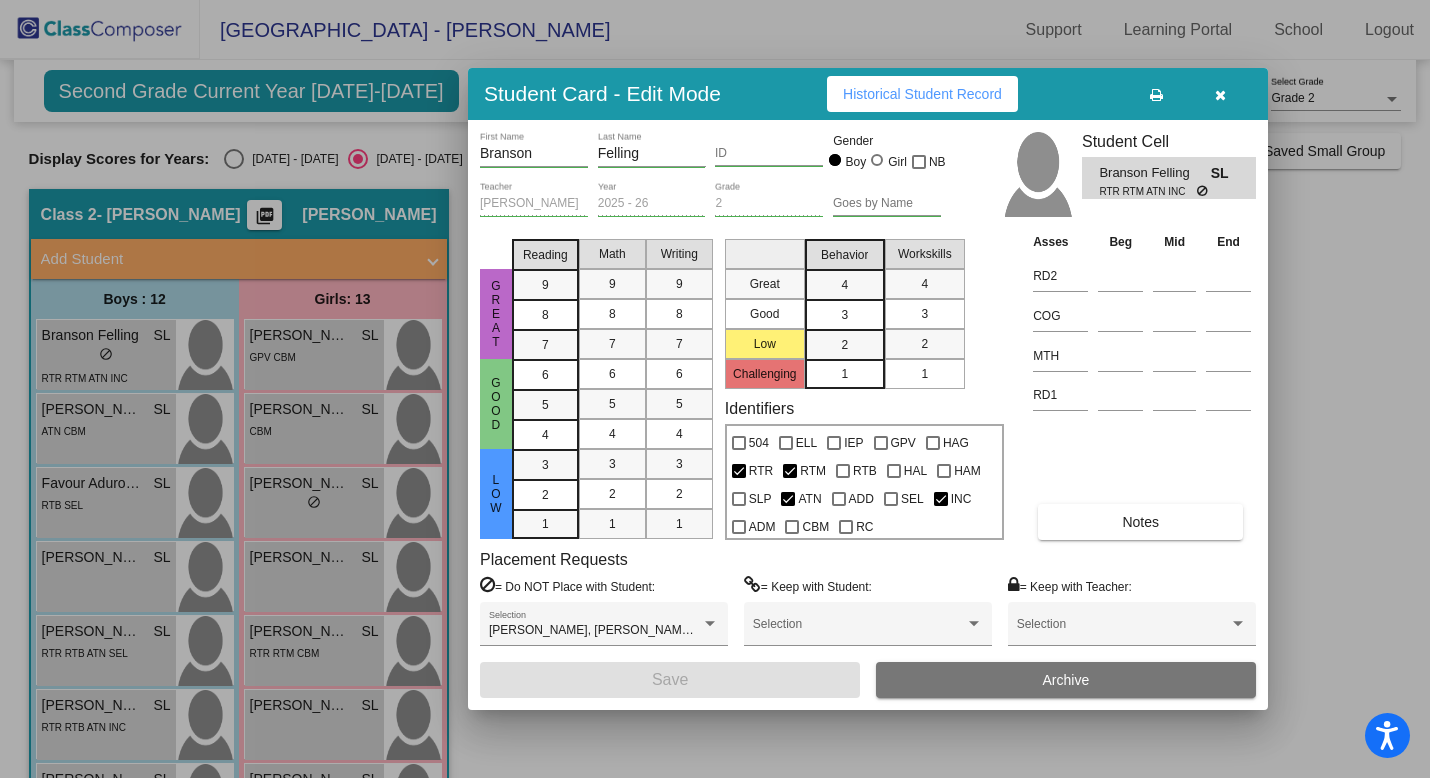 click at bounding box center [1220, 94] 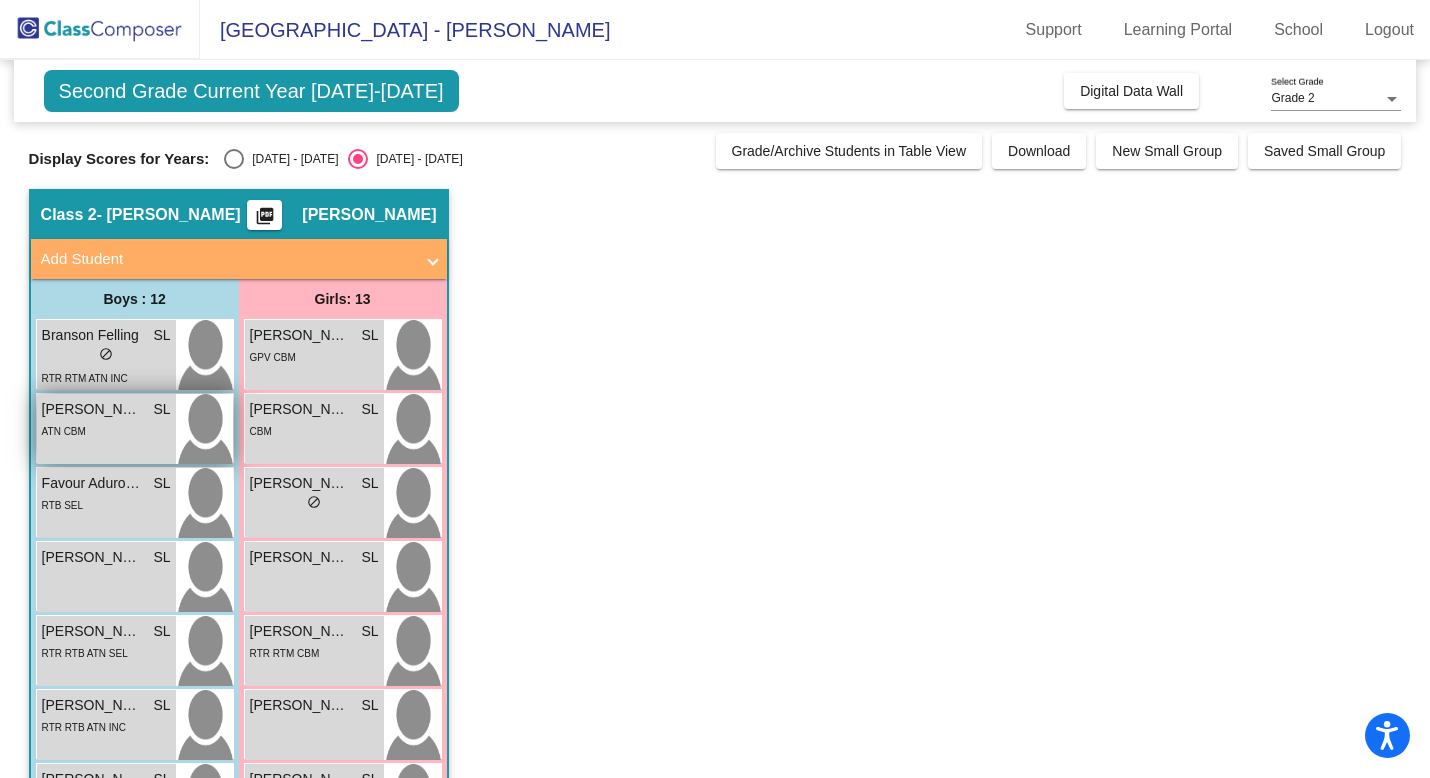 click on "ATN CBM" at bounding box center (106, 430) 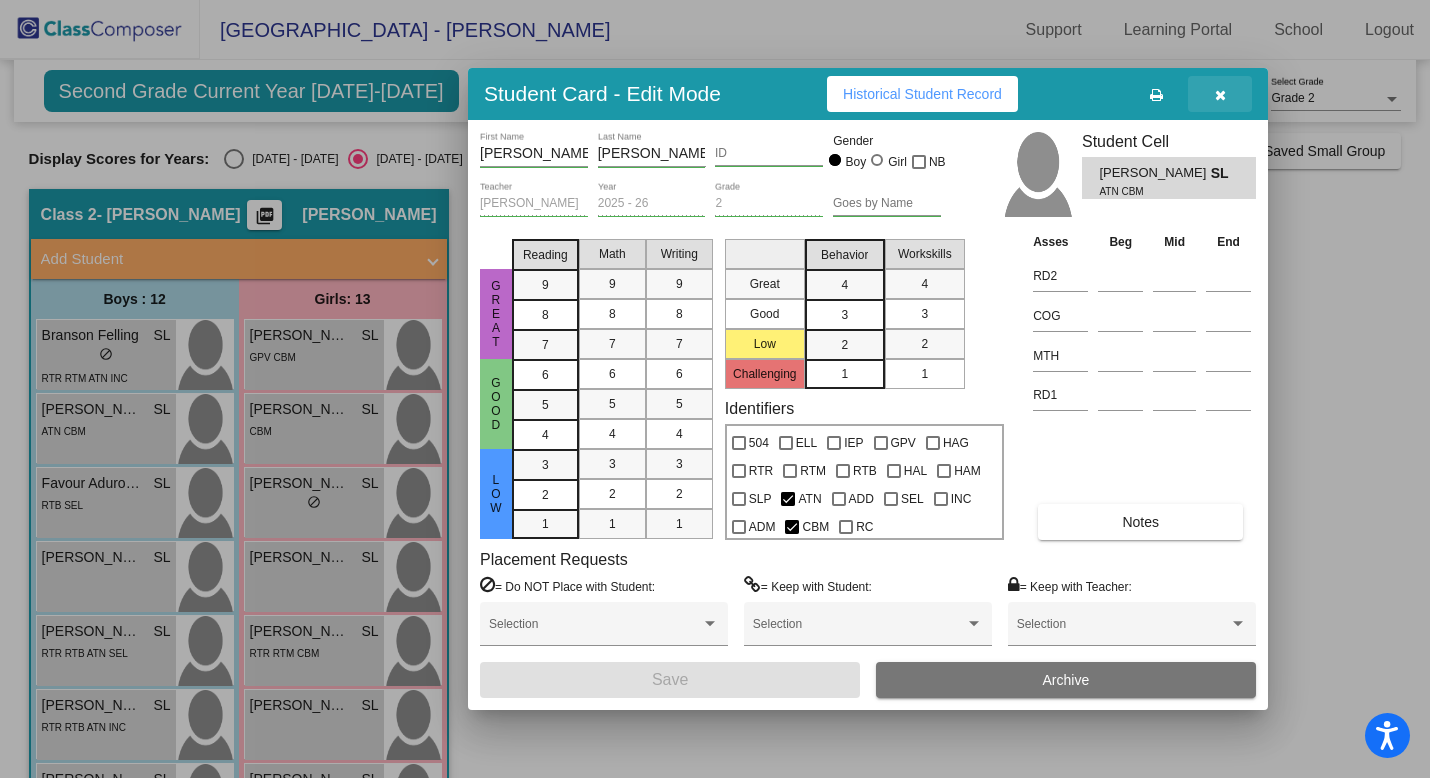 click at bounding box center [1220, 95] 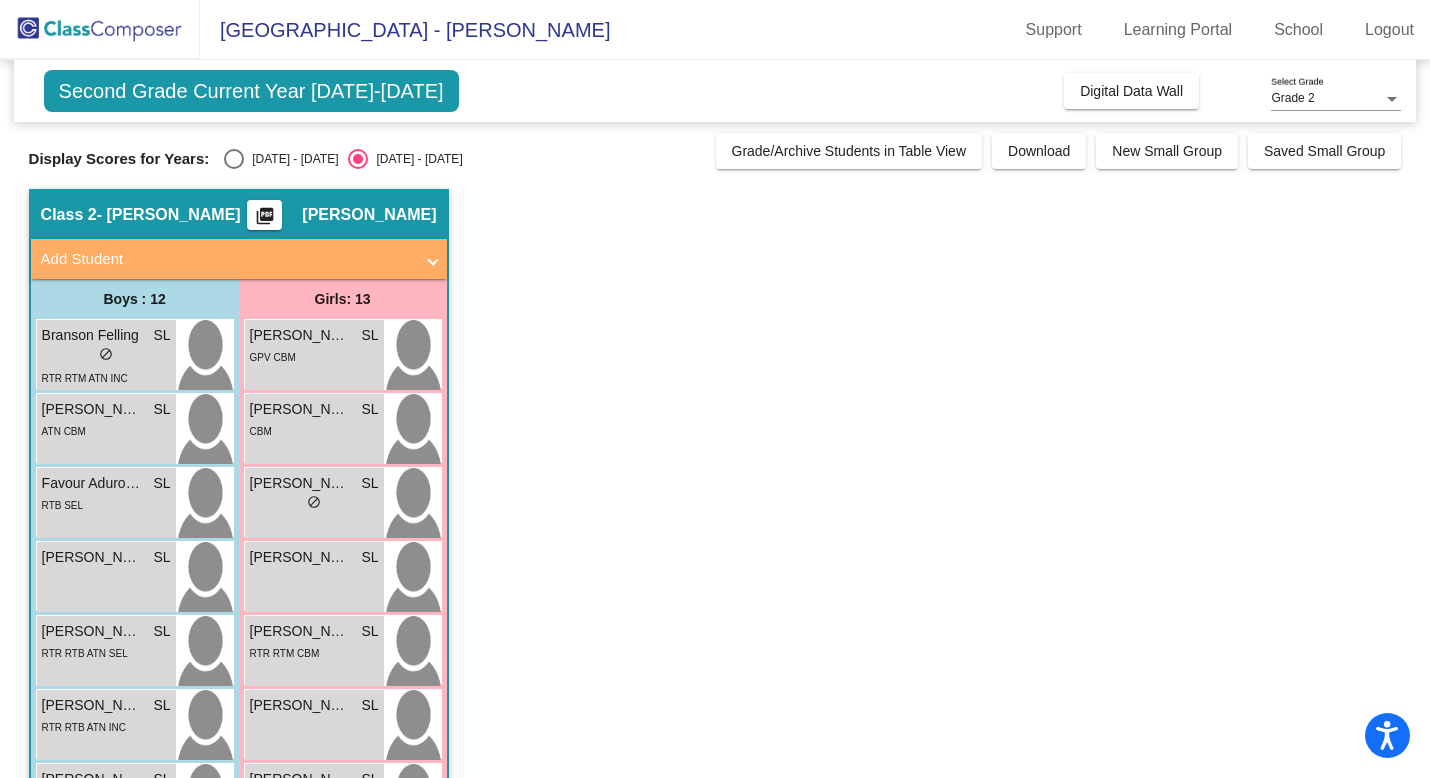 click on "Class 2   - Laborde  picture_as_pdf Sarah Laborde  Add Student  First Name Last Name Student Id  (Recommended)   Boy   Girl   Non Binary Add Close  Boys : 12  Branson Felling SL lock do_not_disturb_alt RTR RTM ATN INC David Ramirez SL lock do_not_disturb_alt ATN CBM Favour Adurodola SL lock do_not_disturb_alt RTB SEL Gabriel Mikell SL lock do_not_disturb_alt Ian Roy Baldwin SL lock do_not_disturb_alt RTR RTB ATN SEL Jack Bowen SL lock do_not_disturb_alt RTR RTB ATN INC Jayce Tidd SL lock do_not_disturb_alt RTM RTB ADD SEL Jayden Omare SL lock do_not_disturb_alt Jude Perkins SL lock do_not_disturb_alt CBM Kelvin Mutunzi SL lock do_not_disturb_alt Lincoln Berger SL lock do_not_disturb_alt RTR SLP ATN INC Silas Ginder SL lock do_not_disturb_alt Girls: 13 Adalynn Smith SL lock do_not_disturb_alt GPV CBM Amelia Rance SL lock do_not_disturb_alt CBM Amelia Wilson SL lock do_not_disturb_alt Christabel Osuolale SL lock do_not_disturb_alt Della Dostin SL lock do_not_disturb_alt RTR RTM CBM Ellis Edwards SL lock SL" 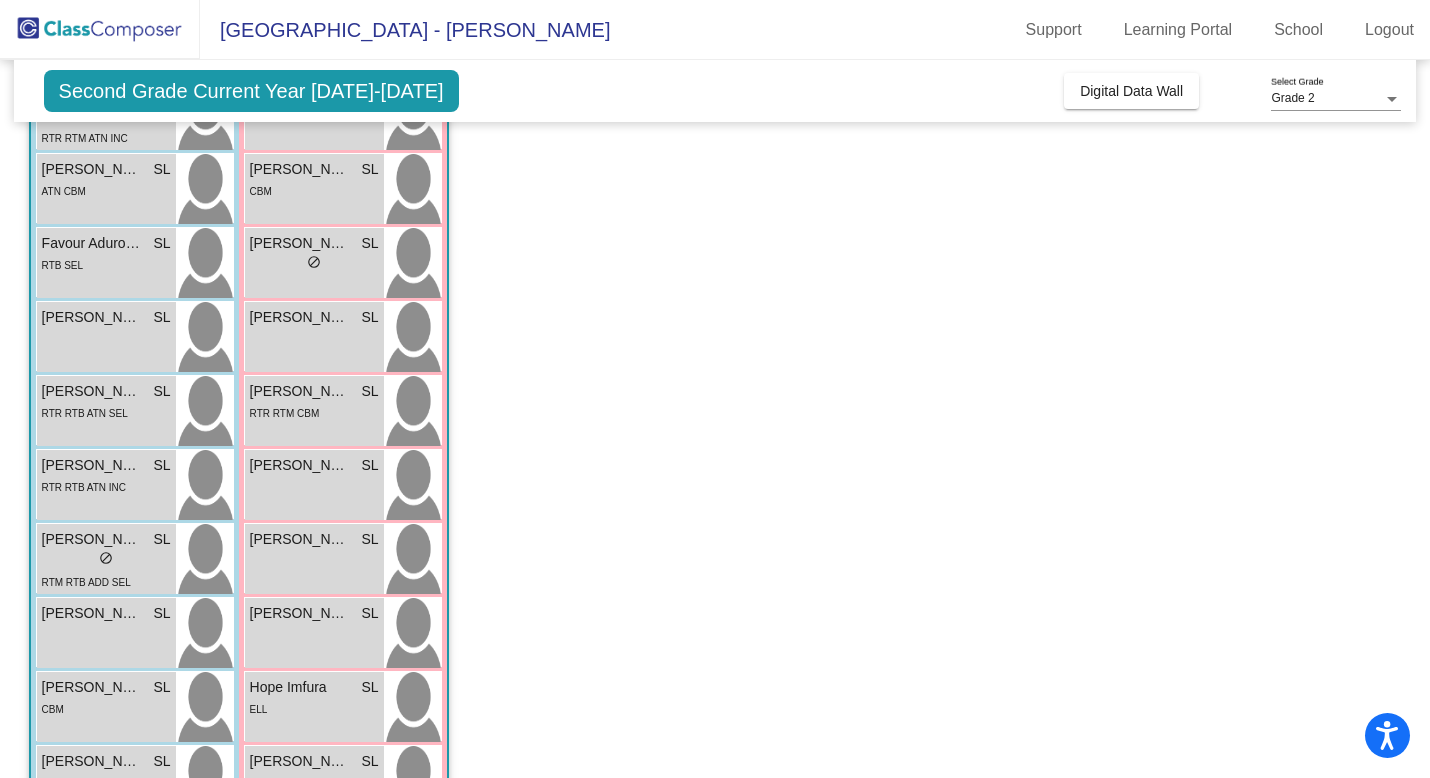 scroll, scrollTop: 281, scrollLeft: 0, axis: vertical 